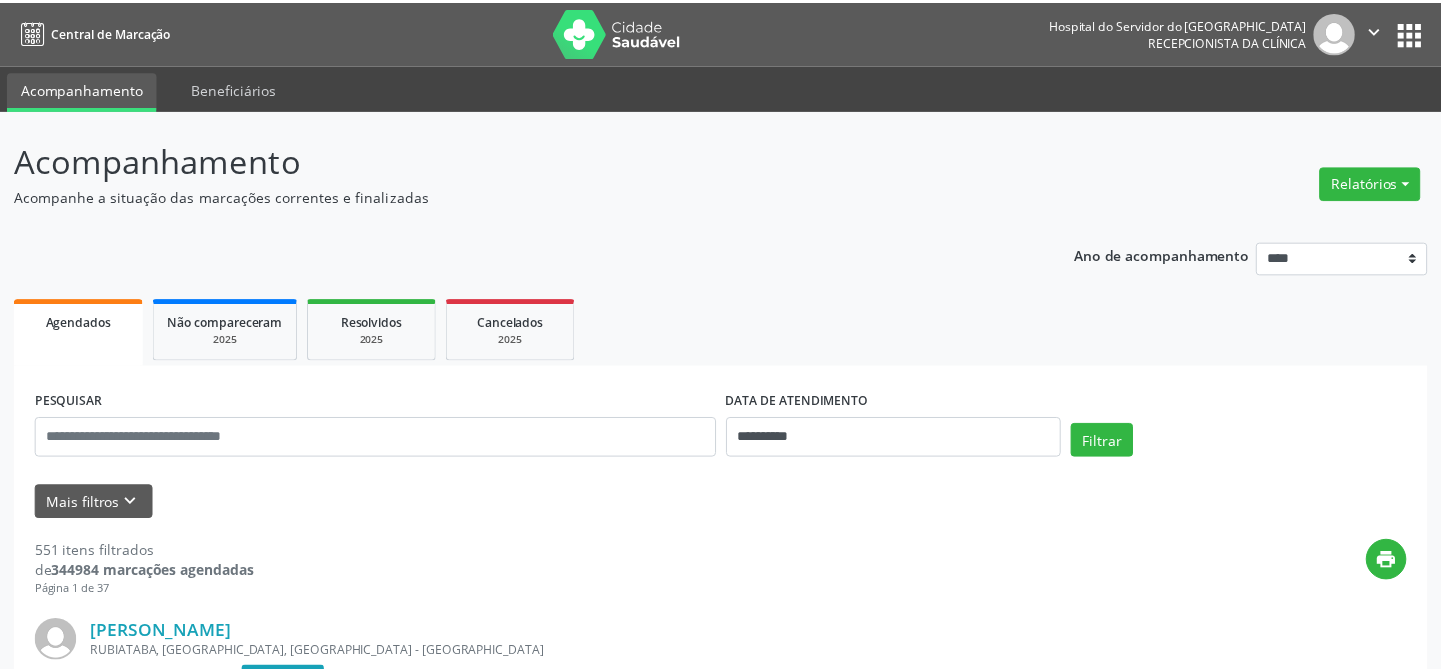 scroll, scrollTop: 0, scrollLeft: 0, axis: both 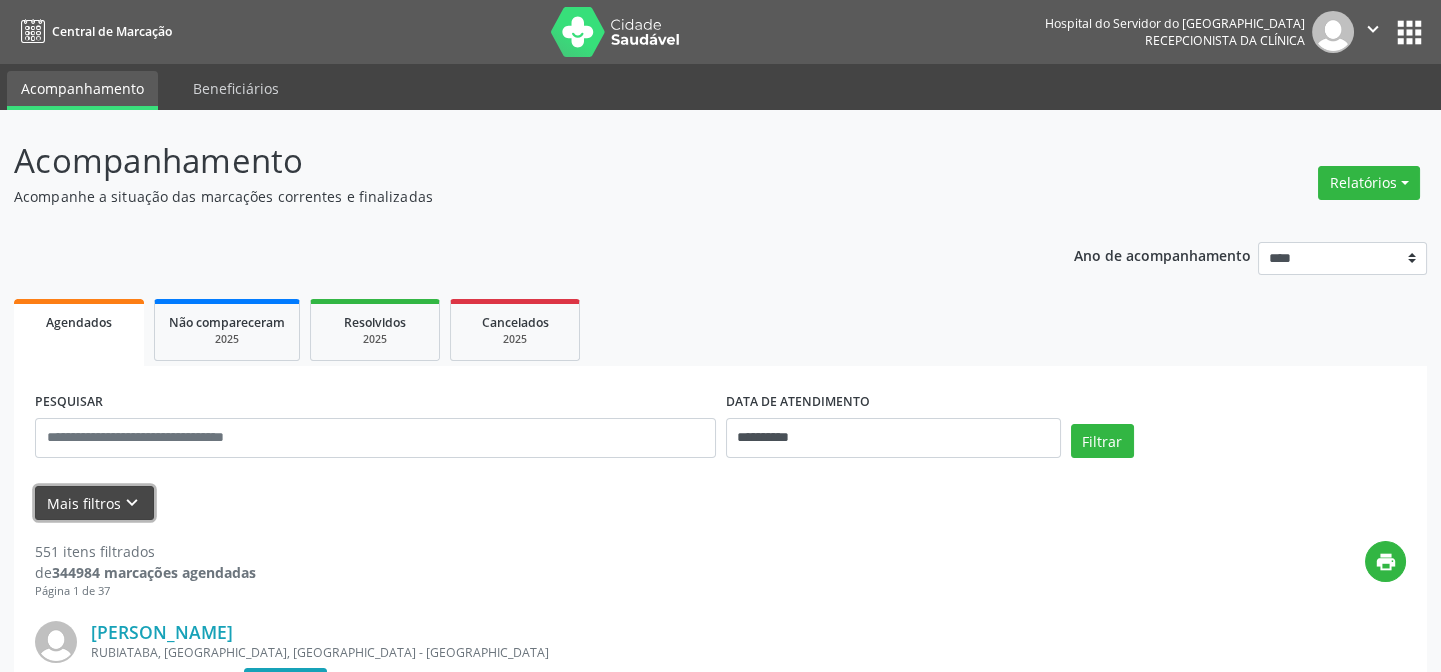 click on "Mais filtros
keyboard_arrow_down" at bounding box center (94, 503) 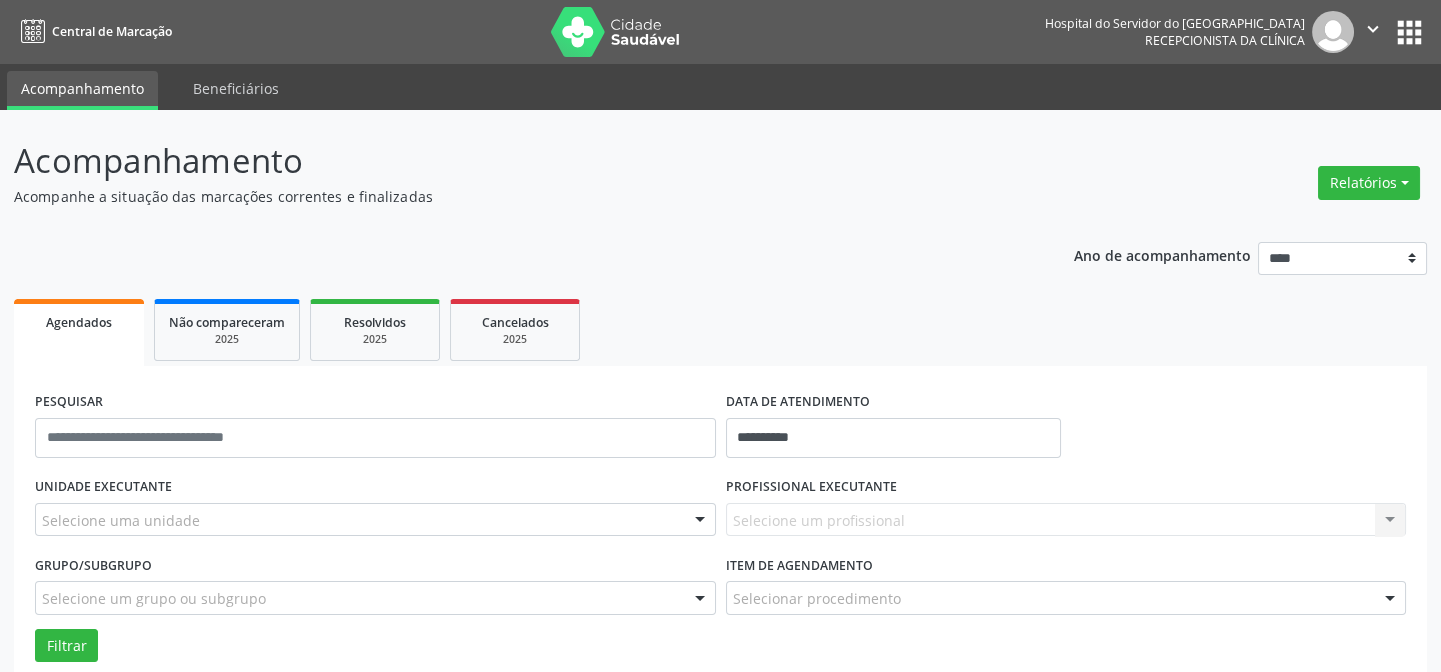 click on "Selecione uma unidade" at bounding box center (375, 520) 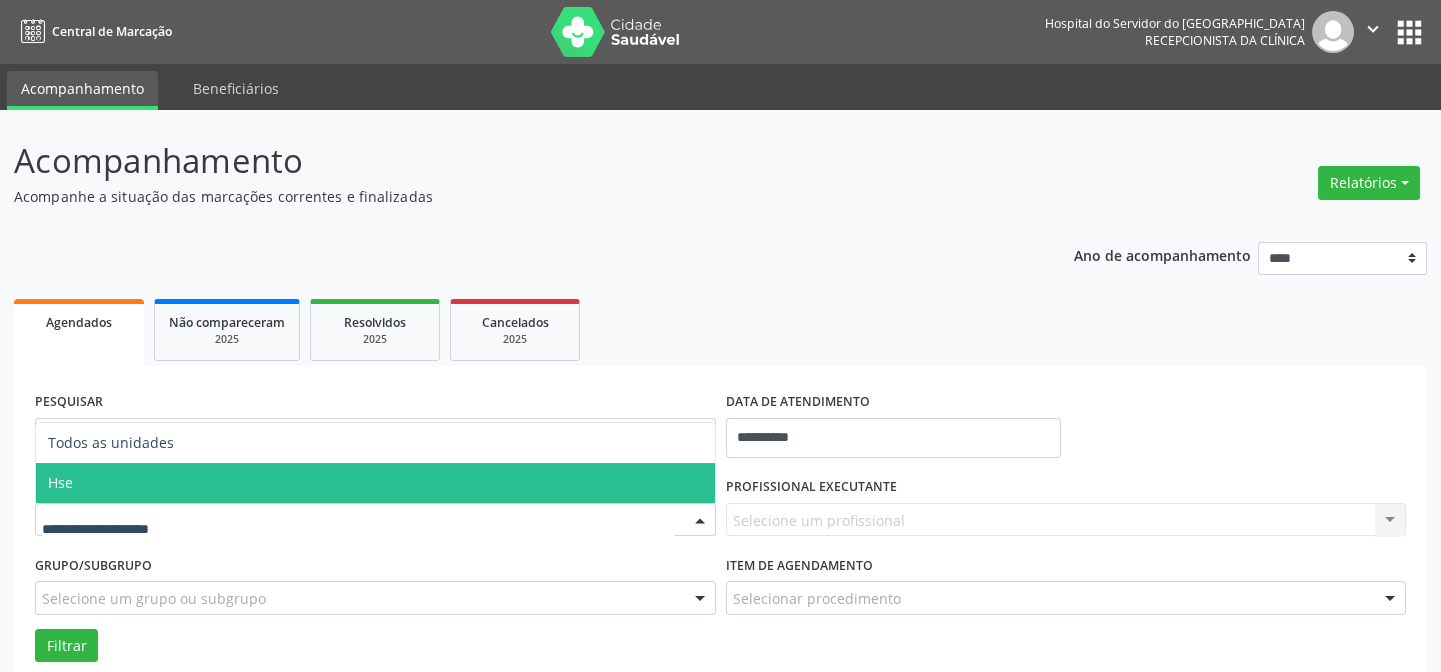 click on "Hse" at bounding box center [375, 483] 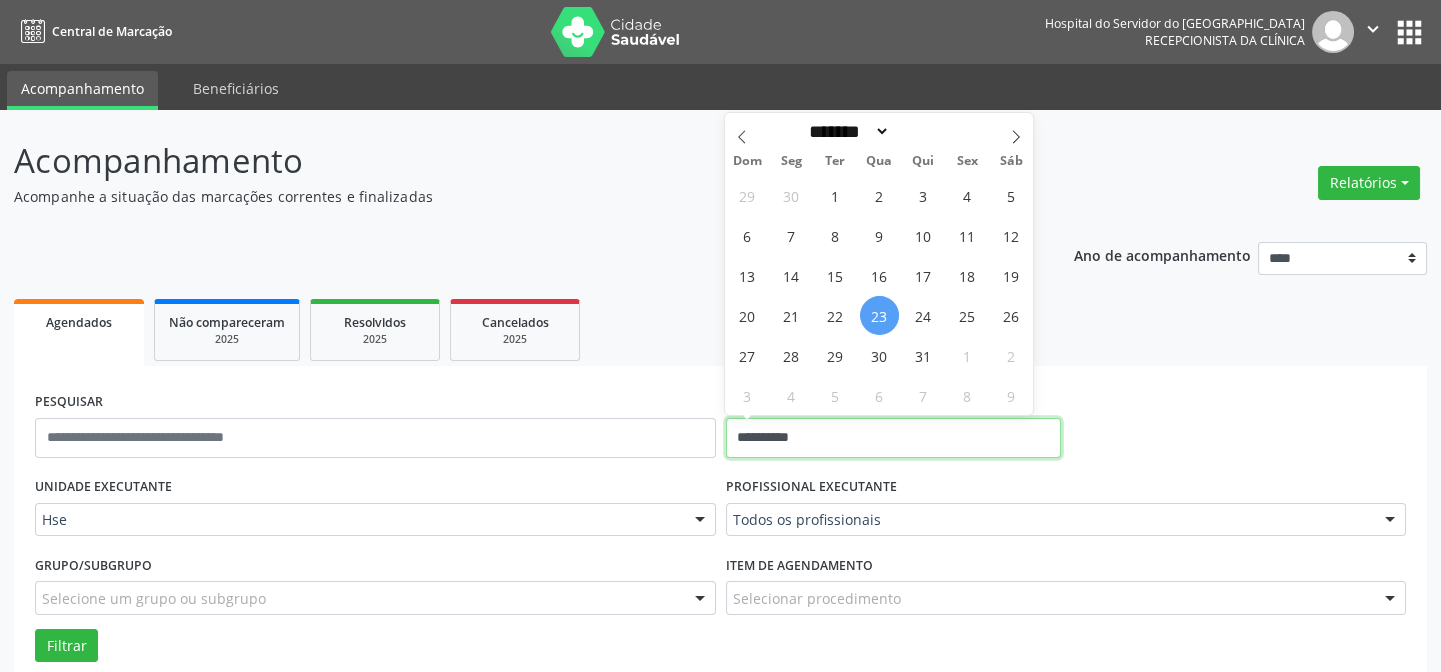 click on "**********" at bounding box center (893, 438) 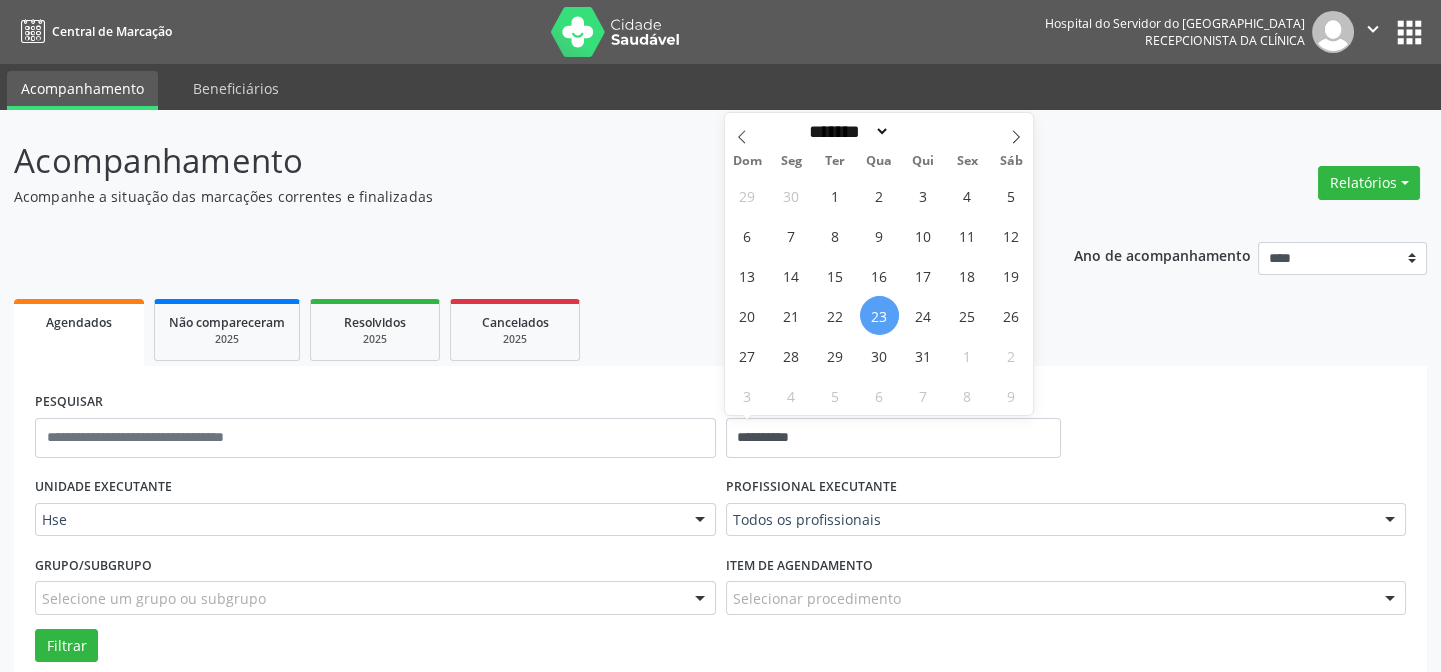 click on "23" at bounding box center (879, 315) 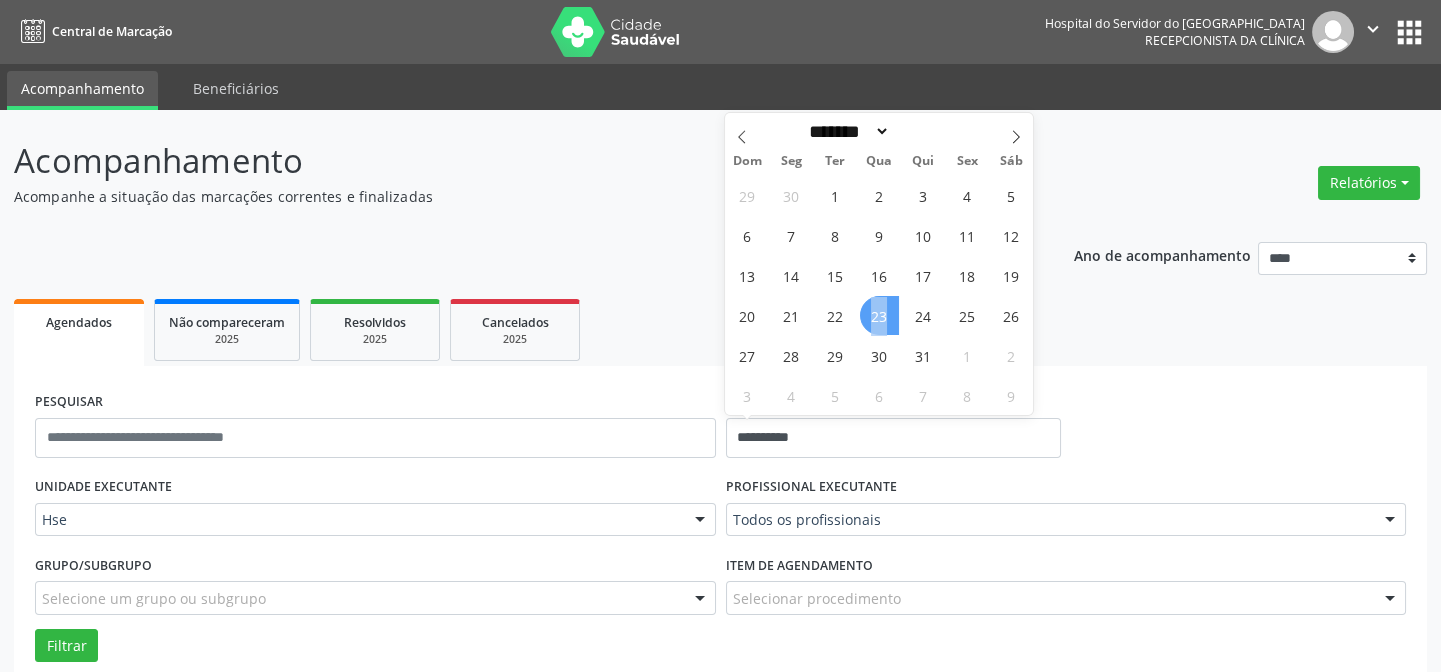 click on "23" at bounding box center (879, 315) 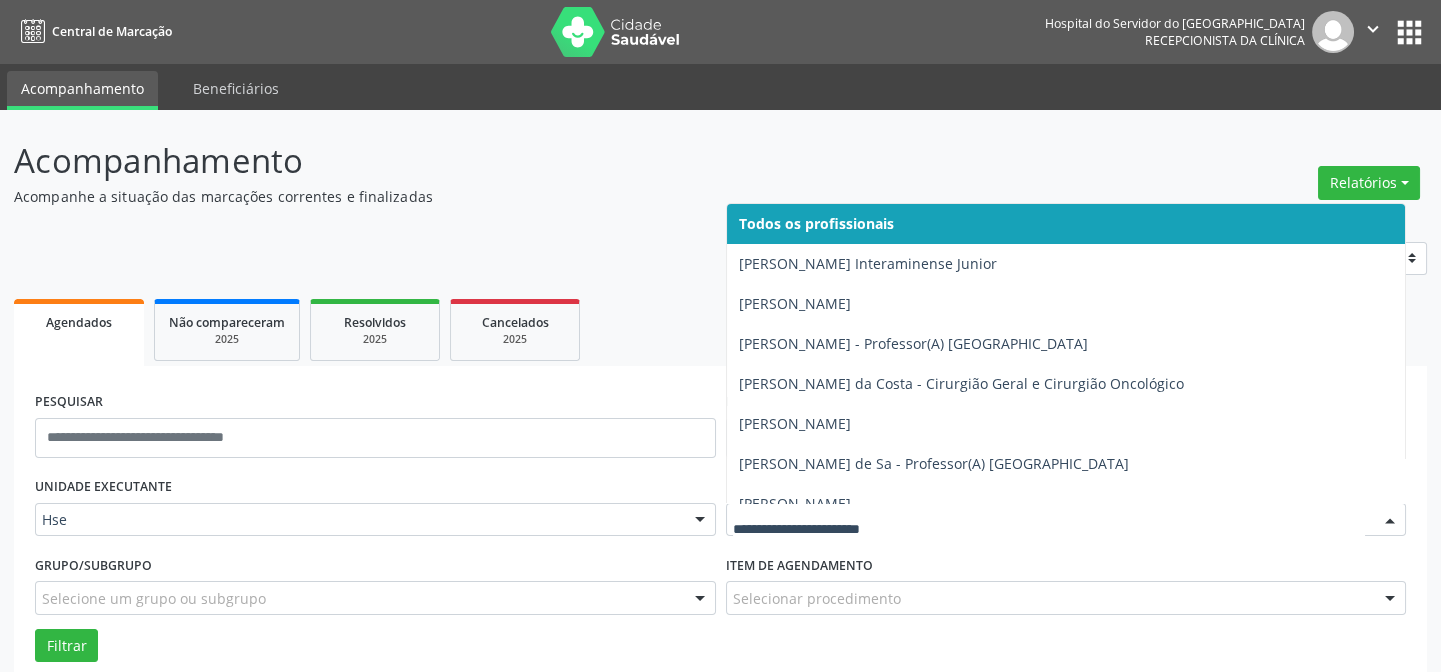 click at bounding box center [1066, 520] 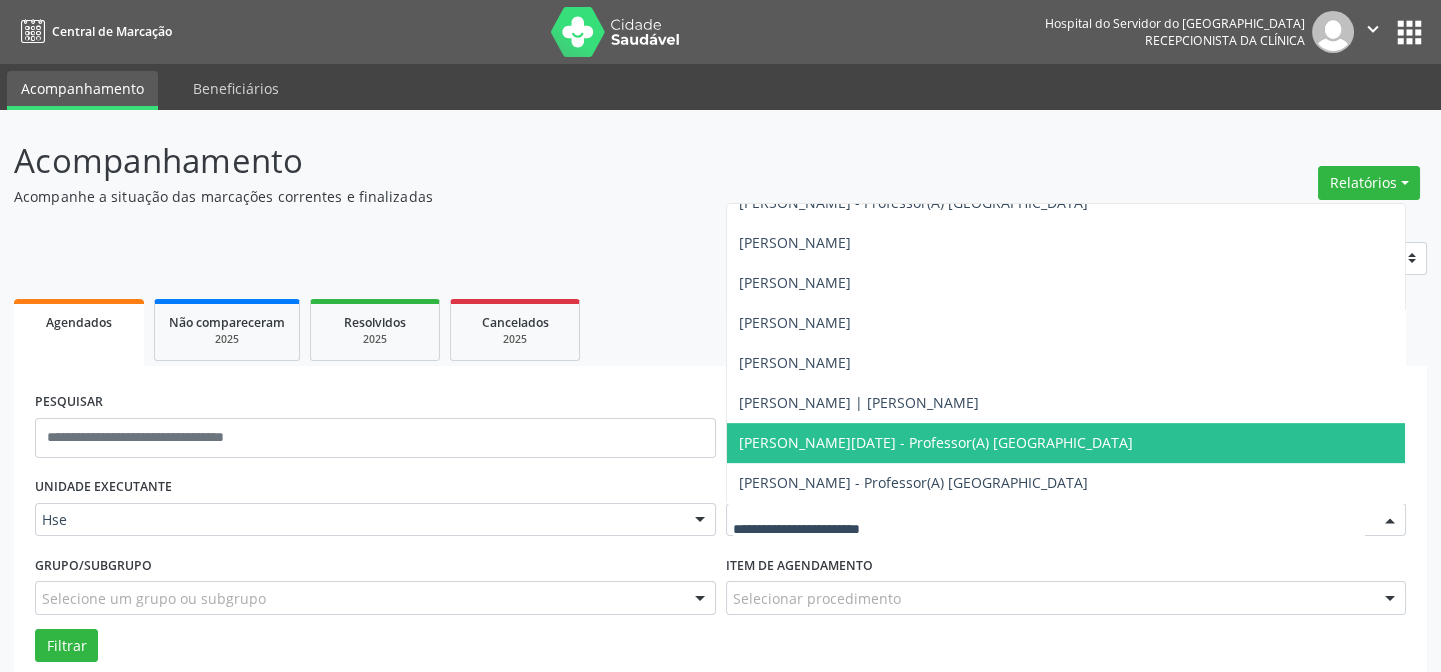 scroll, scrollTop: 2363, scrollLeft: 0, axis: vertical 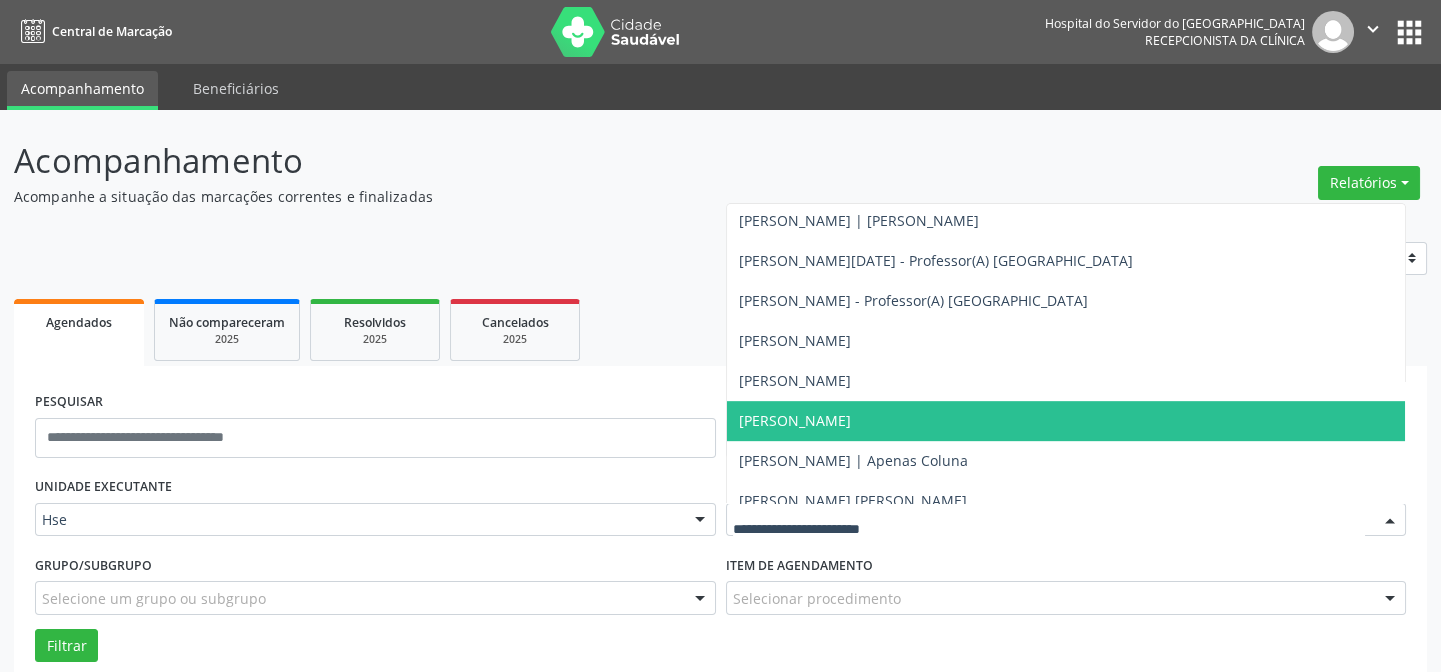 click on "[PERSON_NAME]" at bounding box center [795, 420] 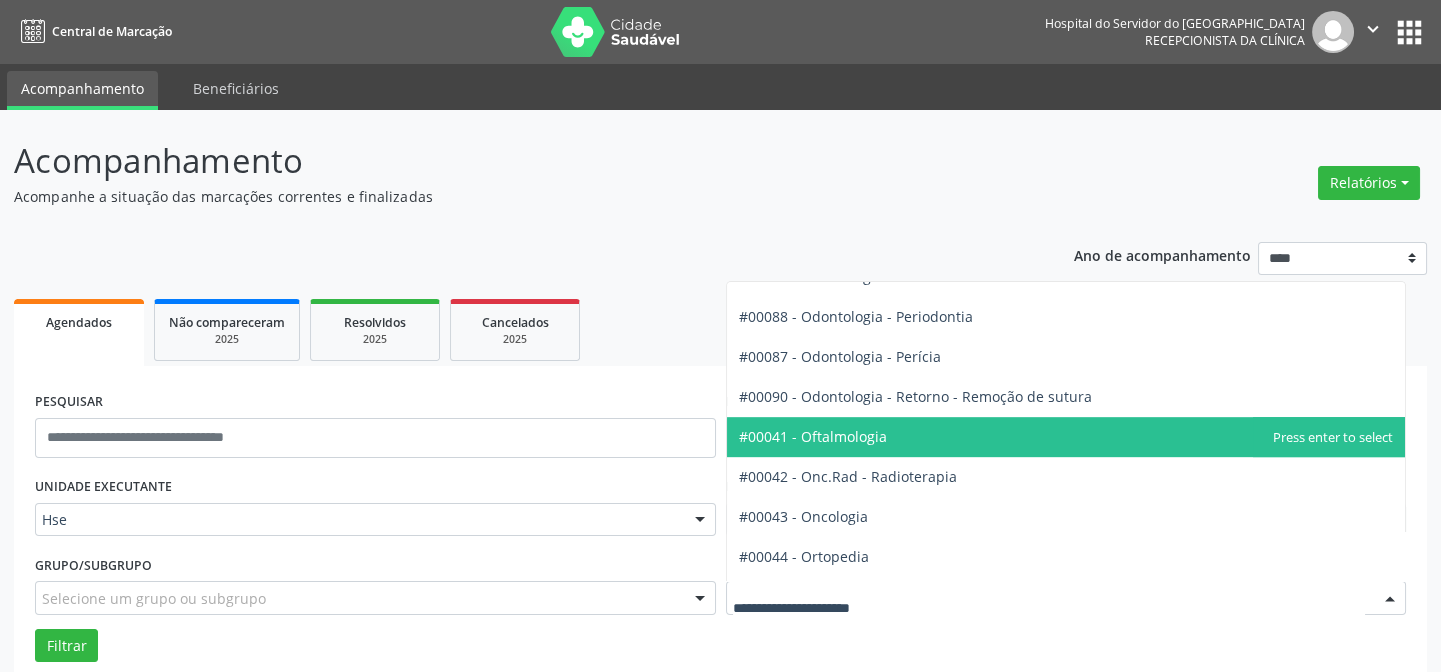scroll, scrollTop: 2636, scrollLeft: 0, axis: vertical 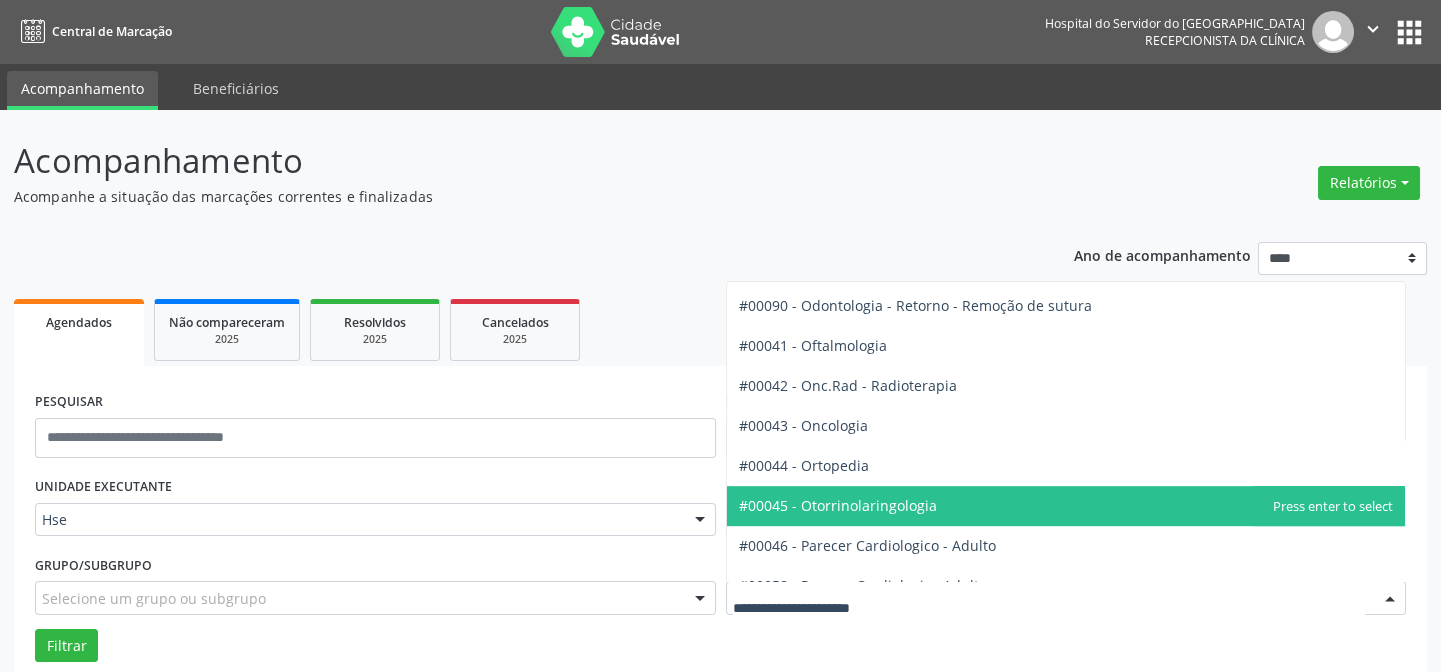 click on "#00045 - Otorrinolaringologia" at bounding box center (838, 505) 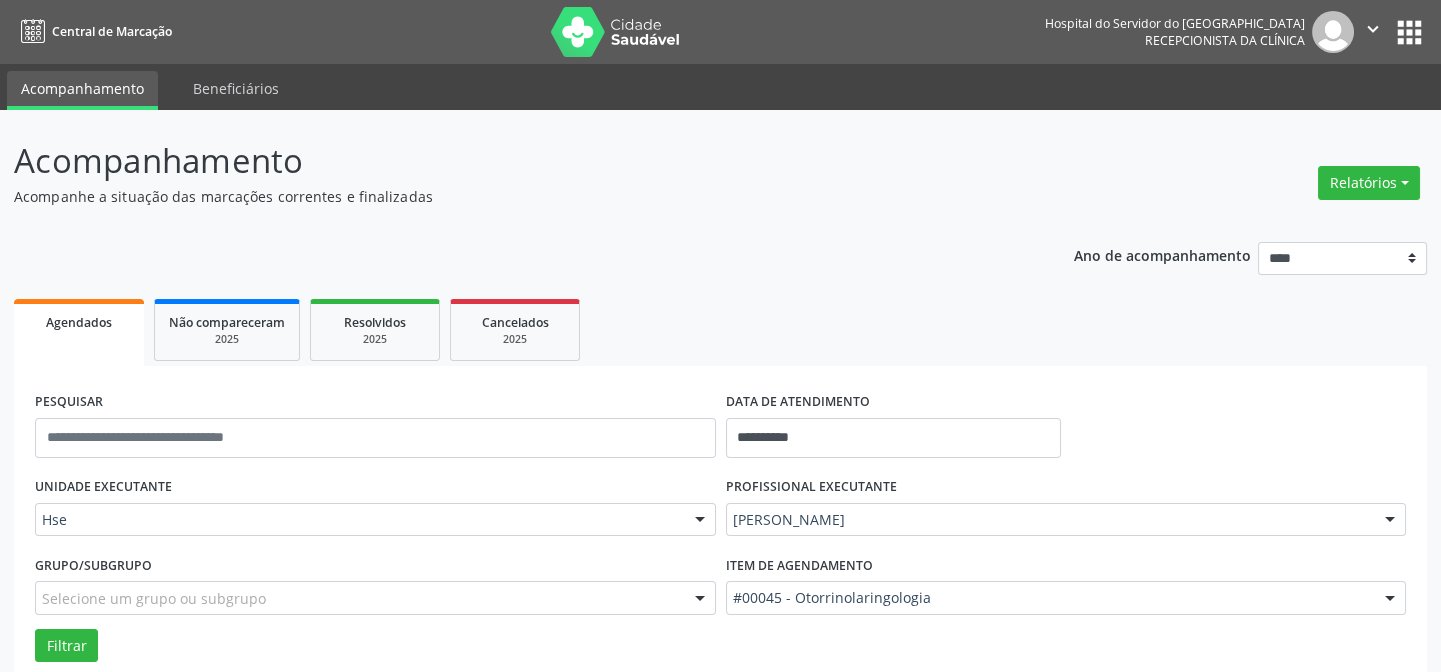 scroll, scrollTop: 181, scrollLeft: 0, axis: vertical 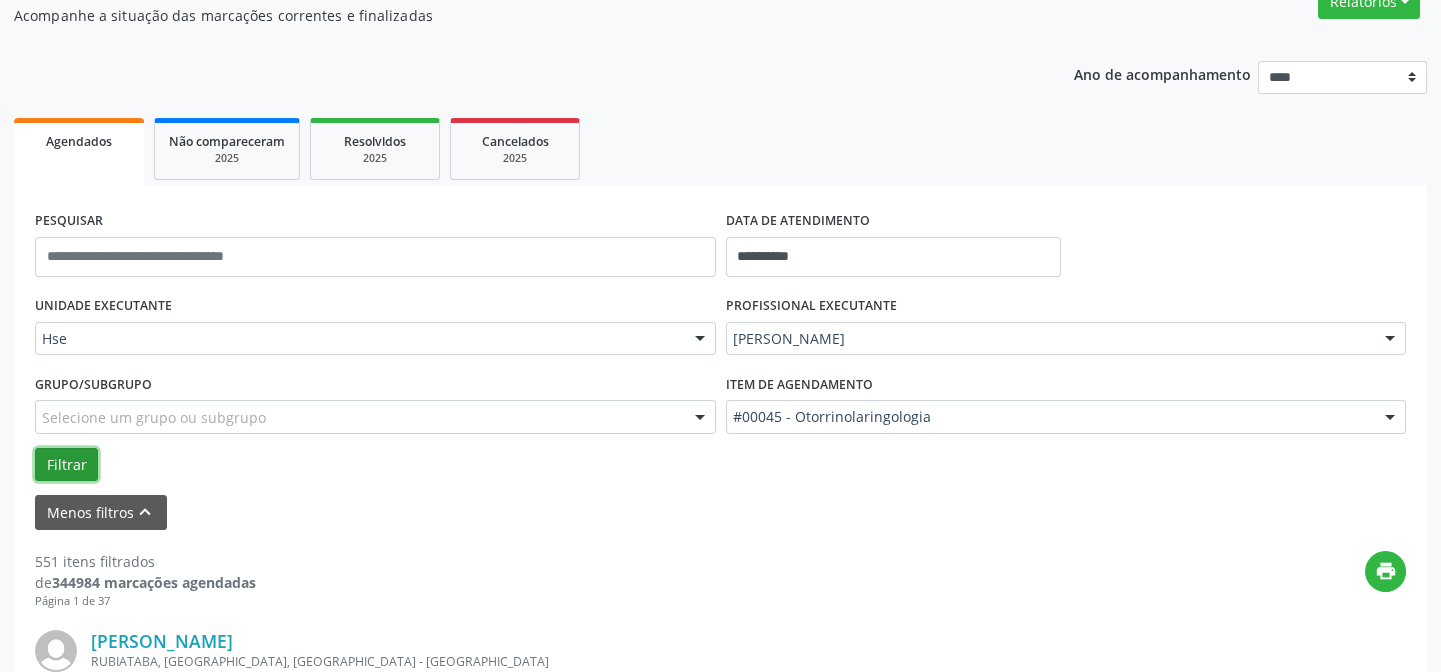 click on "Filtrar" at bounding box center [66, 465] 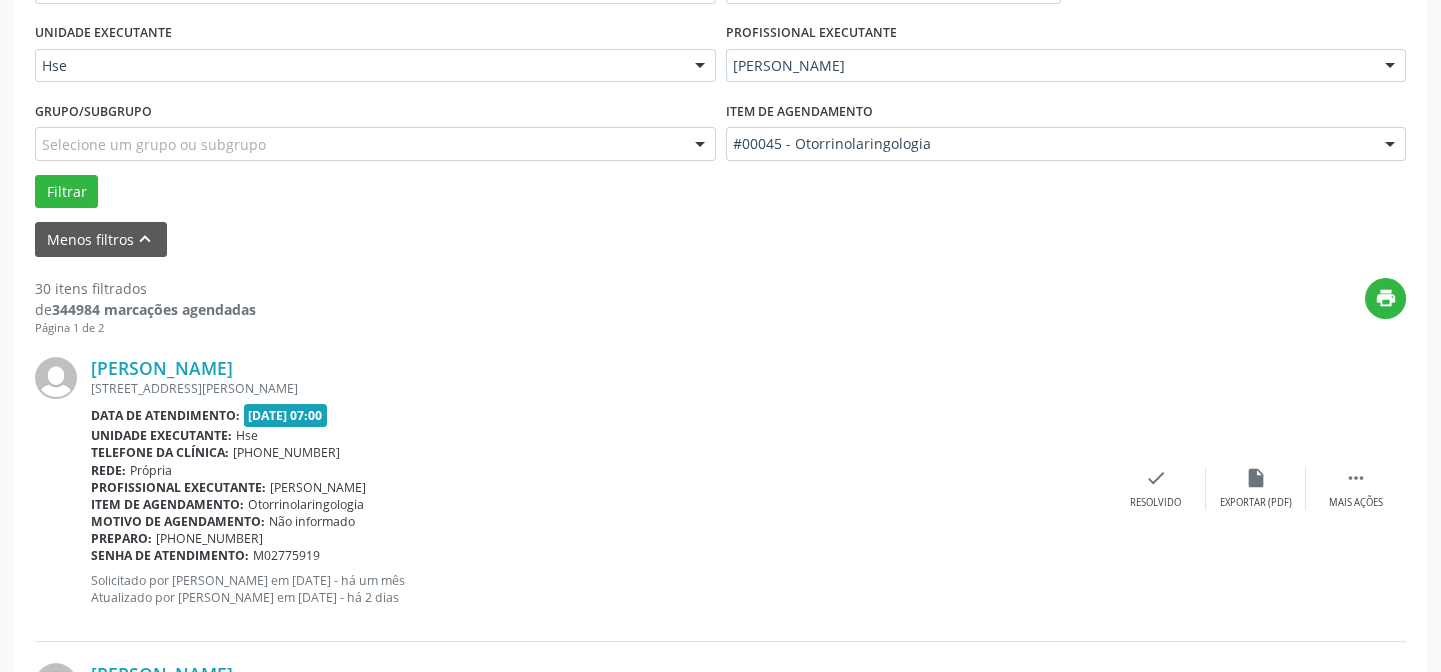 scroll, scrollTop: 363, scrollLeft: 0, axis: vertical 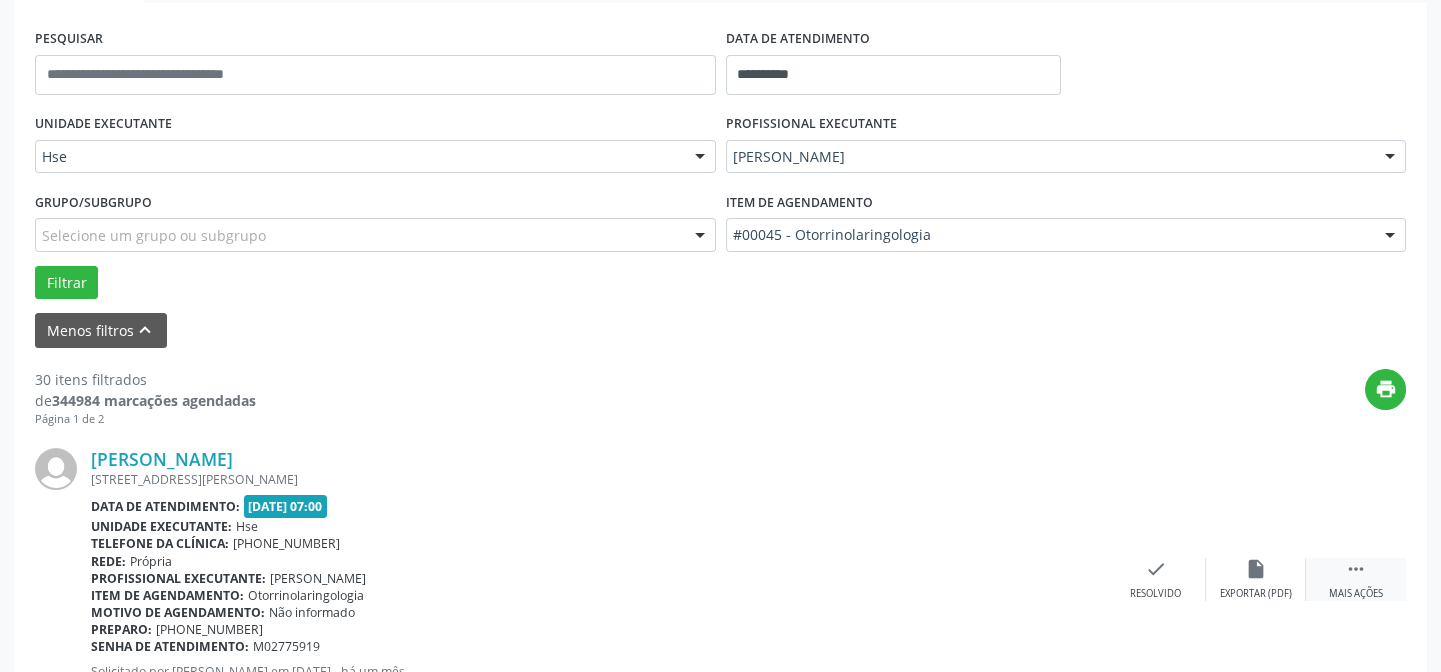 click on "" at bounding box center [1356, 569] 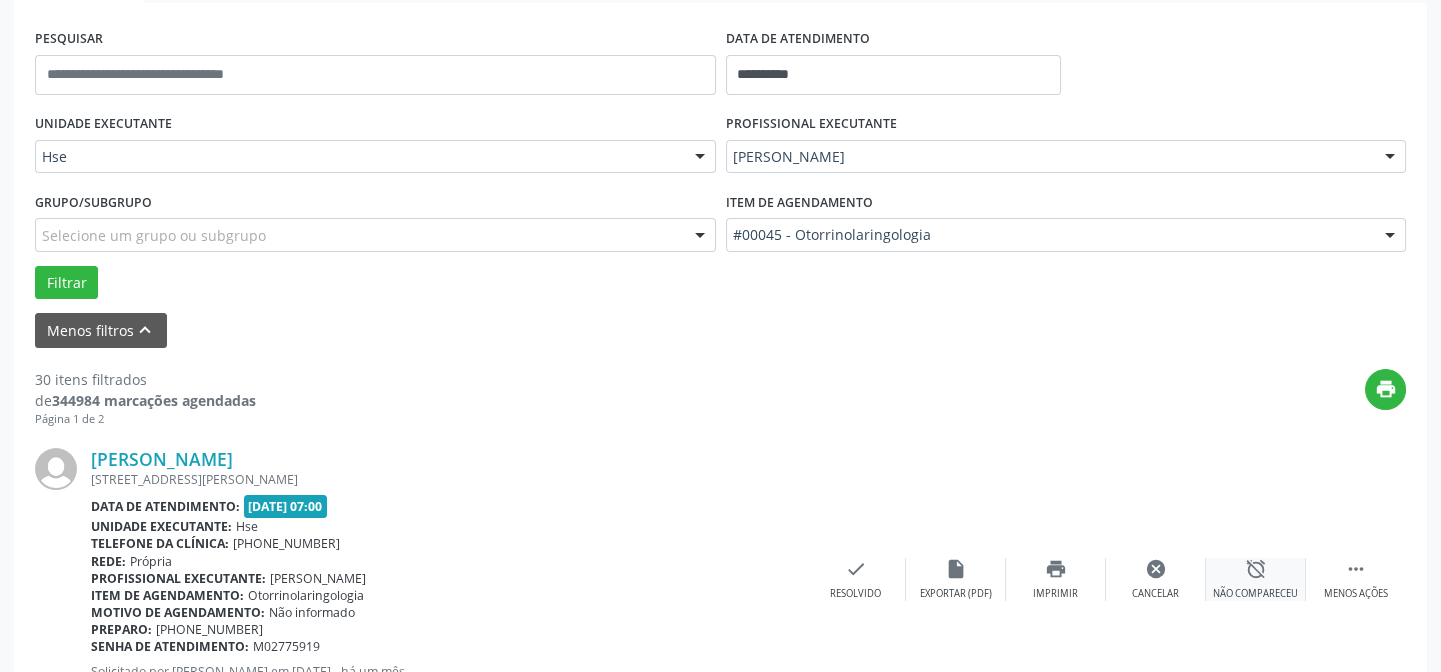 click on "alarm_off" at bounding box center (1256, 569) 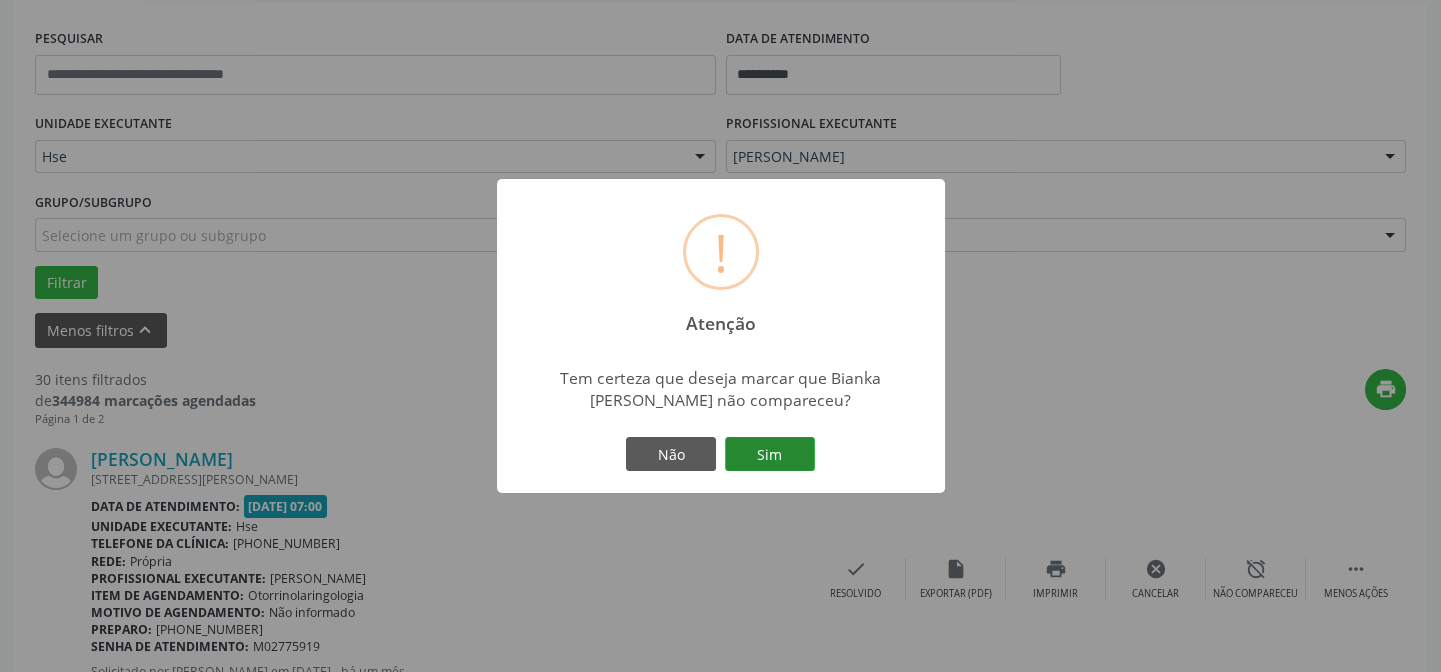 click on "Sim" at bounding box center (770, 454) 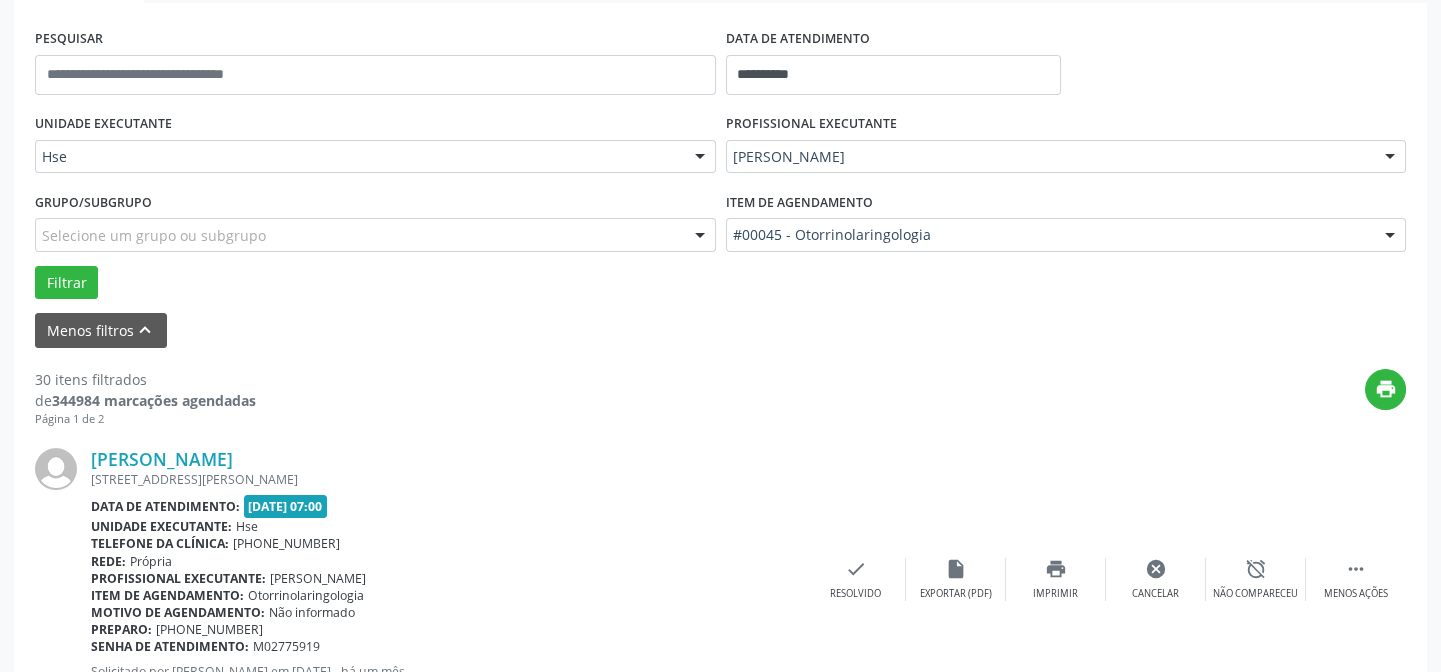 scroll, scrollTop: 200, scrollLeft: 0, axis: vertical 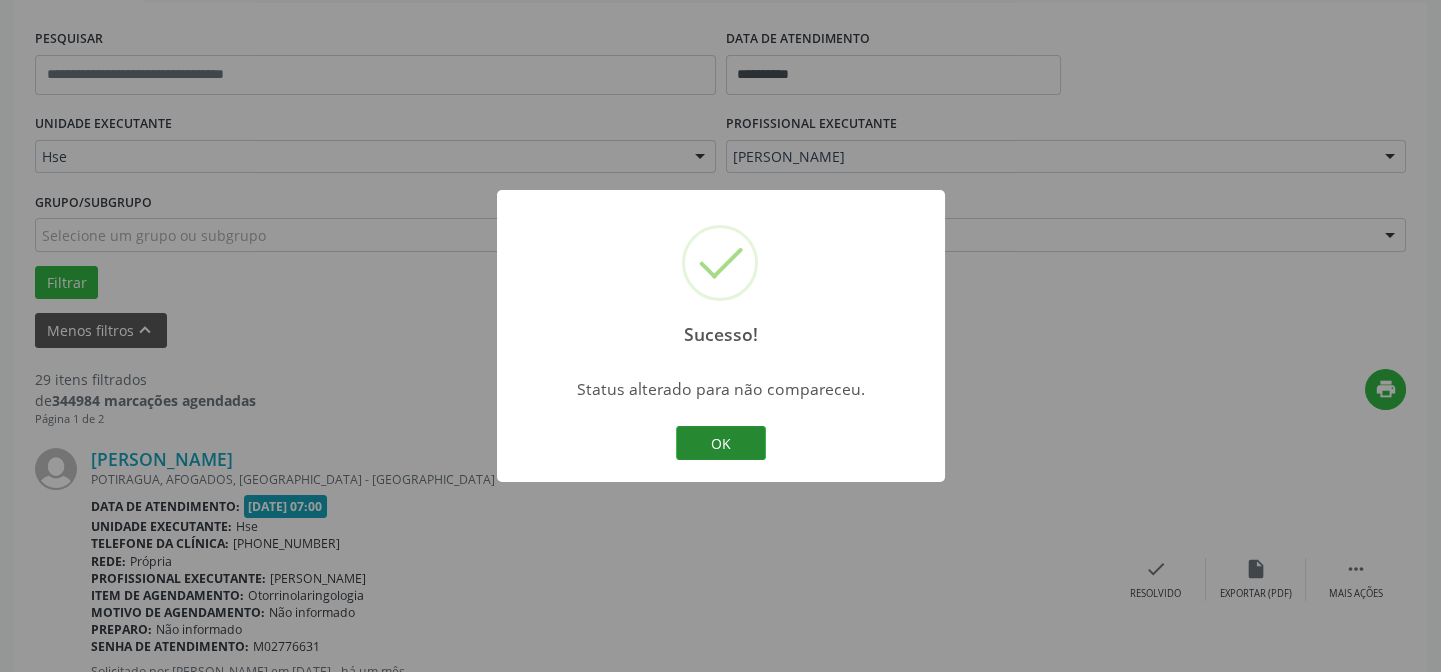 click on "OK" at bounding box center (721, 443) 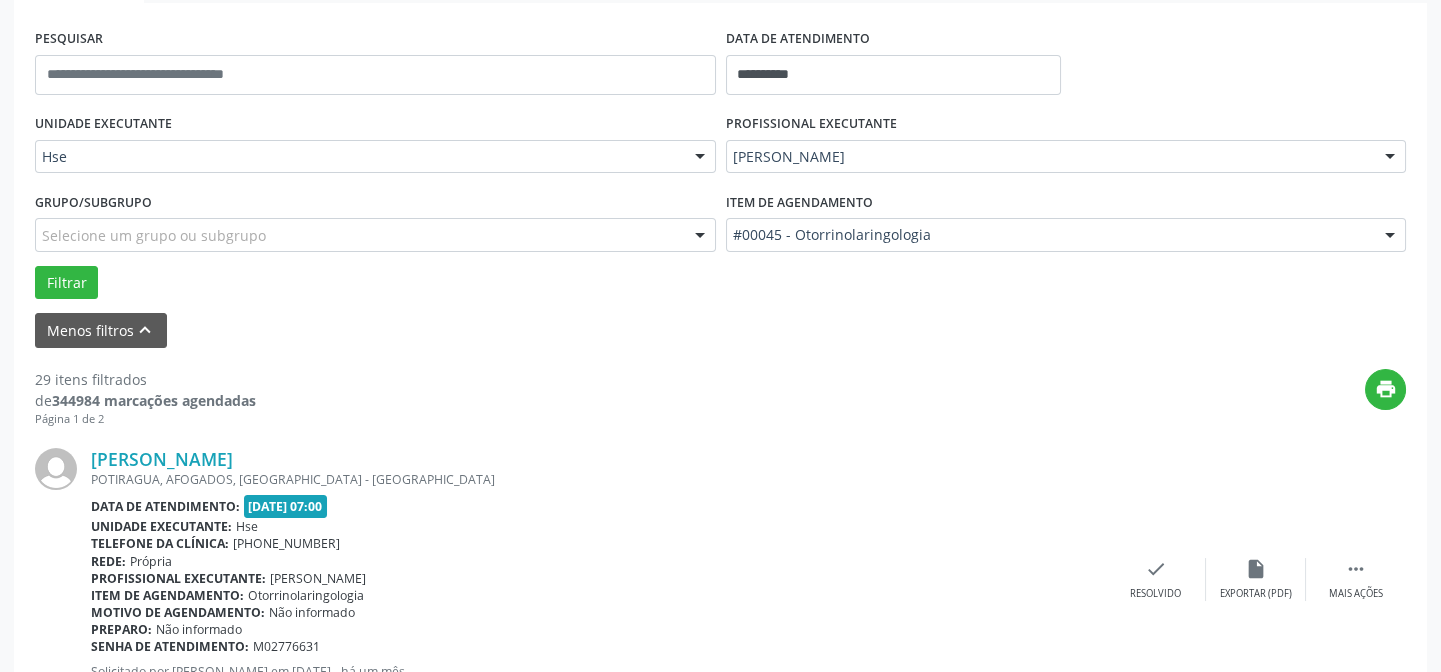 scroll, scrollTop: 950, scrollLeft: 0, axis: vertical 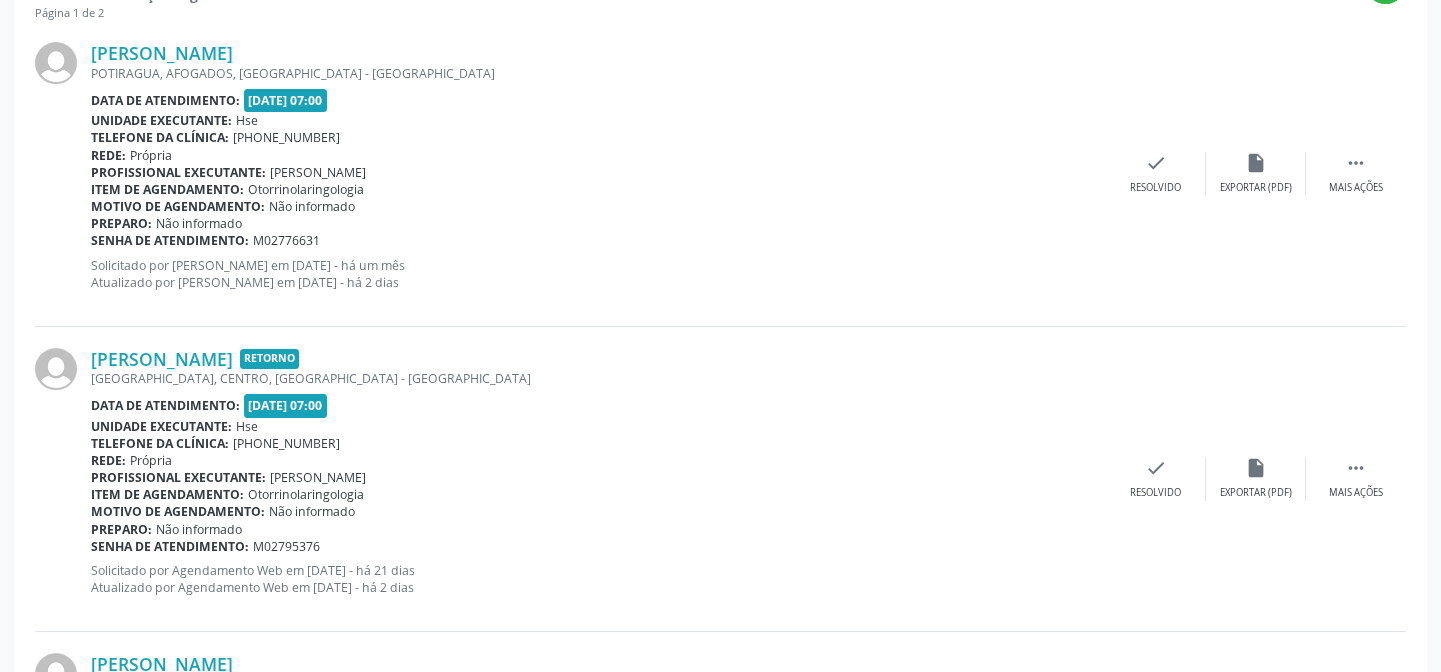 drag, startPoint x: 882, startPoint y: 347, endPoint x: 864, endPoint y: 360, distance: 22.203604 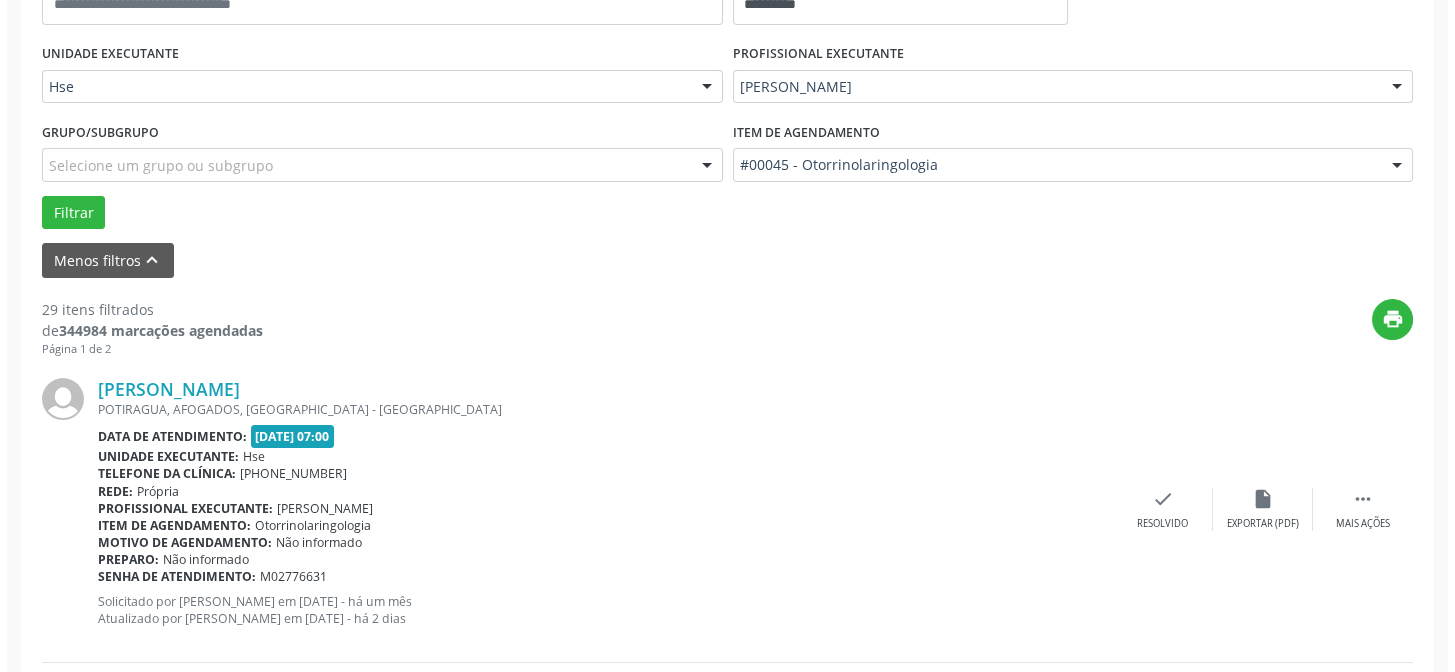 scroll, scrollTop: 504, scrollLeft: 0, axis: vertical 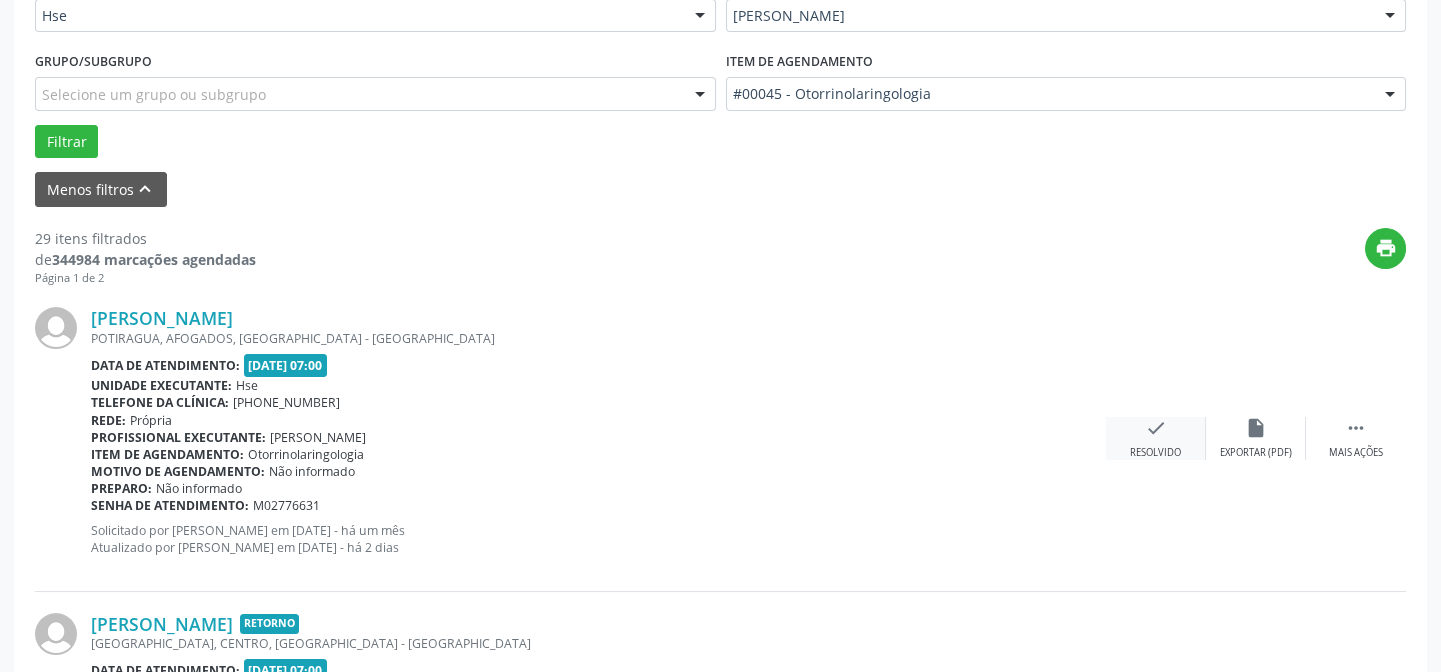 click on "check" at bounding box center [1156, 428] 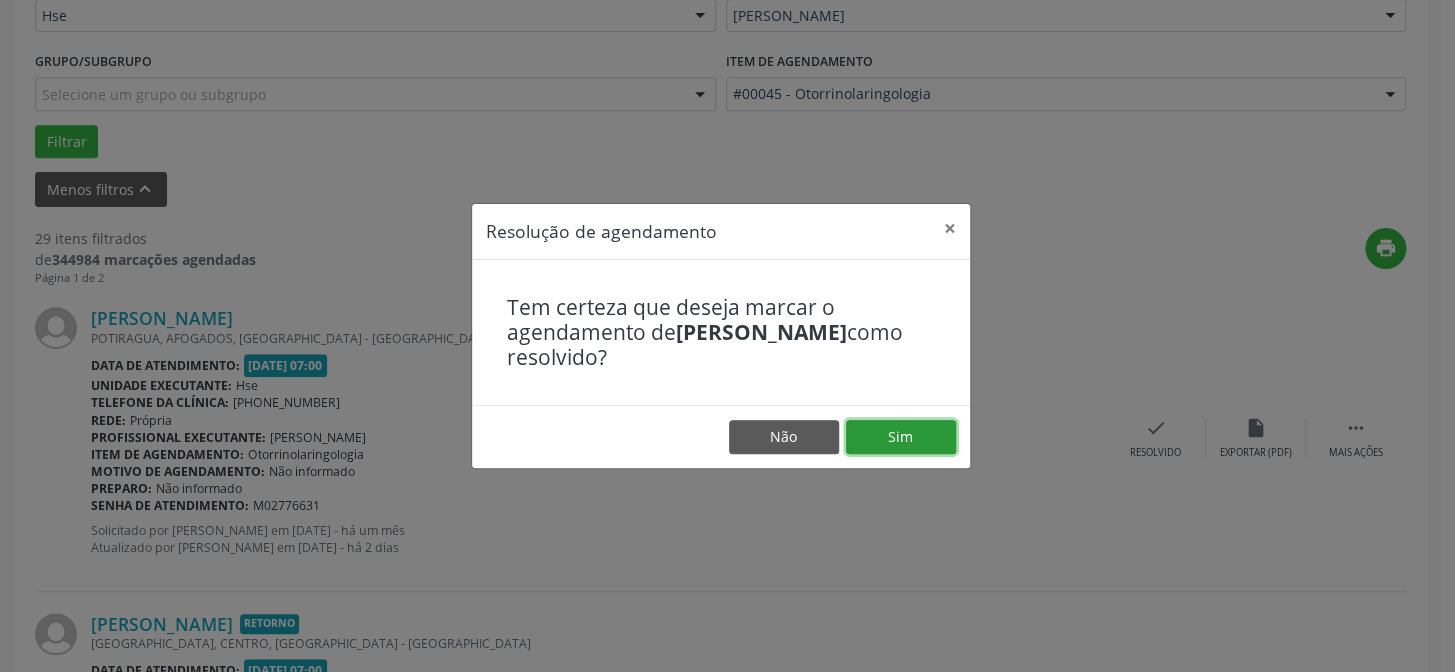 click on "Sim" at bounding box center (901, 437) 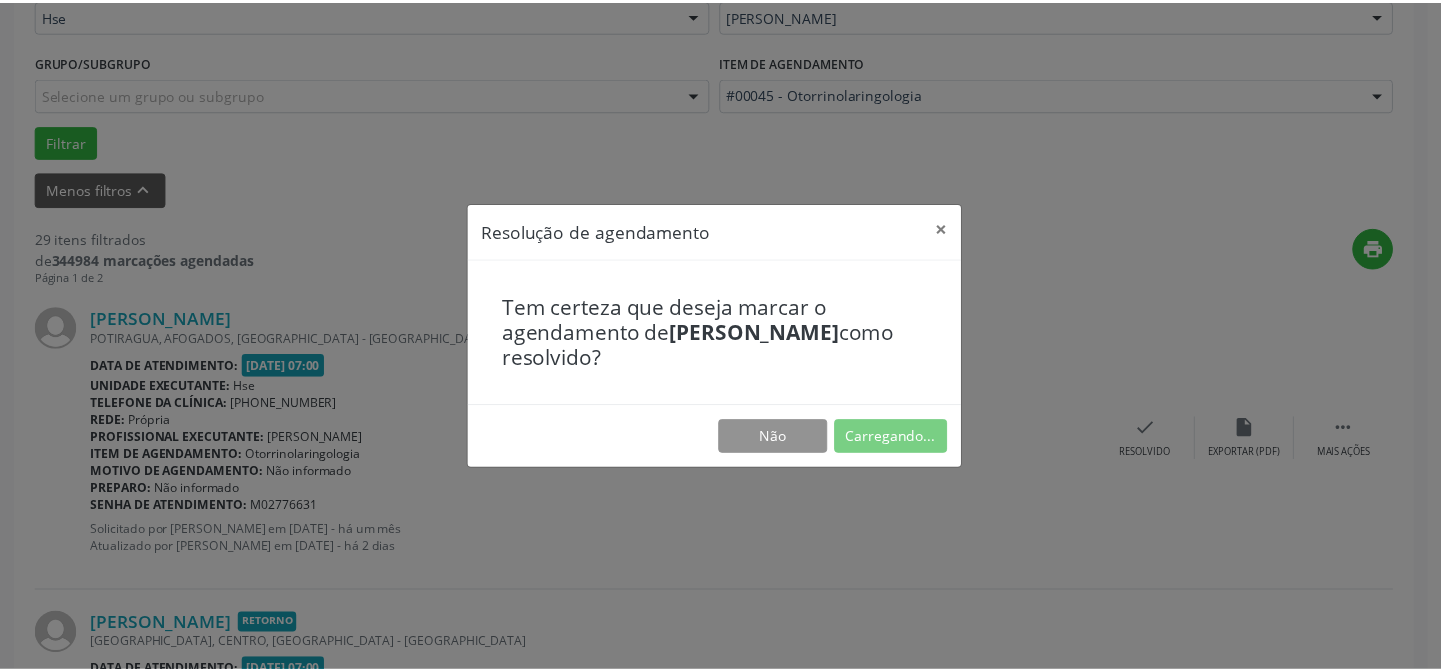scroll, scrollTop: 179, scrollLeft: 0, axis: vertical 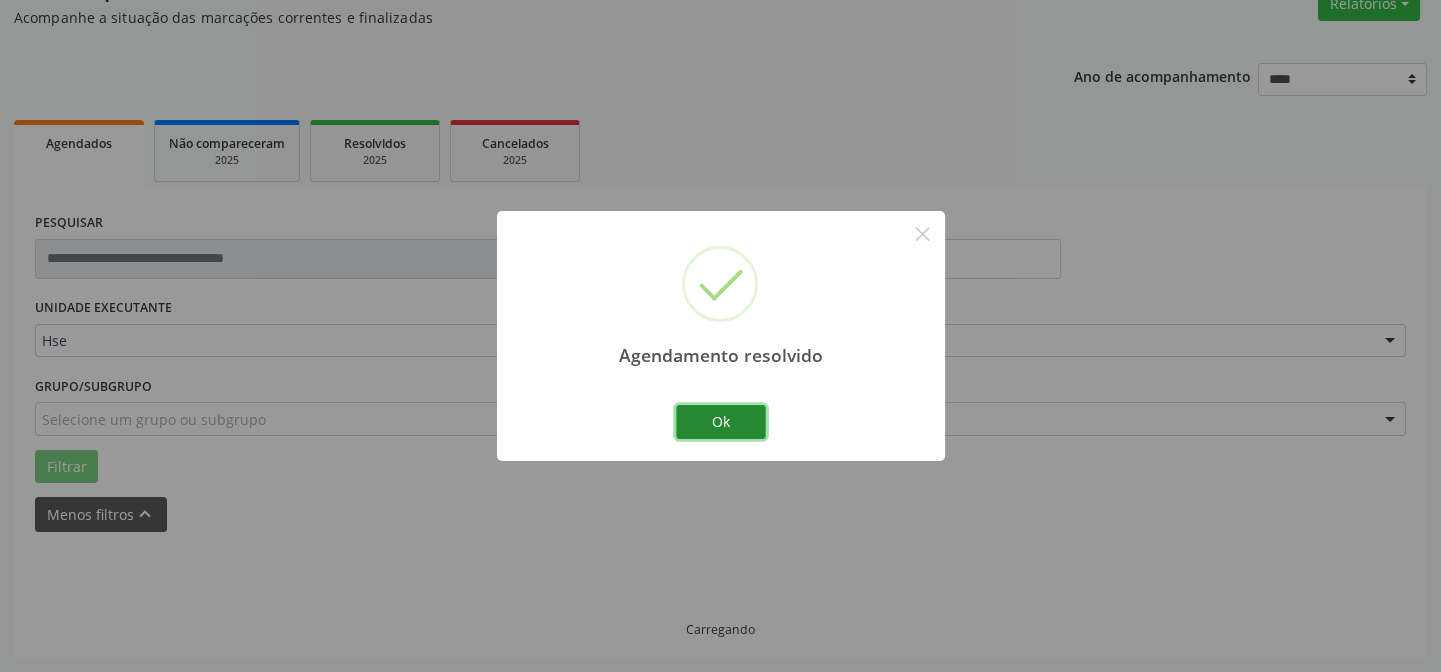 click on "Ok" at bounding box center [721, 422] 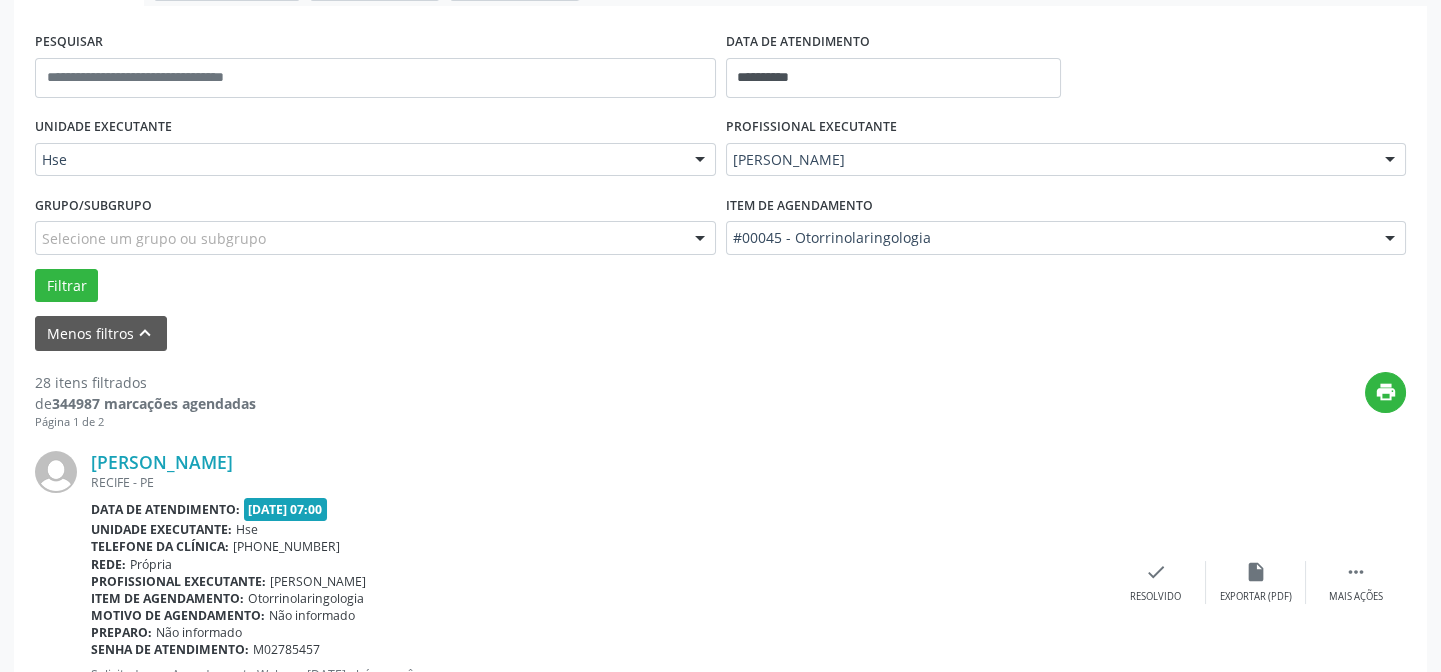 scroll, scrollTop: 451, scrollLeft: 0, axis: vertical 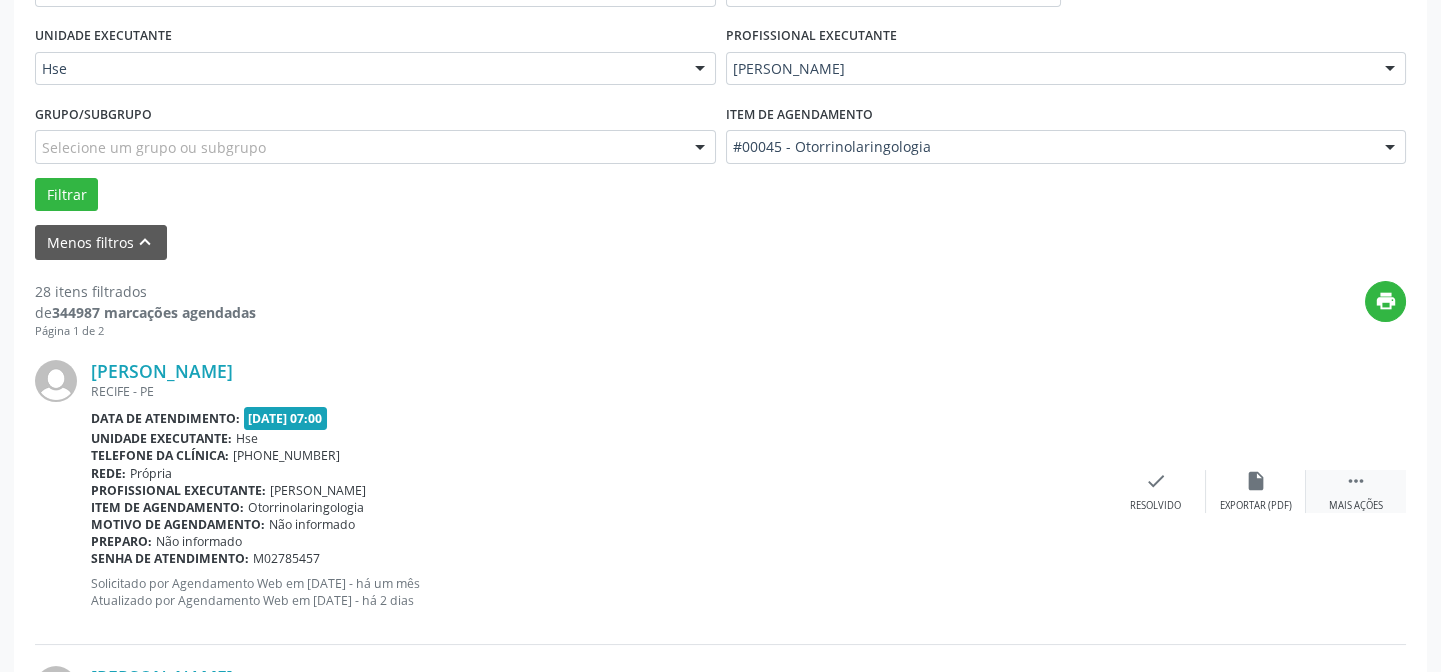 click on "" at bounding box center (1356, 481) 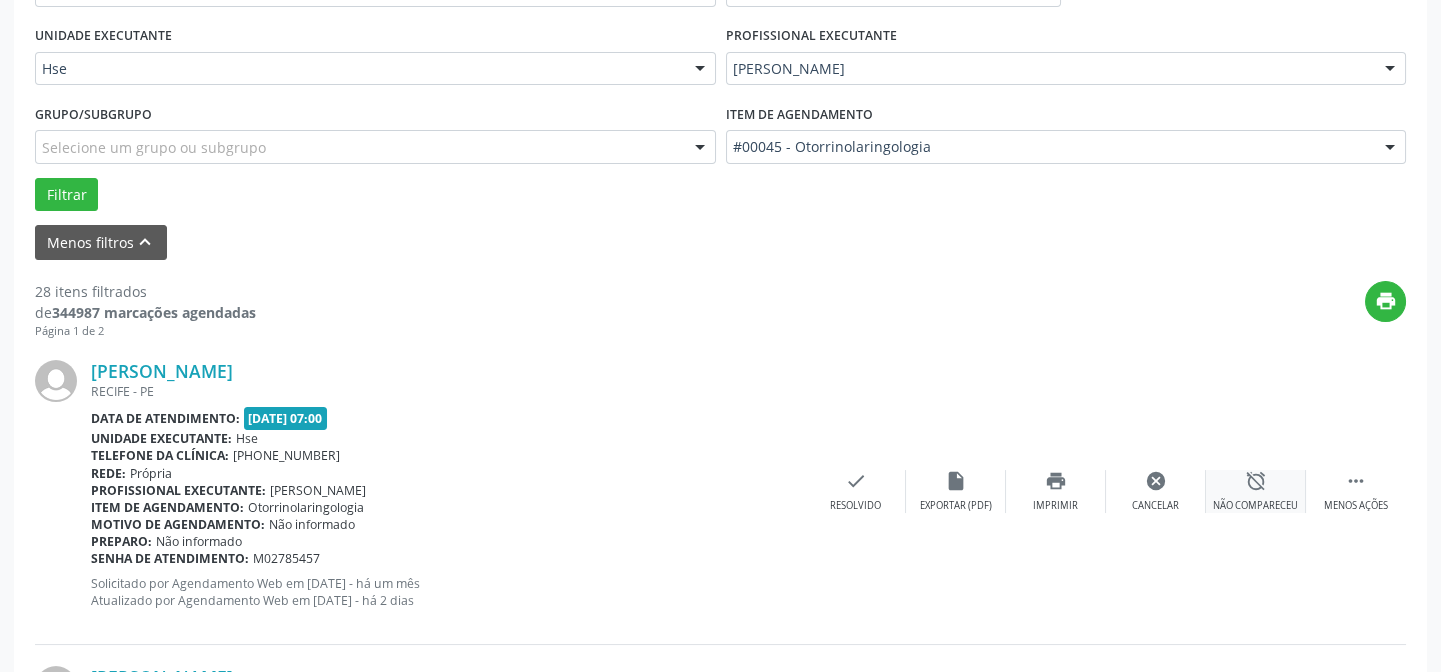 click on "alarm_off" at bounding box center [1256, 481] 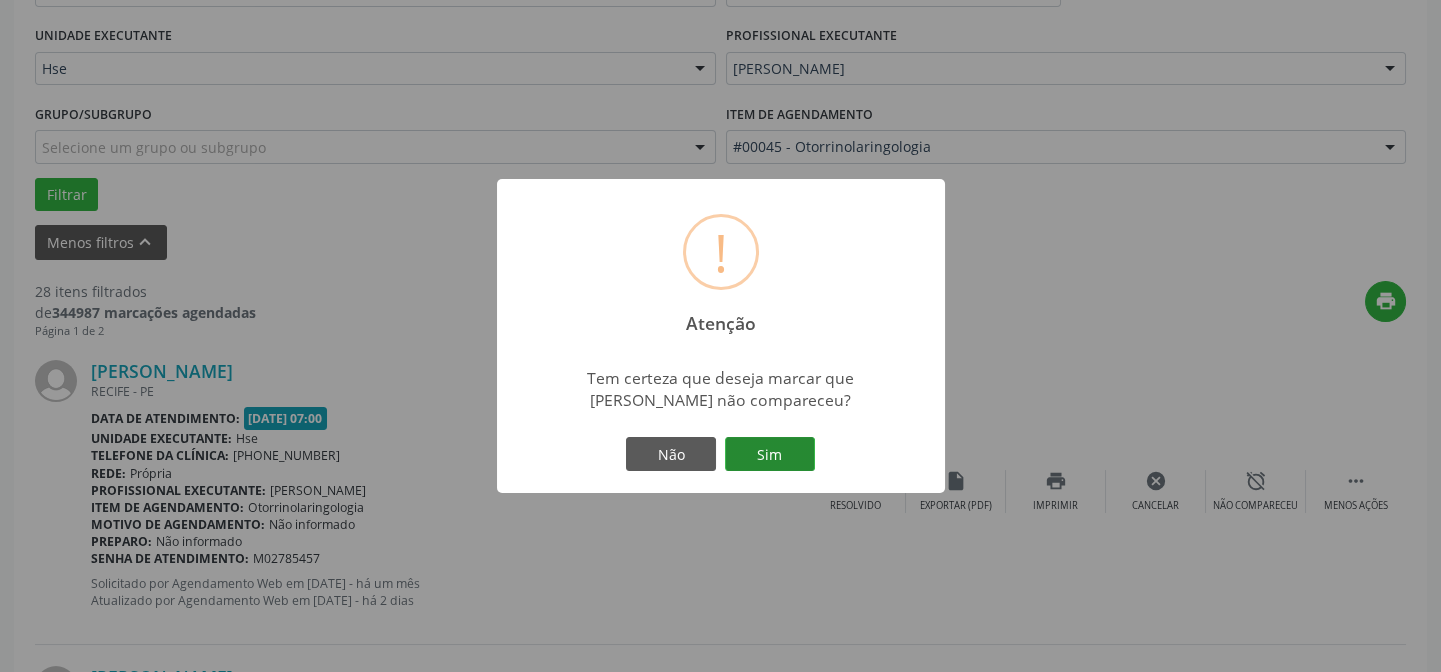 click on "Sim" at bounding box center [770, 454] 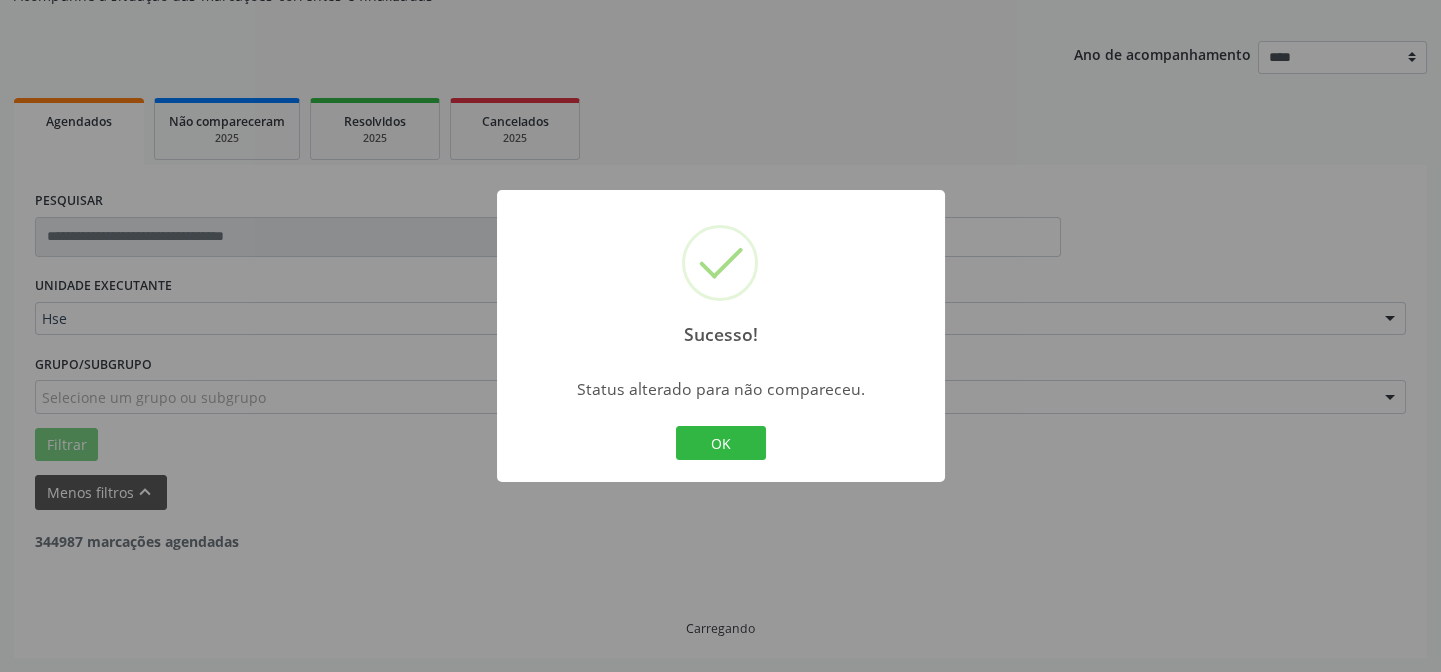 scroll, scrollTop: 200, scrollLeft: 0, axis: vertical 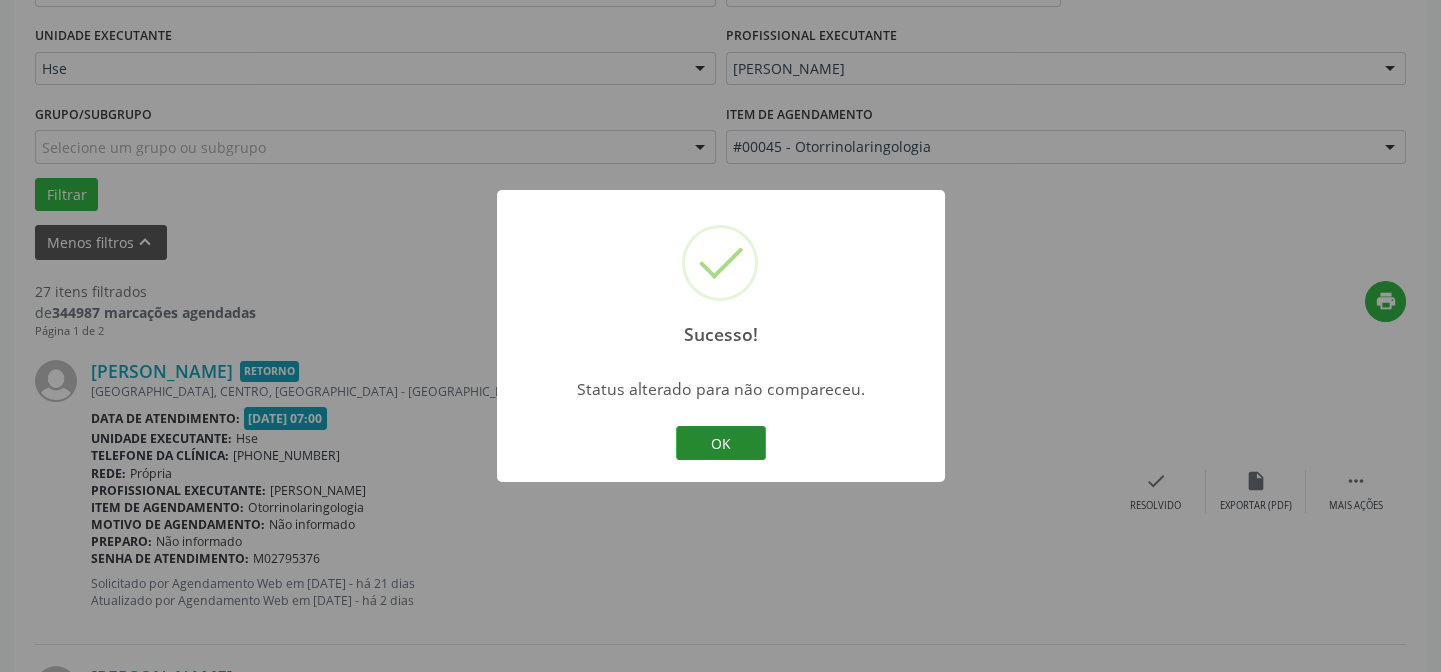 click on "OK" at bounding box center (721, 443) 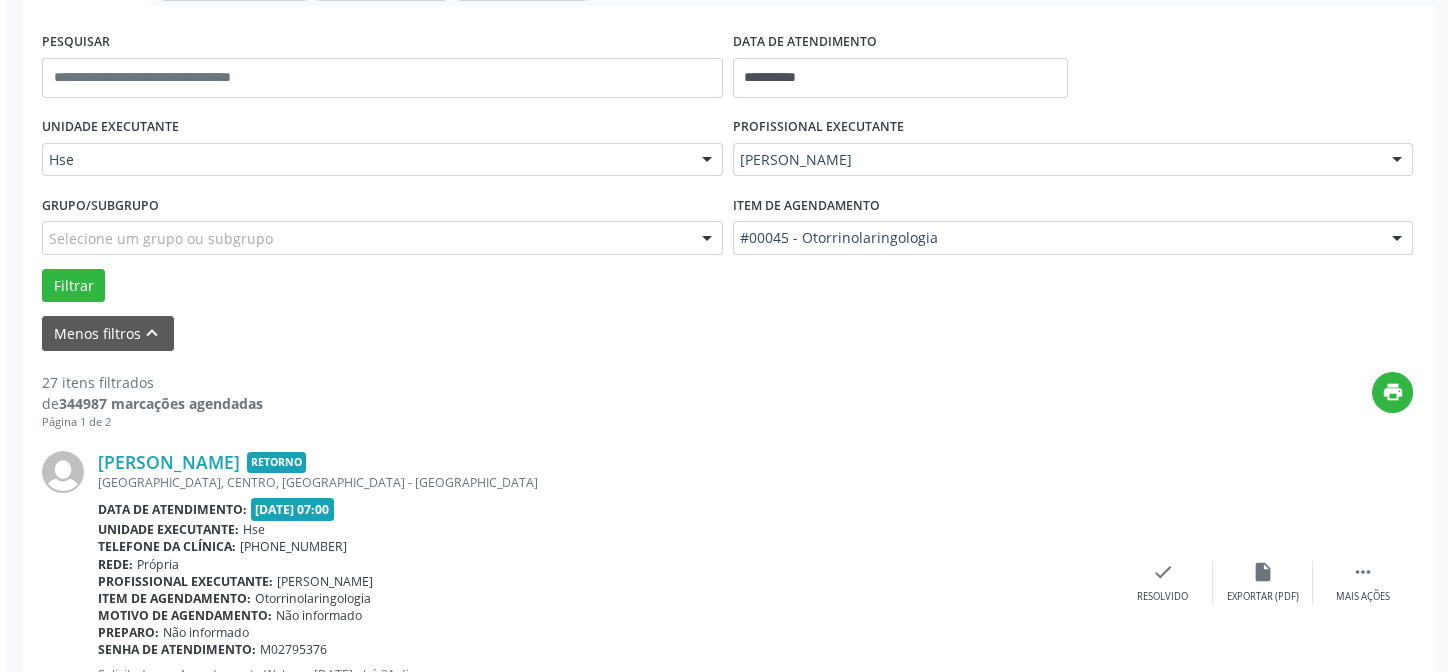scroll, scrollTop: 542, scrollLeft: 0, axis: vertical 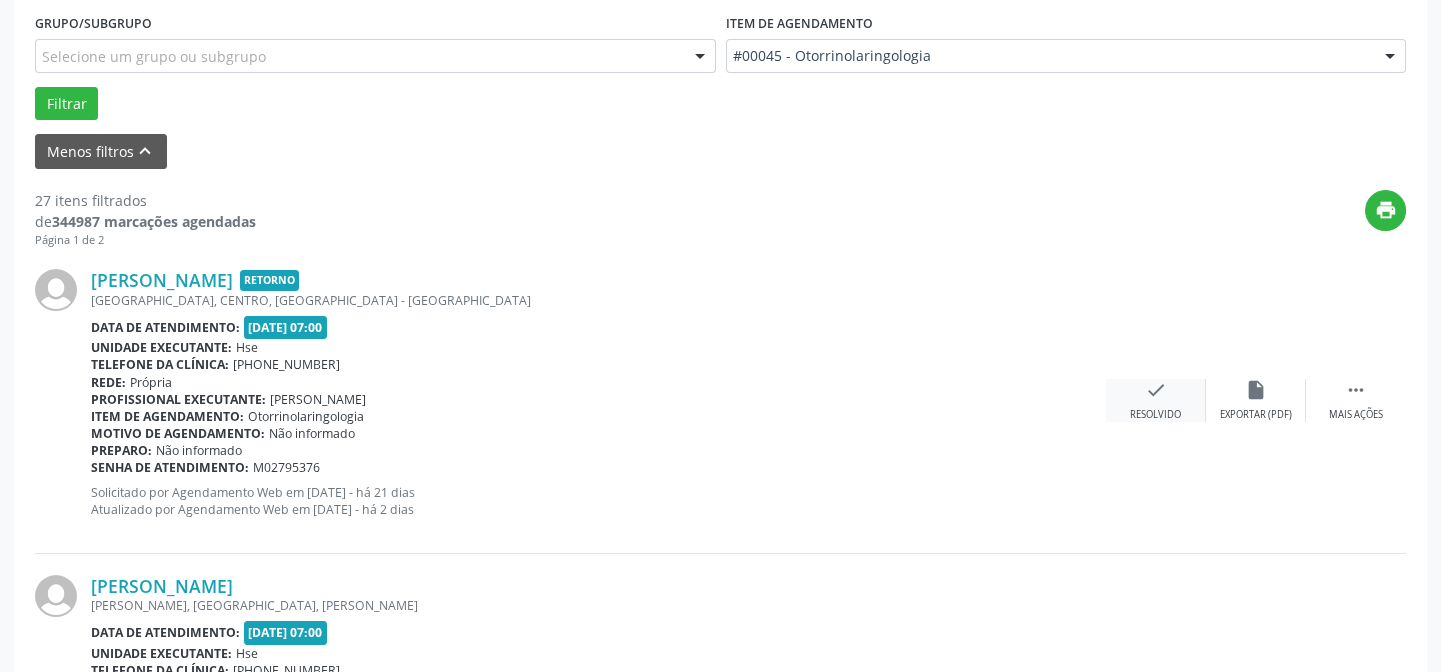 click on "check" at bounding box center [1156, 390] 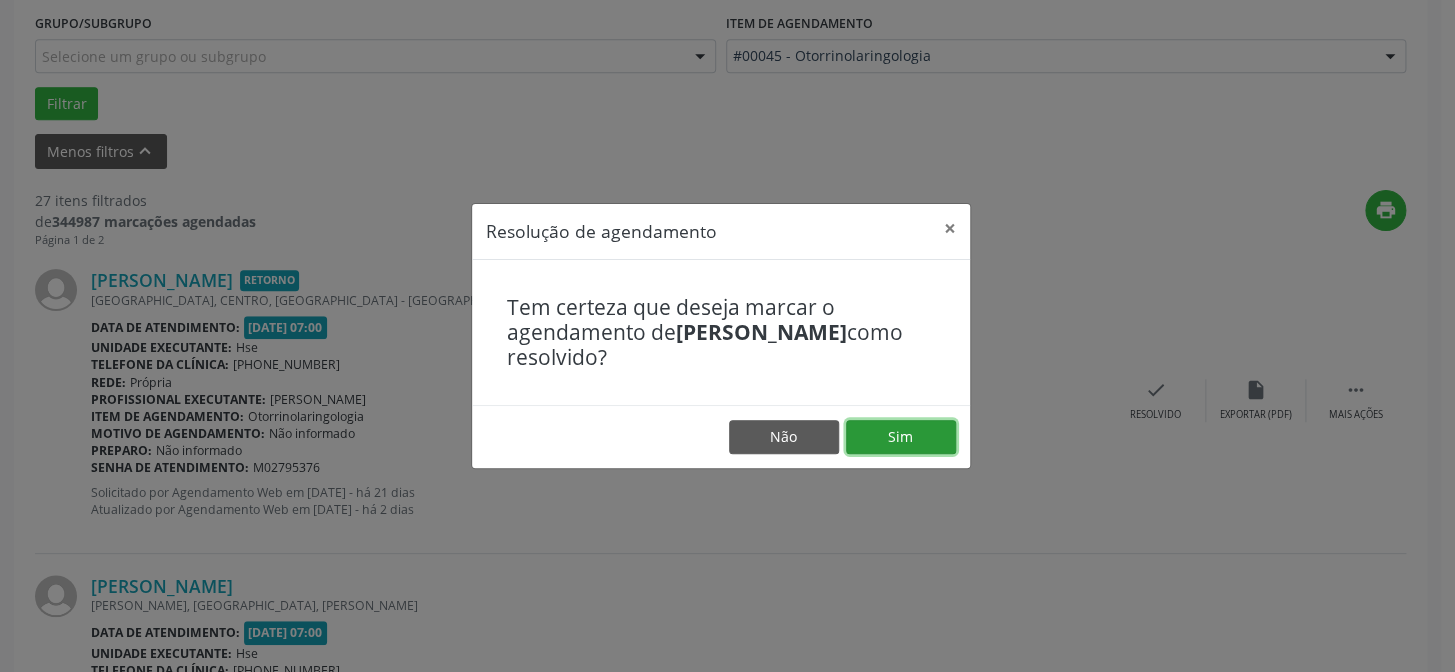 click on "Sim" at bounding box center [901, 437] 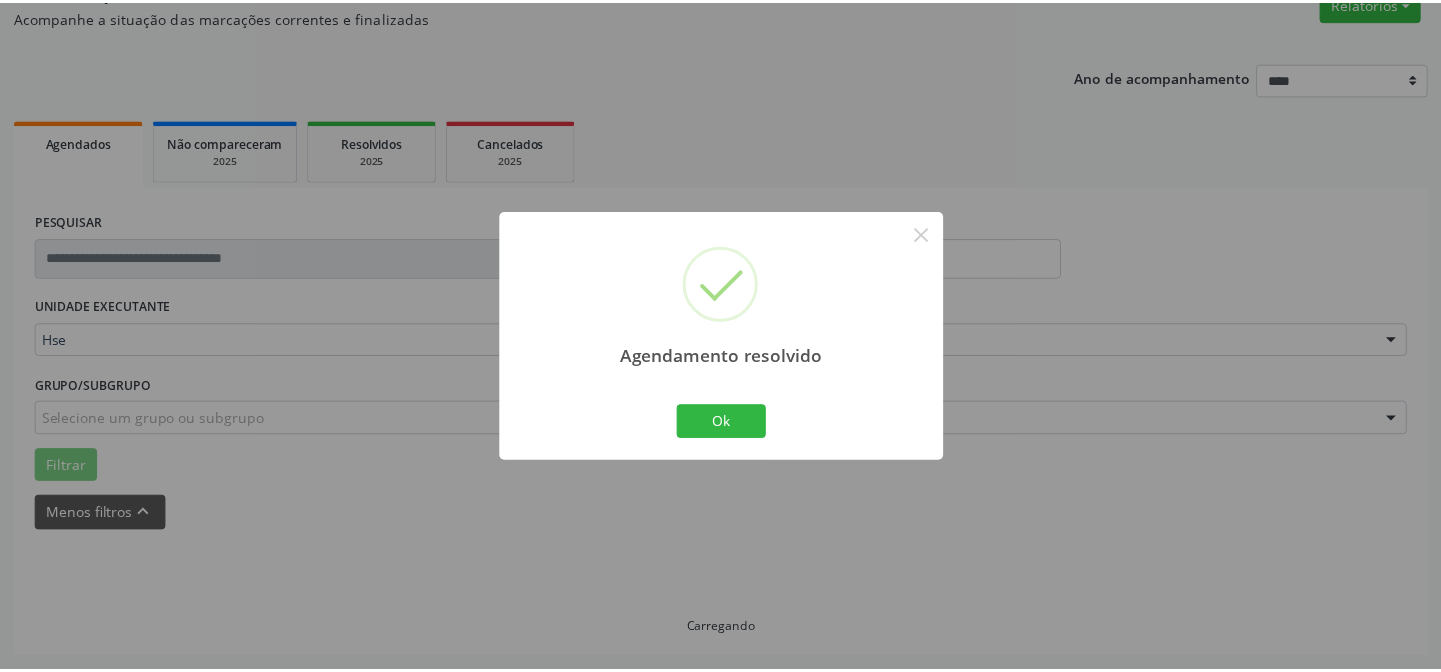 scroll, scrollTop: 179, scrollLeft: 0, axis: vertical 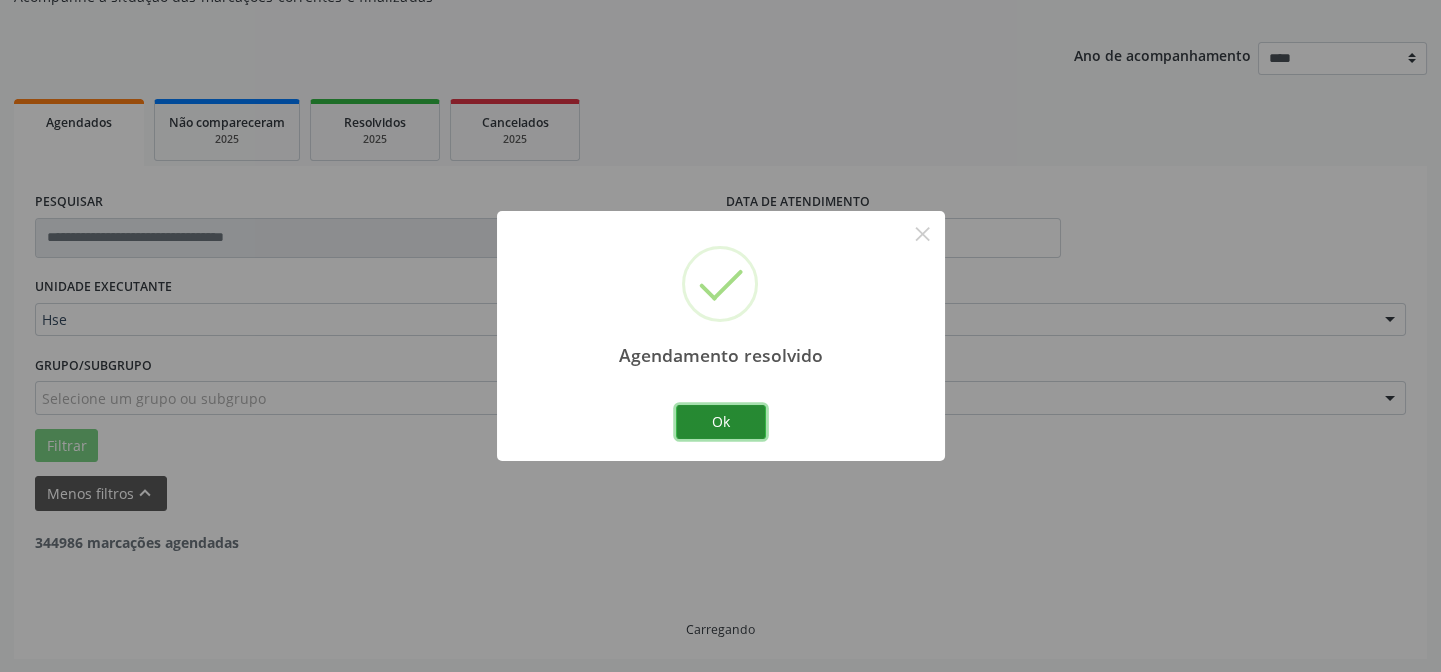 click on "Ok" at bounding box center [721, 422] 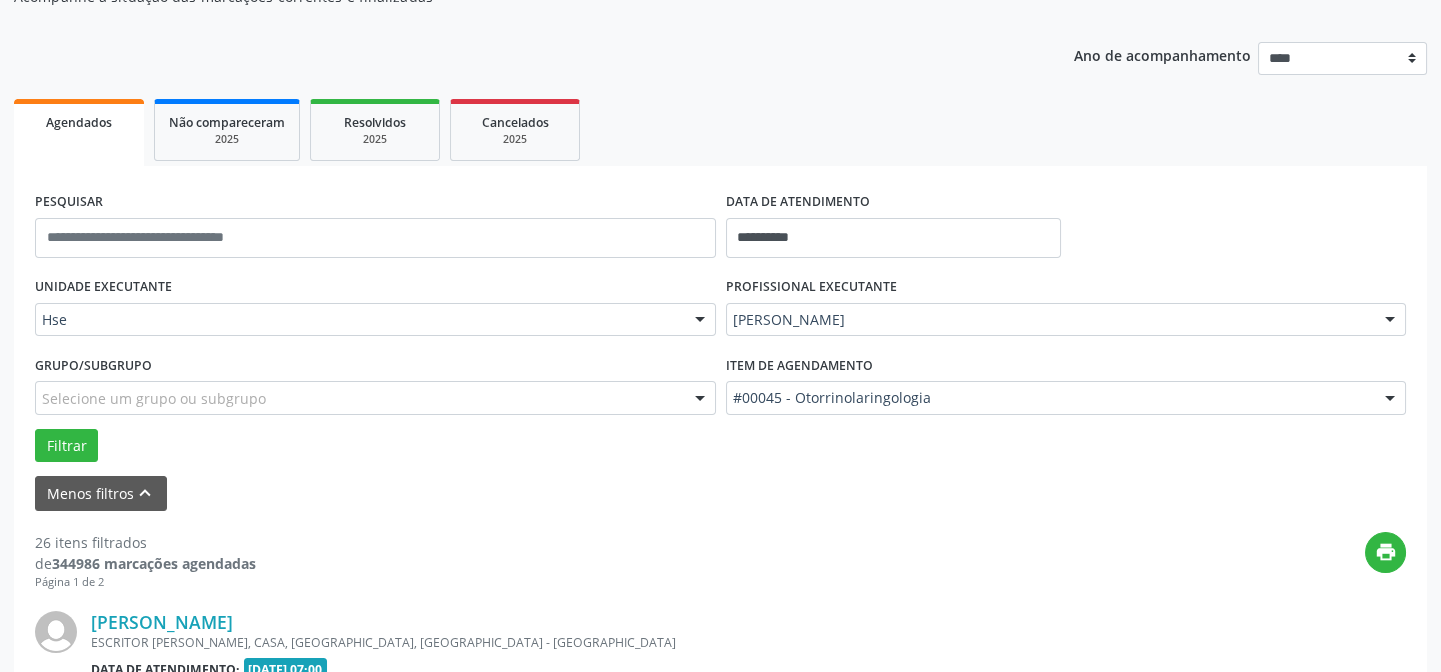 scroll, scrollTop: 381, scrollLeft: 0, axis: vertical 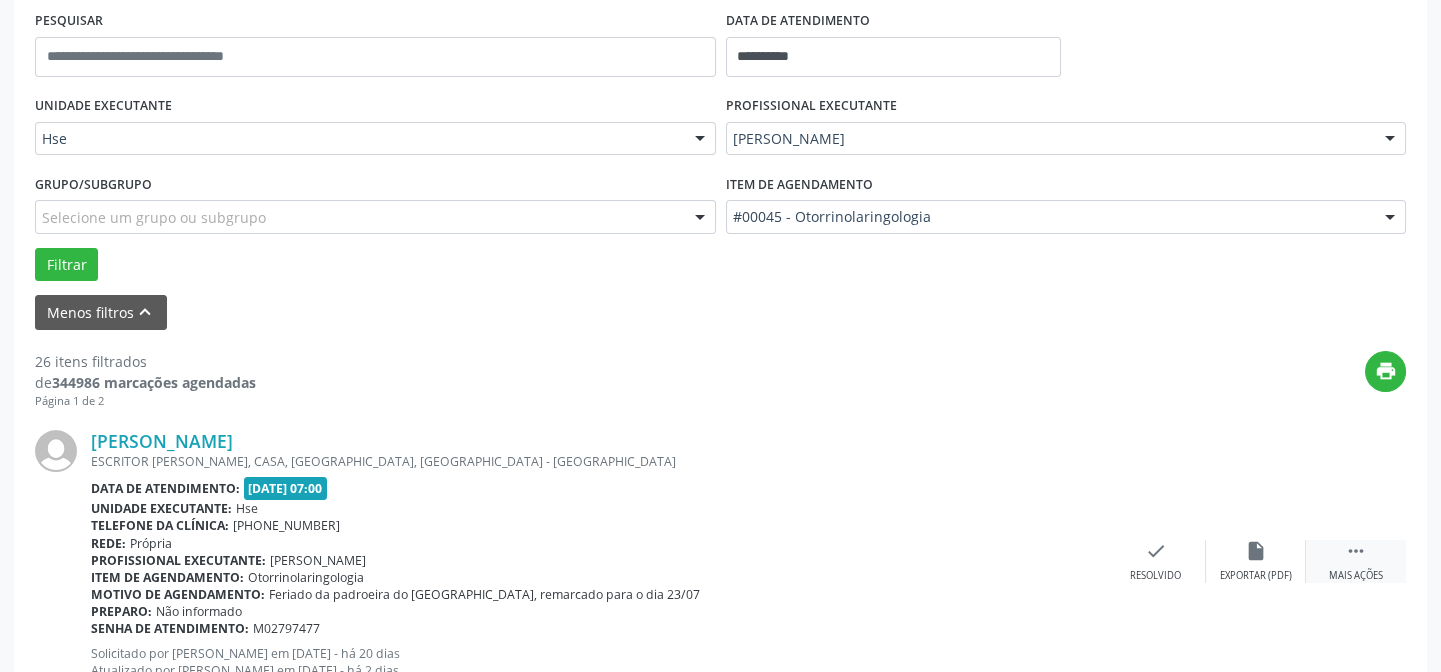 click on "" at bounding box center (1356, 551) 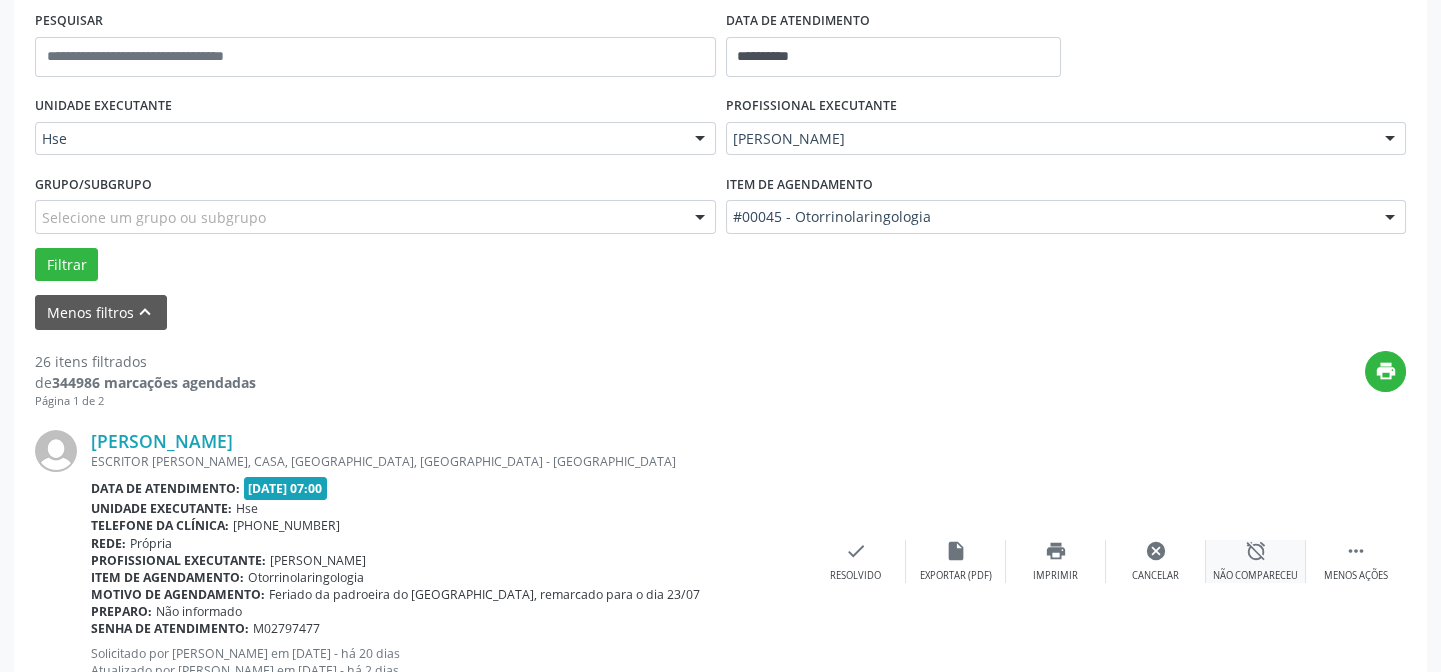 click on "alarm_off" at bounding box center [1256, 551] 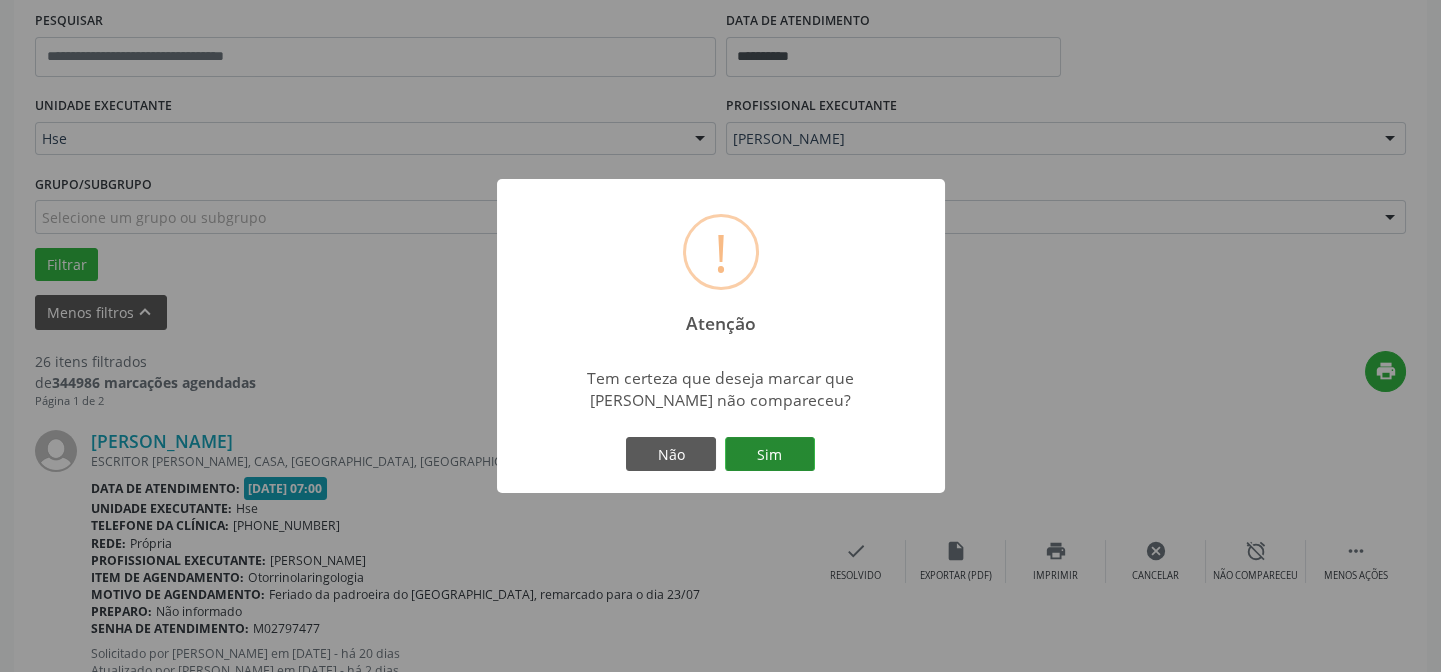 click on "Sim" at bounding box center (770, 454) 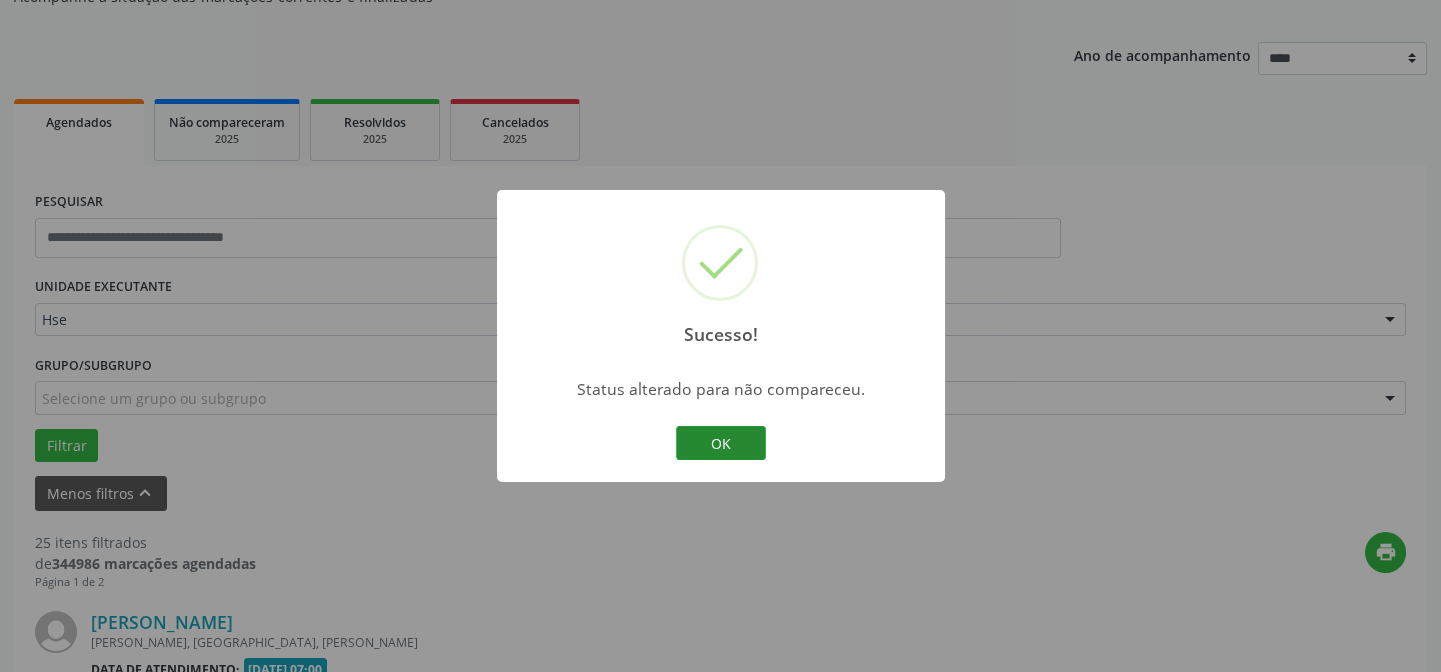 scroll, scrollTop: 381, scrollLeft: 0, axis: vertical 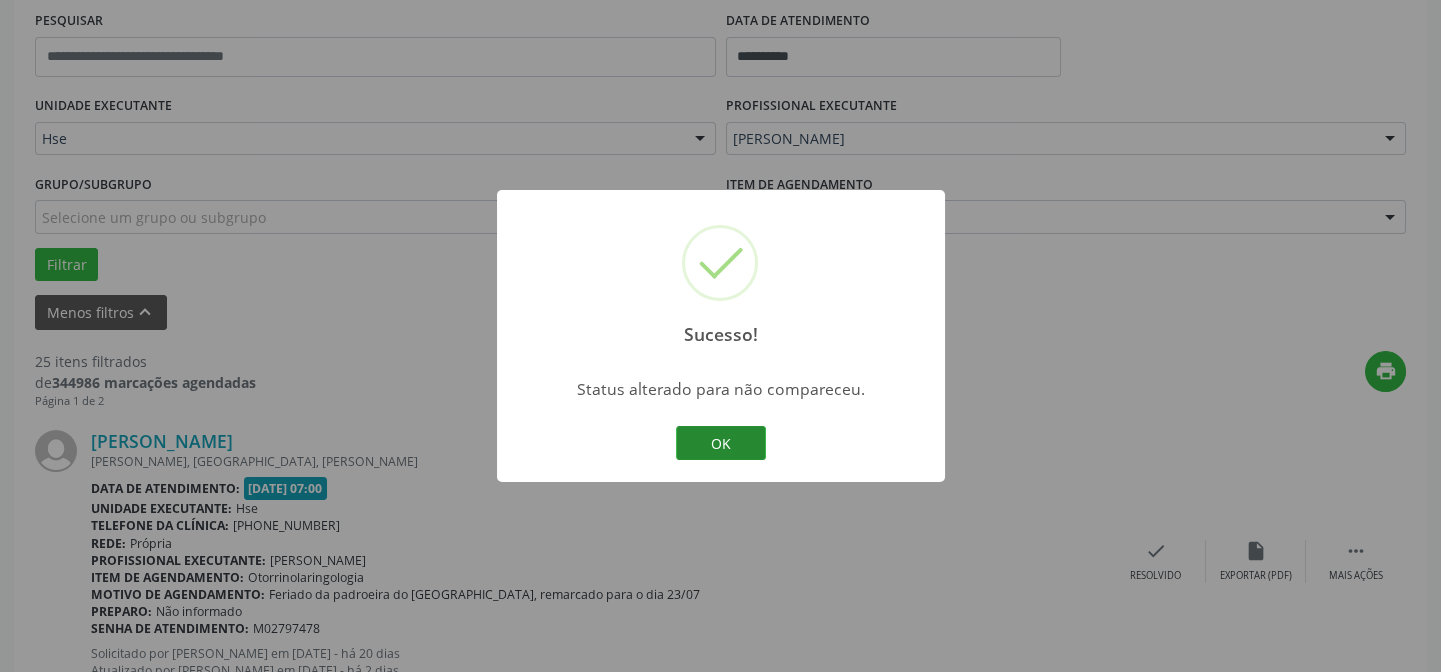 click on "OK" at bounding box center (721, 443) 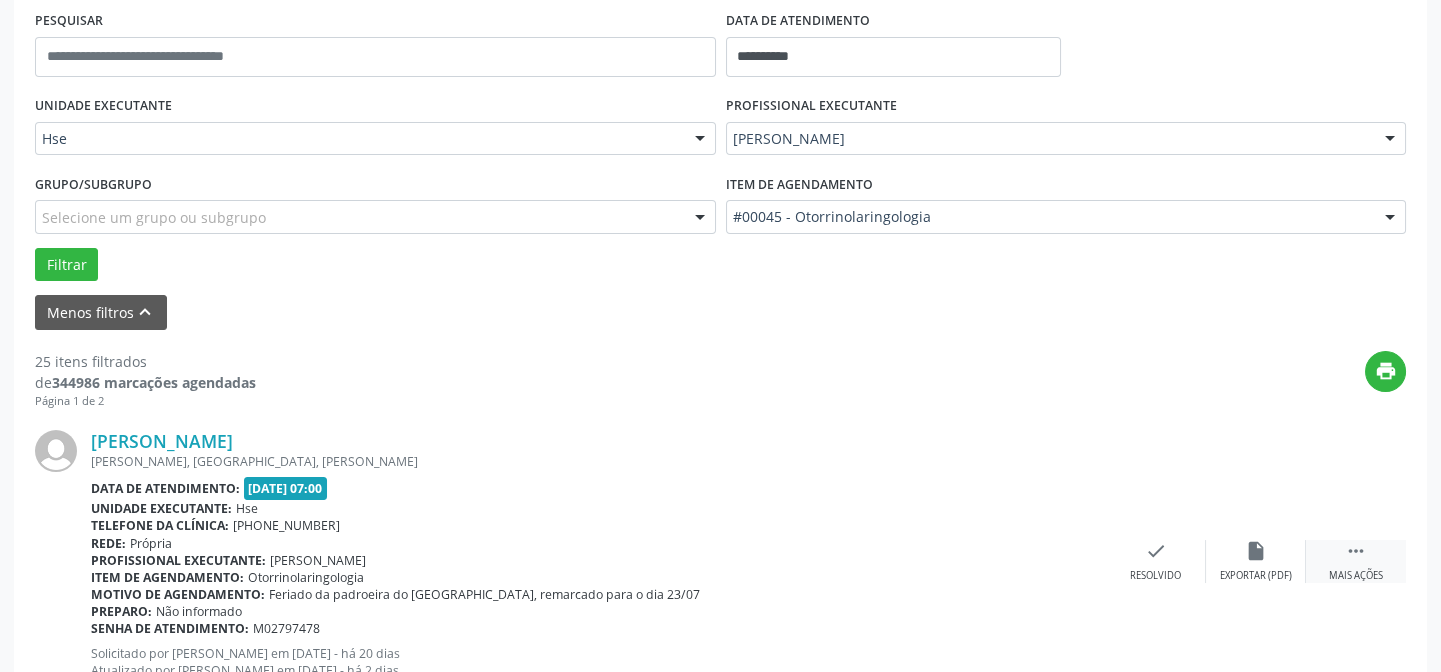 click on "" at bounding box center (1356, 551) 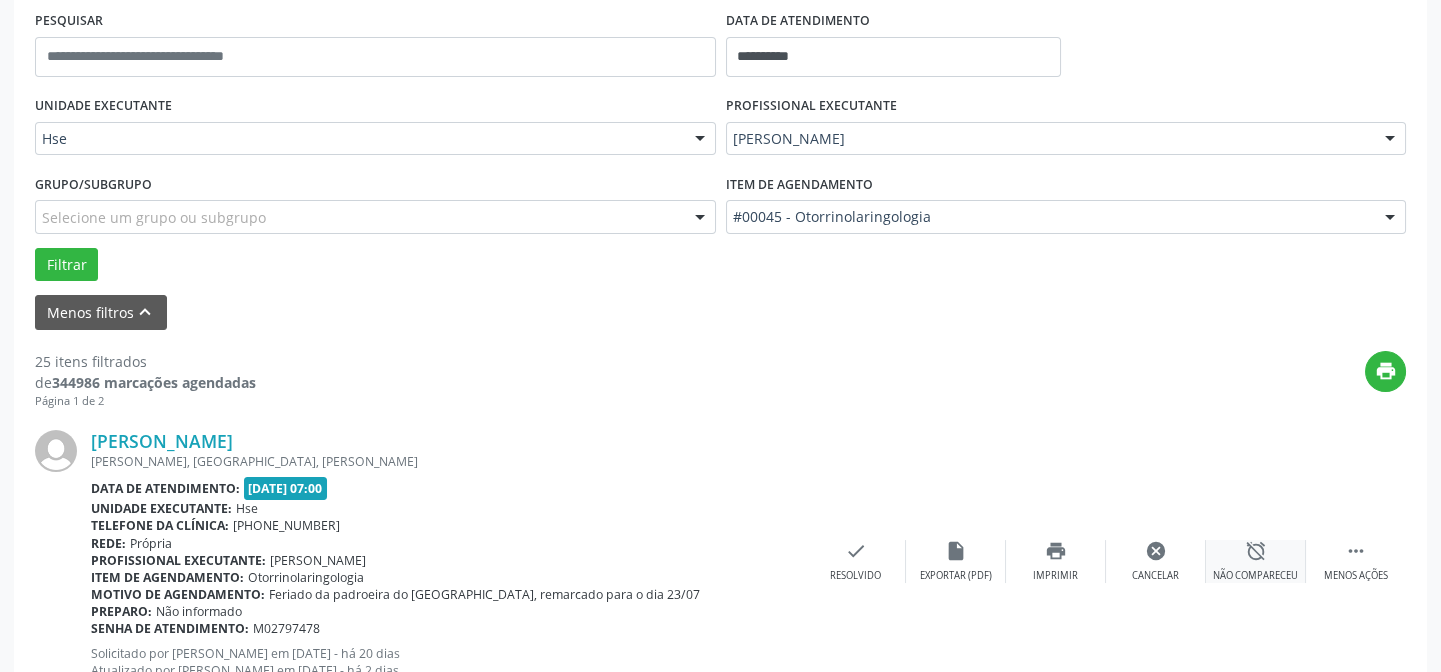 click on "alarm_off" at bounding box center (1256, 551) 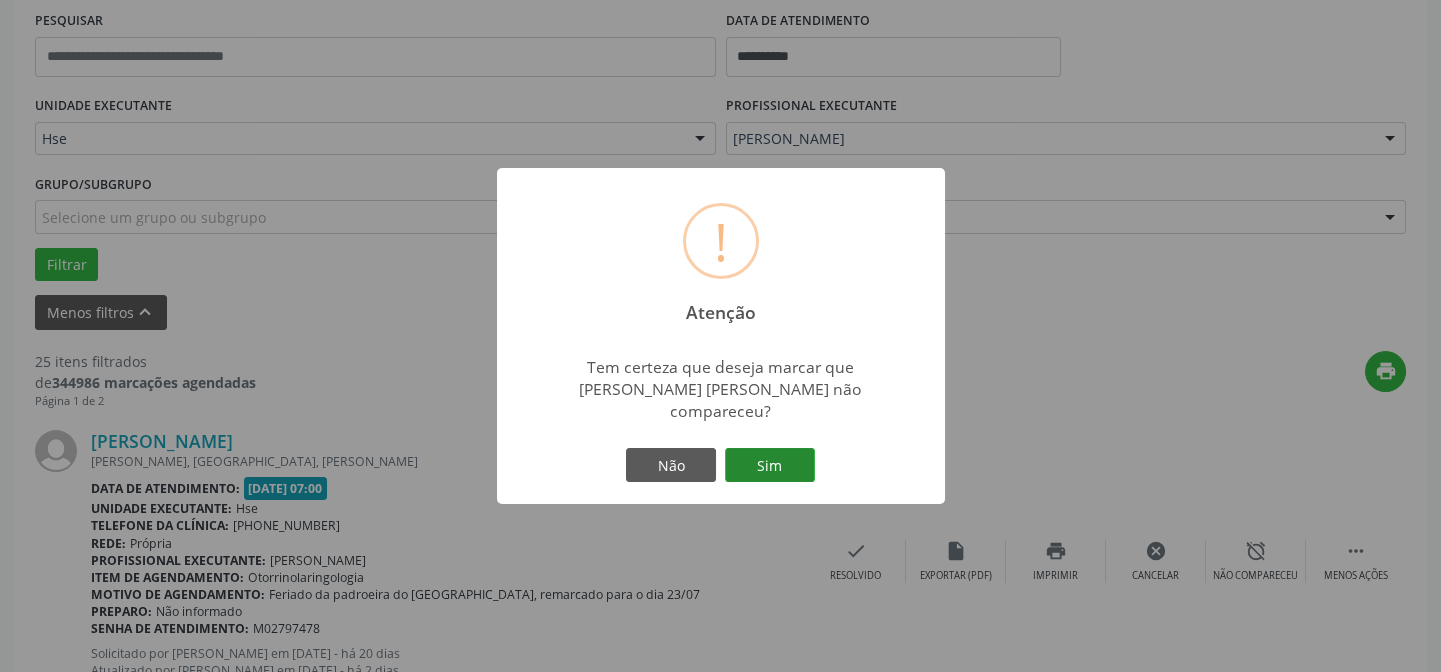 click on "Sim" at bounding box center (770, 465) 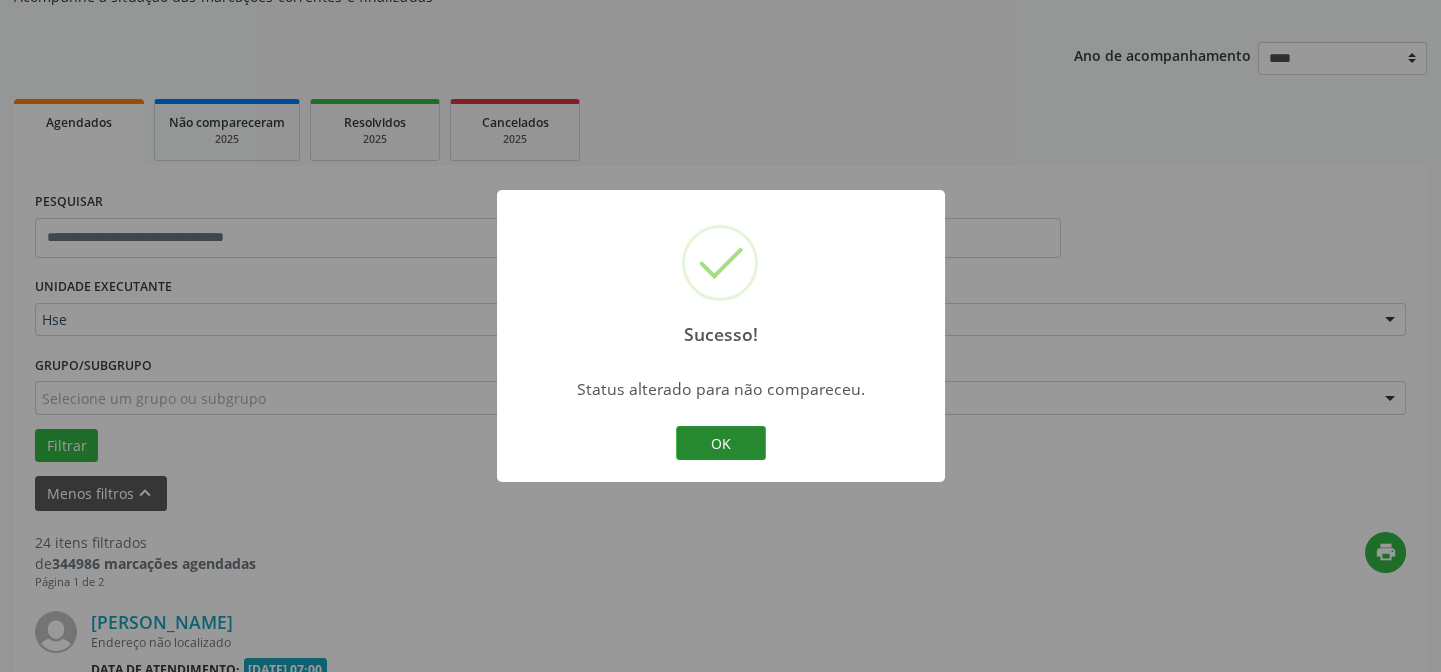 scroll, scrollTop: 654, scrollLeft: 0, axis: vertical 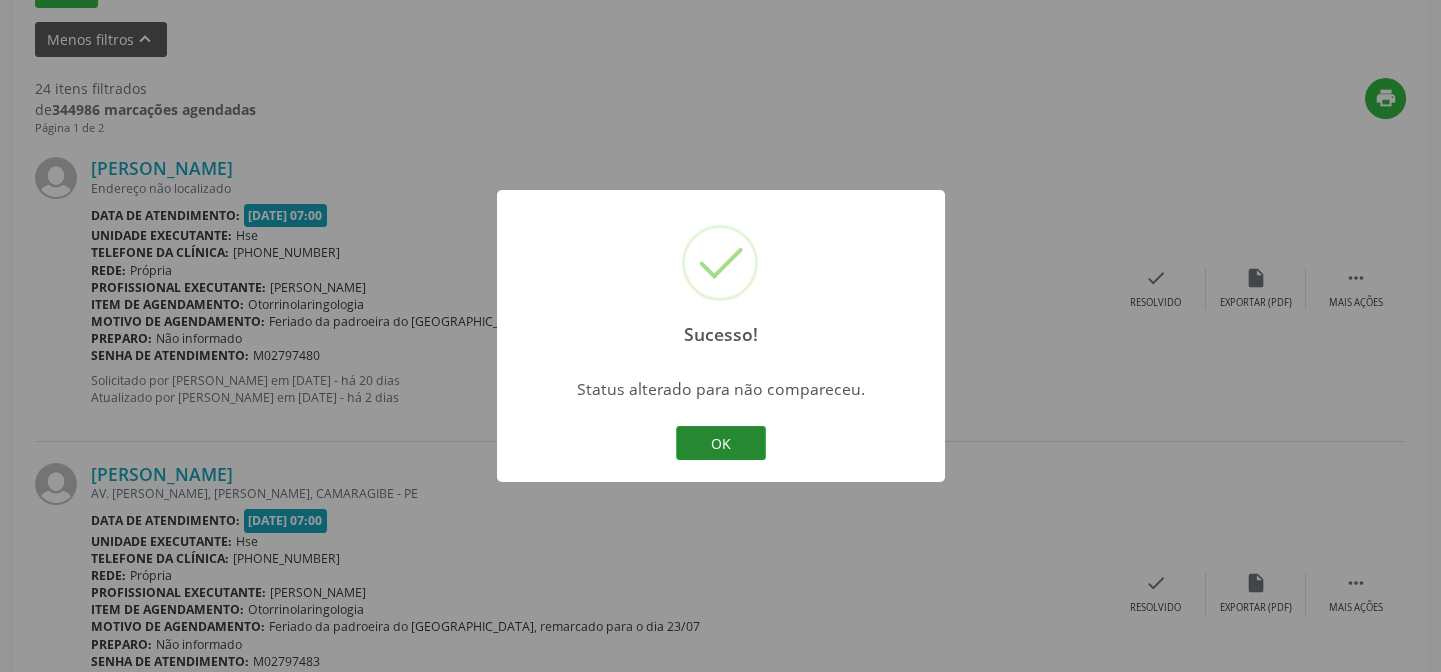 click on "OK" at bounding box center [721, 443] 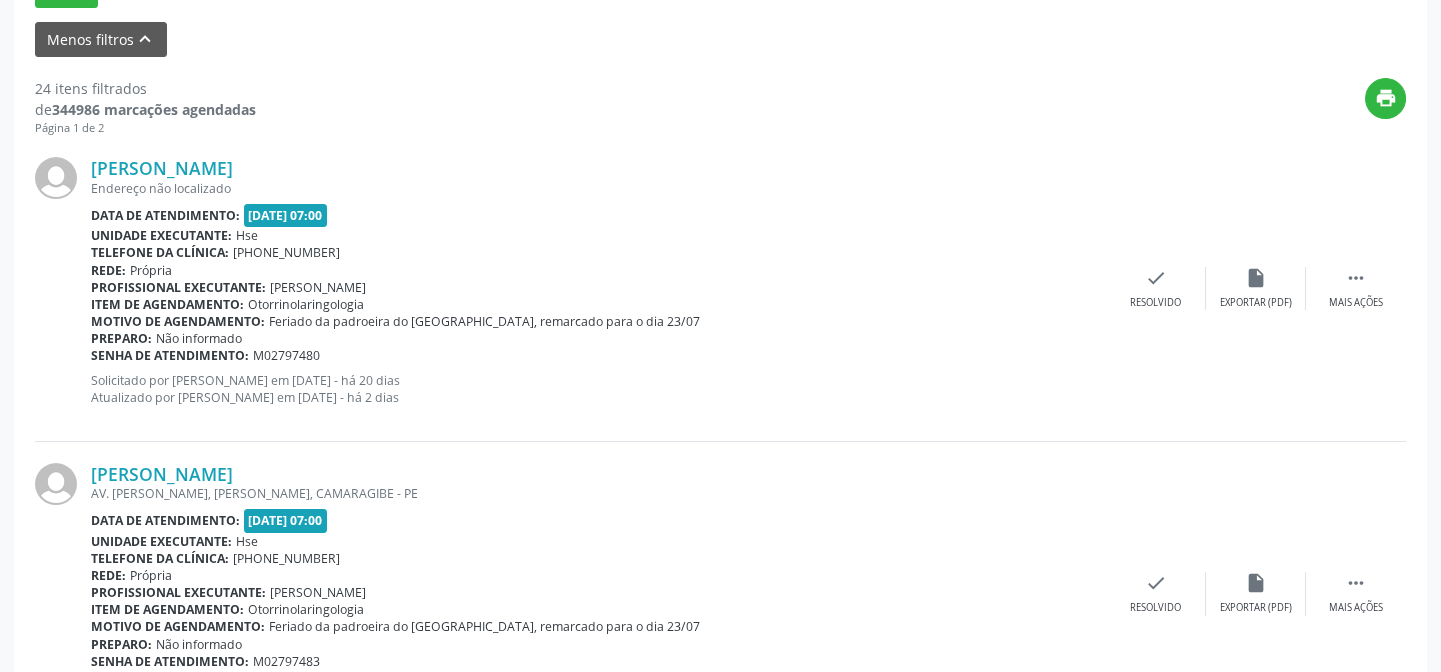 scroll, scrollTop: 563, scrollLeft: 0, axis: vertical 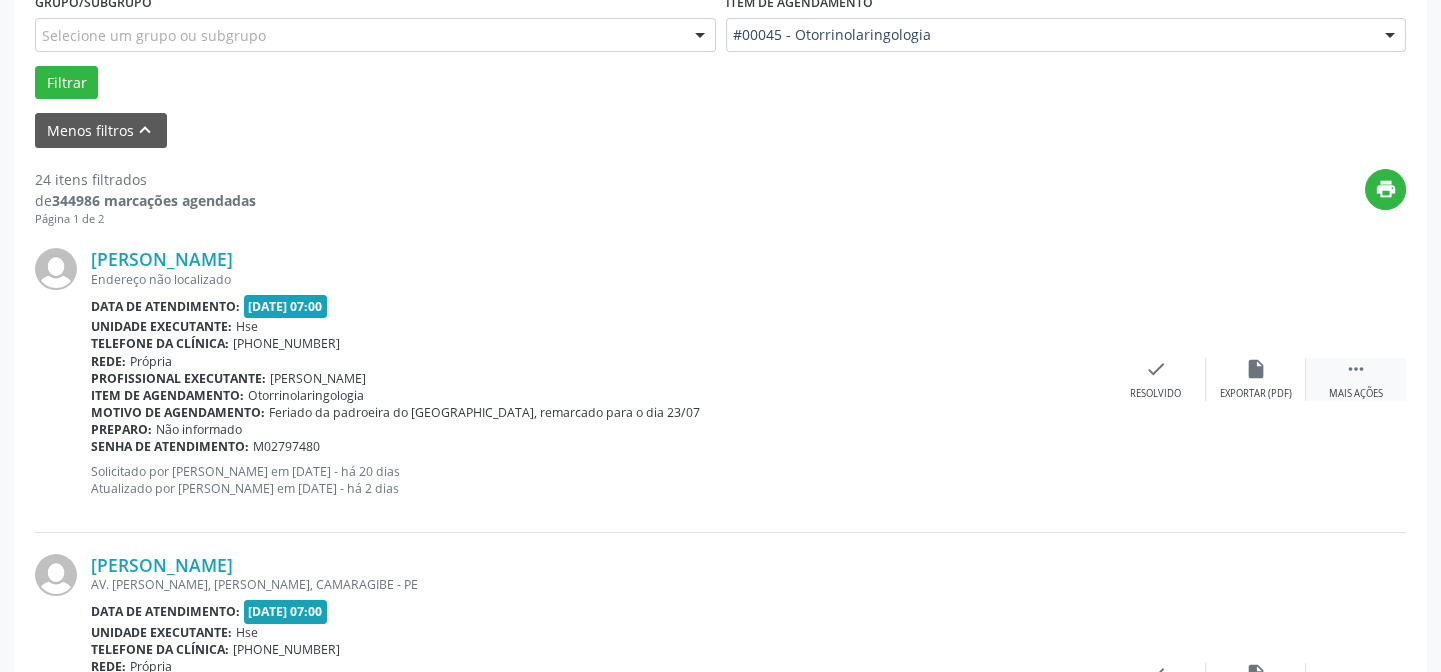 click on "" at bounding box center [1356, 369] 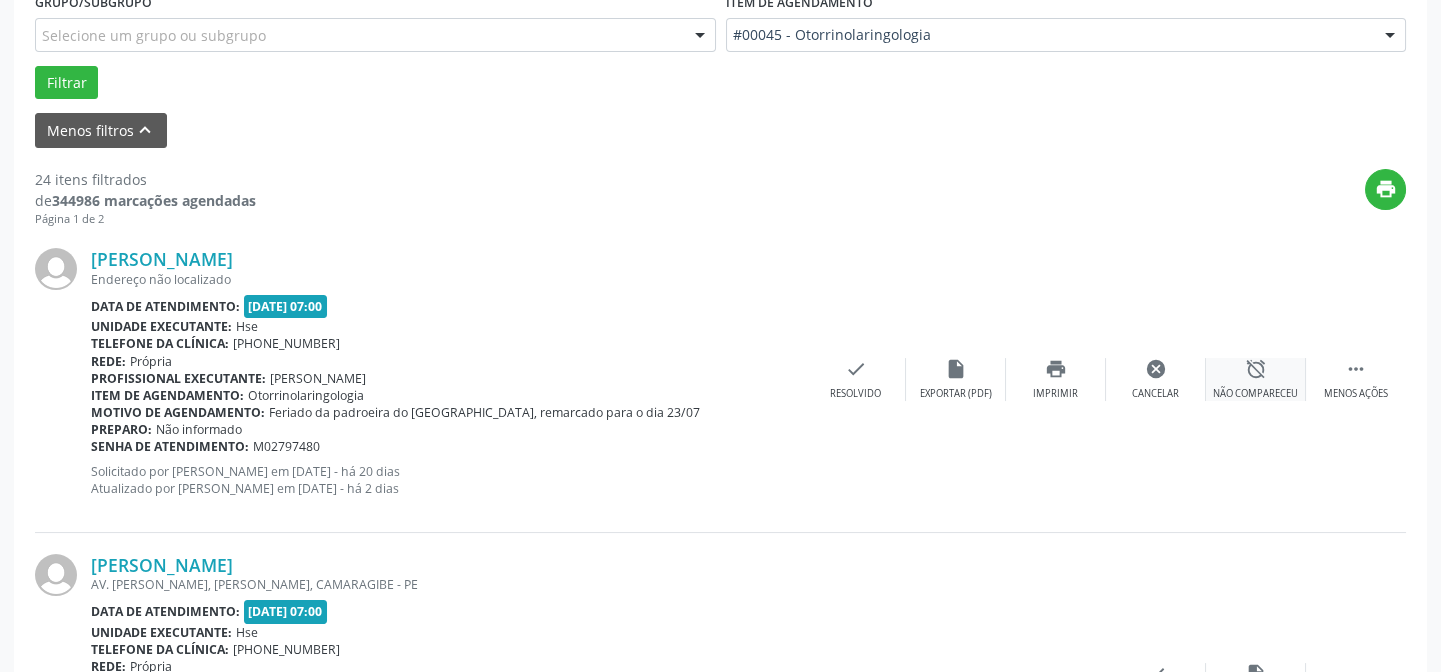 click on "alarm_off" at bounding box center [1256, 369] 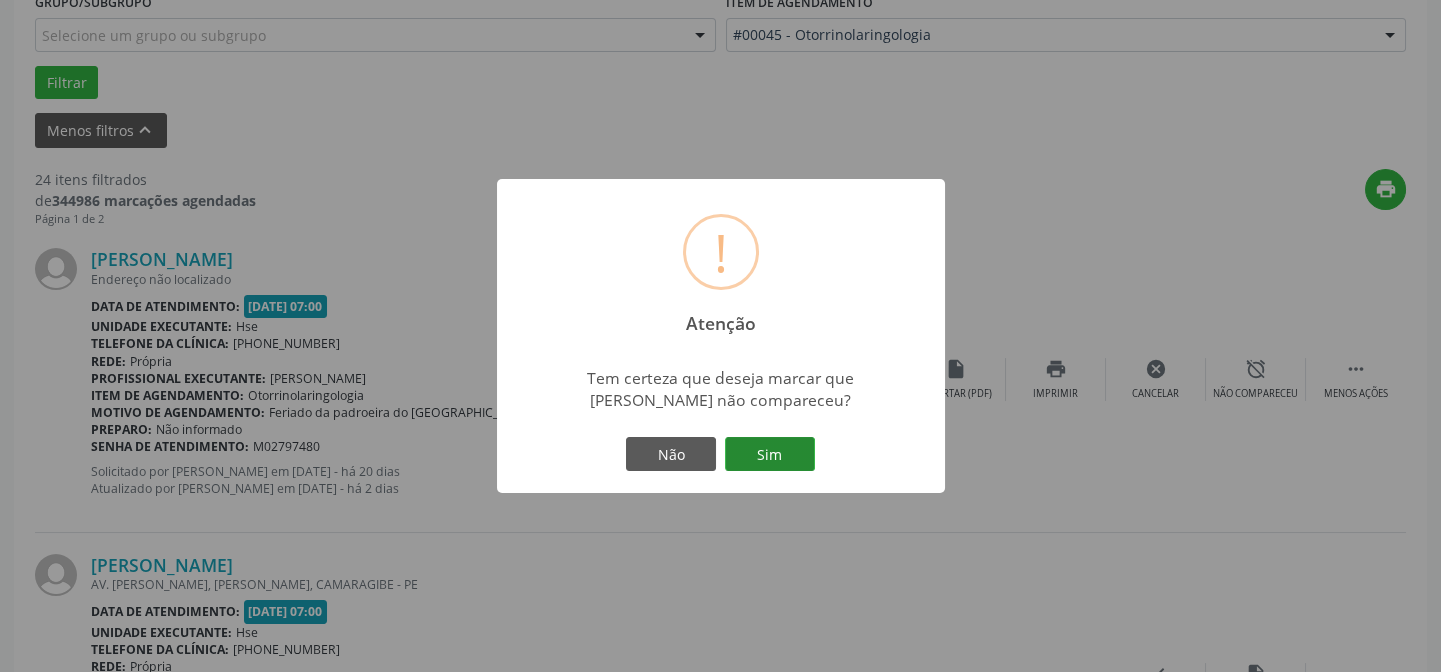 click on "Sim" at bounding box center (770, 454) 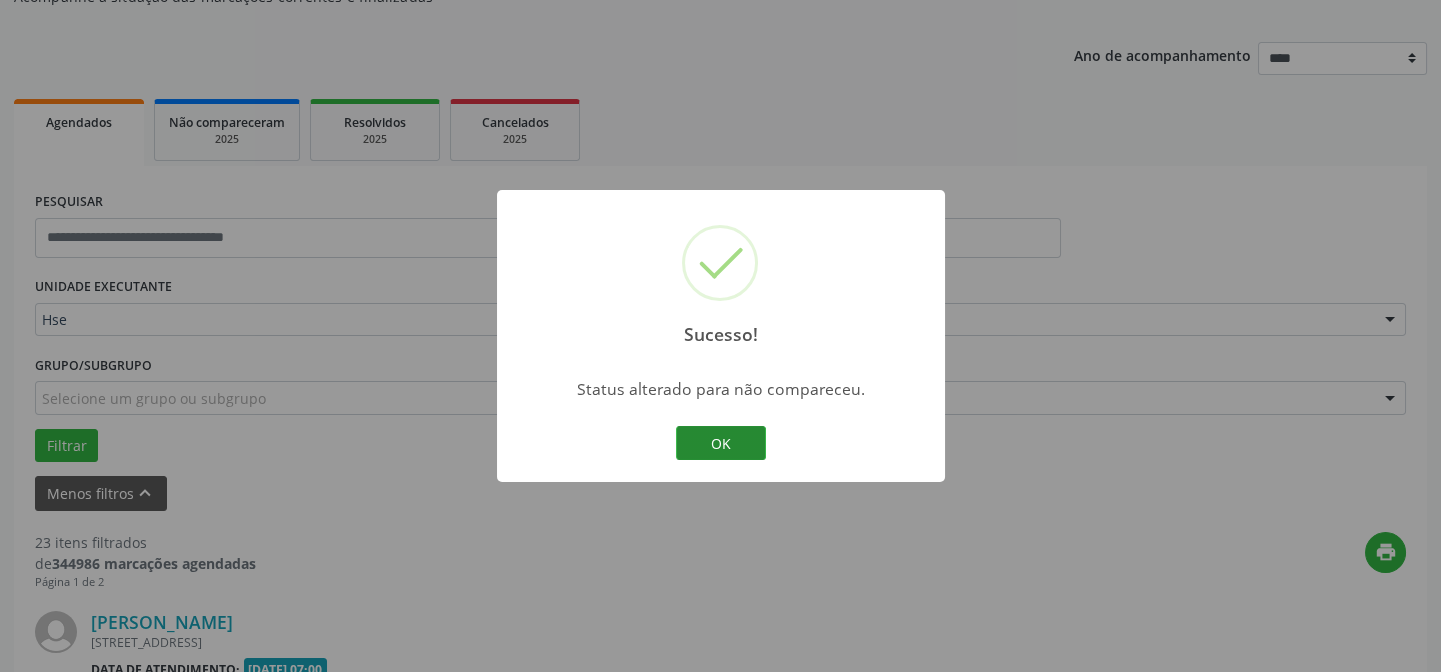 scroll, scrollTop: 563, scrollLeft: 0, axis: vertical 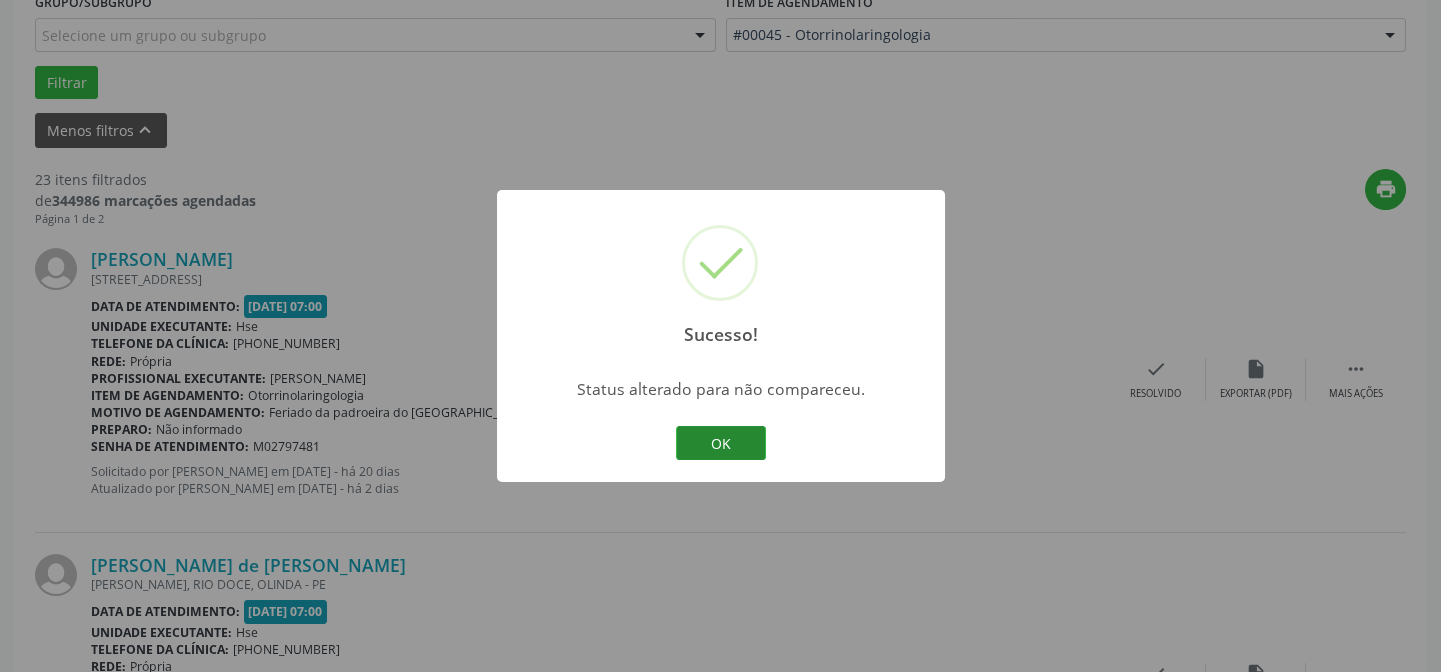 click on "OK" at bounding box center (721, 443) 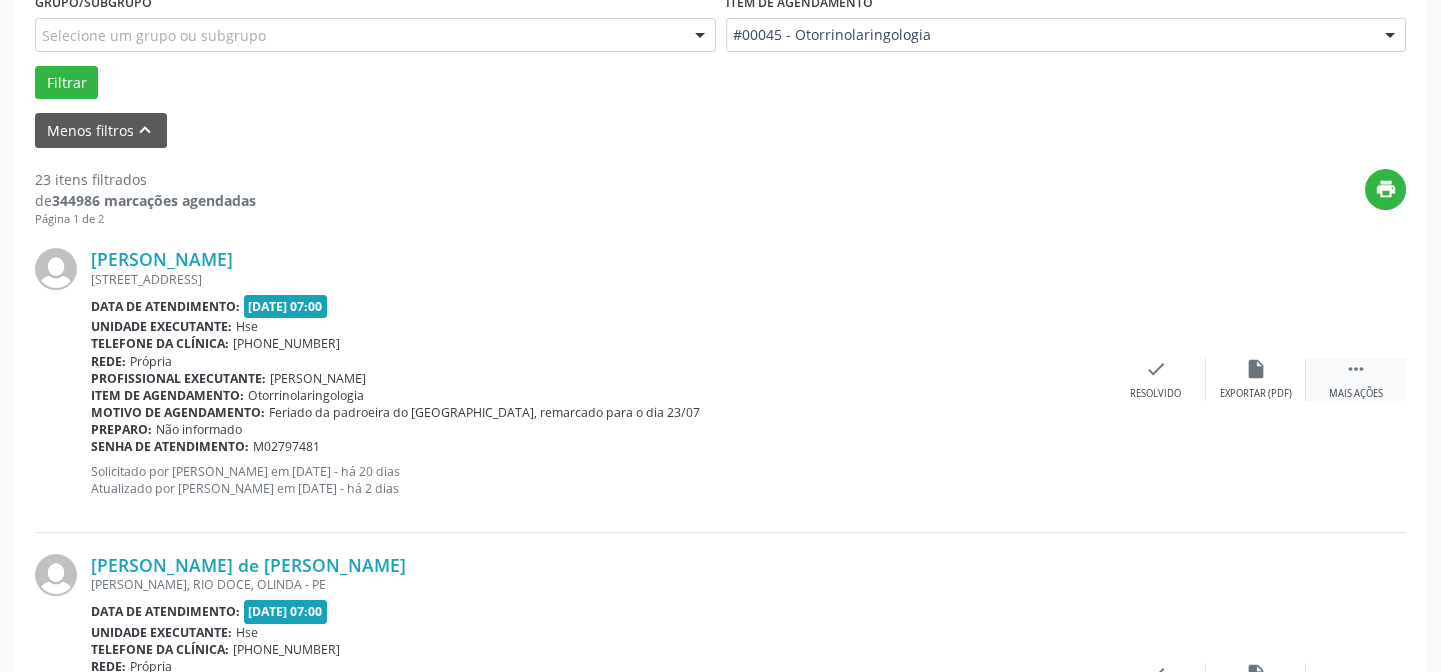 click on "" at bounding box center [1356, 369] 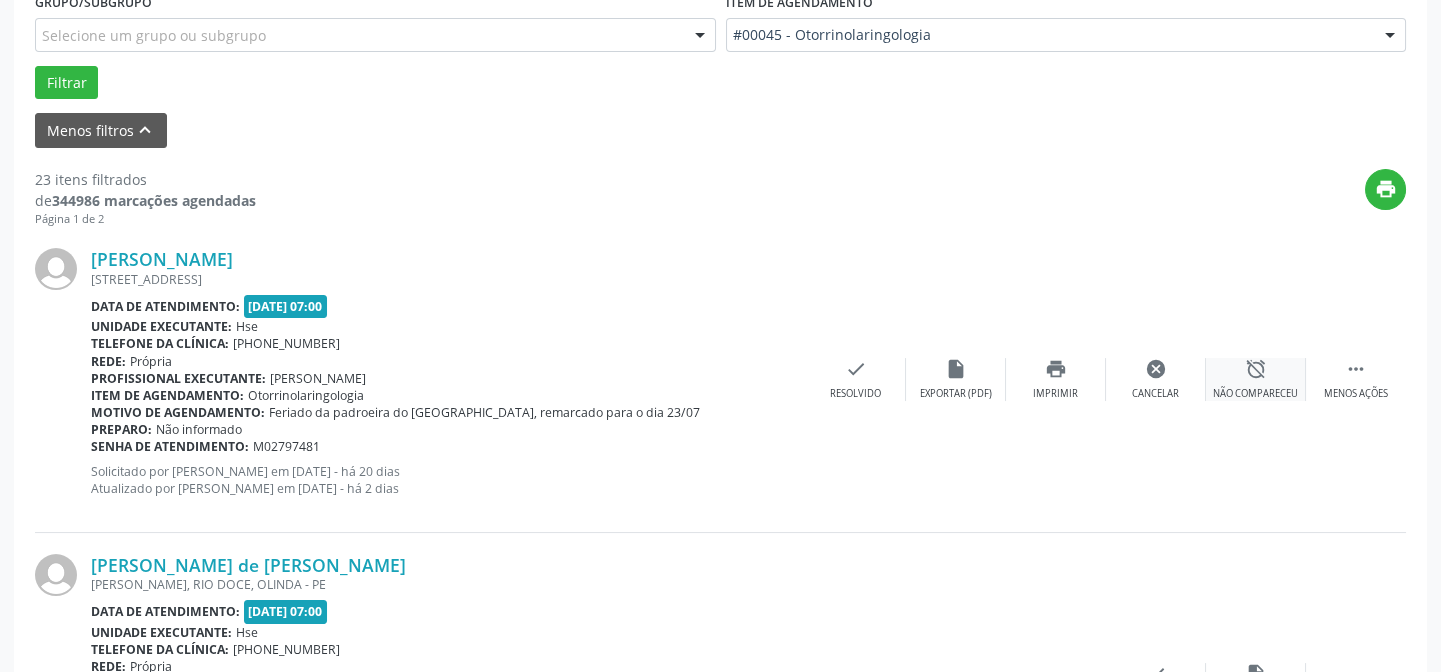 click on "alarm_off" at bounding box center (1256, 369) 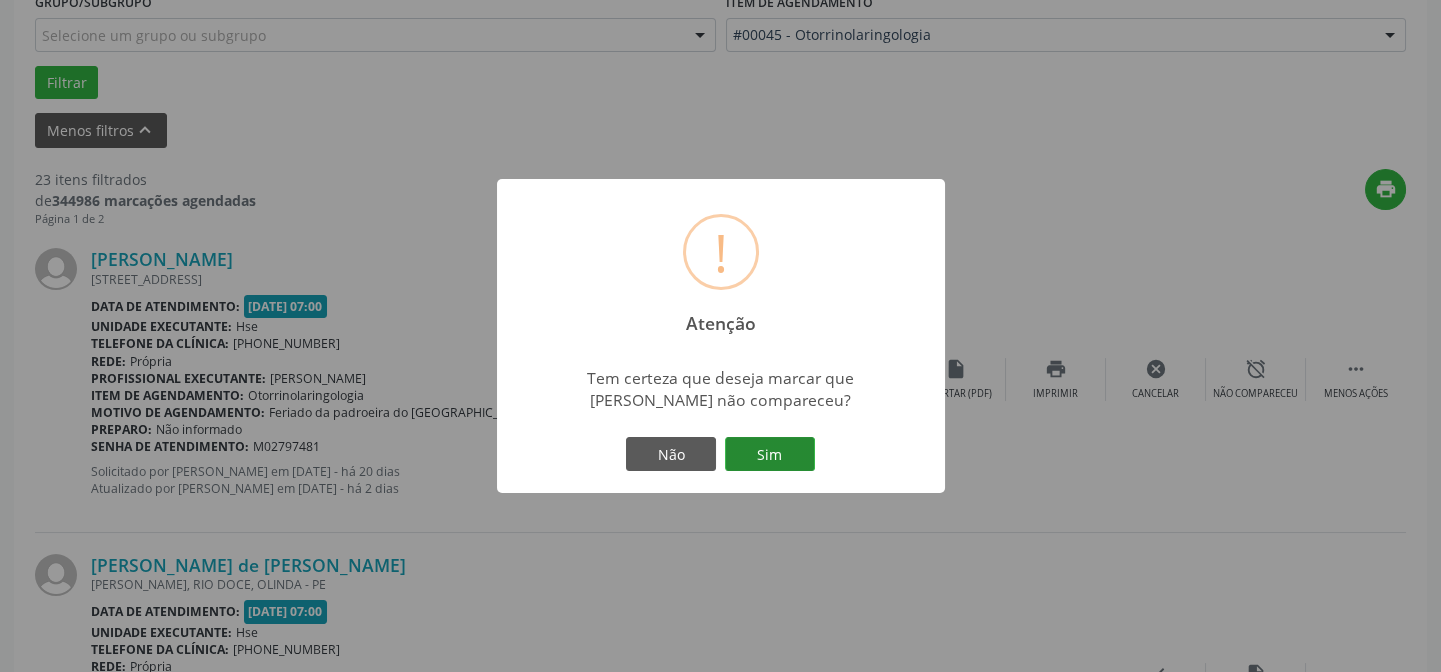 click on "Sim" at bounding box center (770, 454) 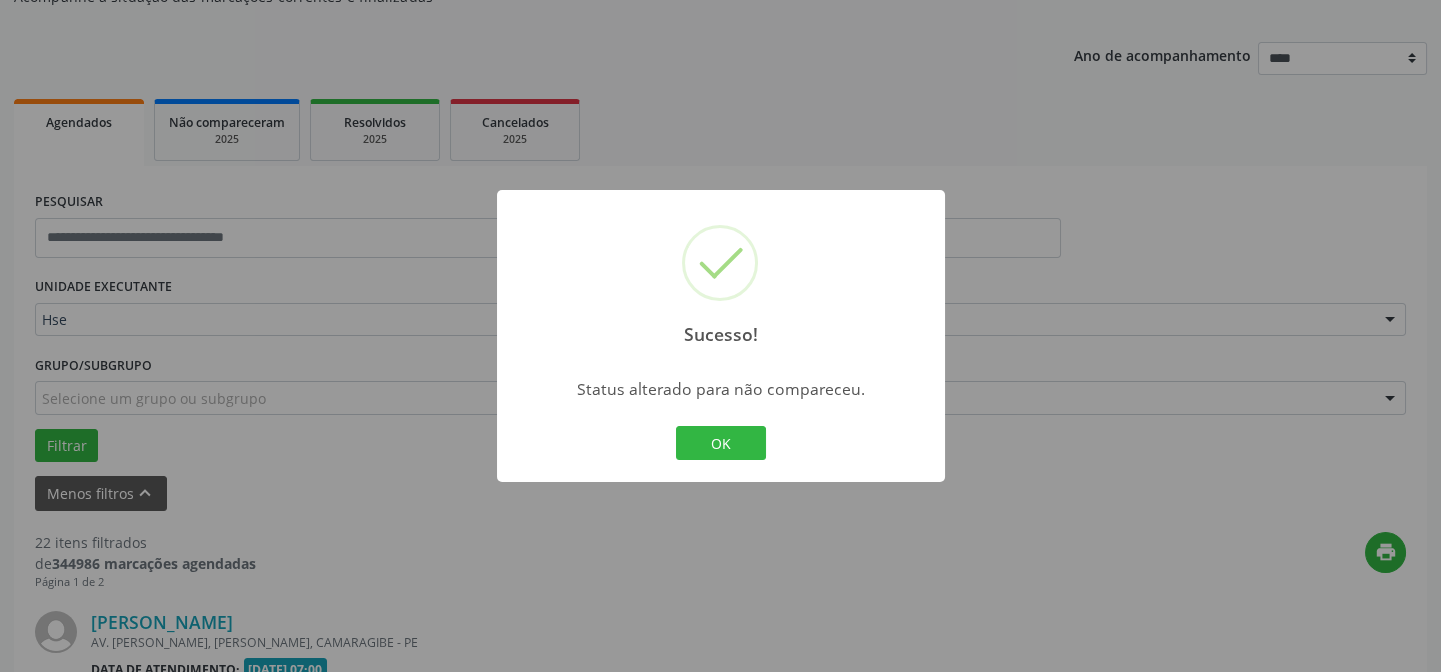 scroll, scrollTop: 563, scrollLeft: 0, axis: vertical 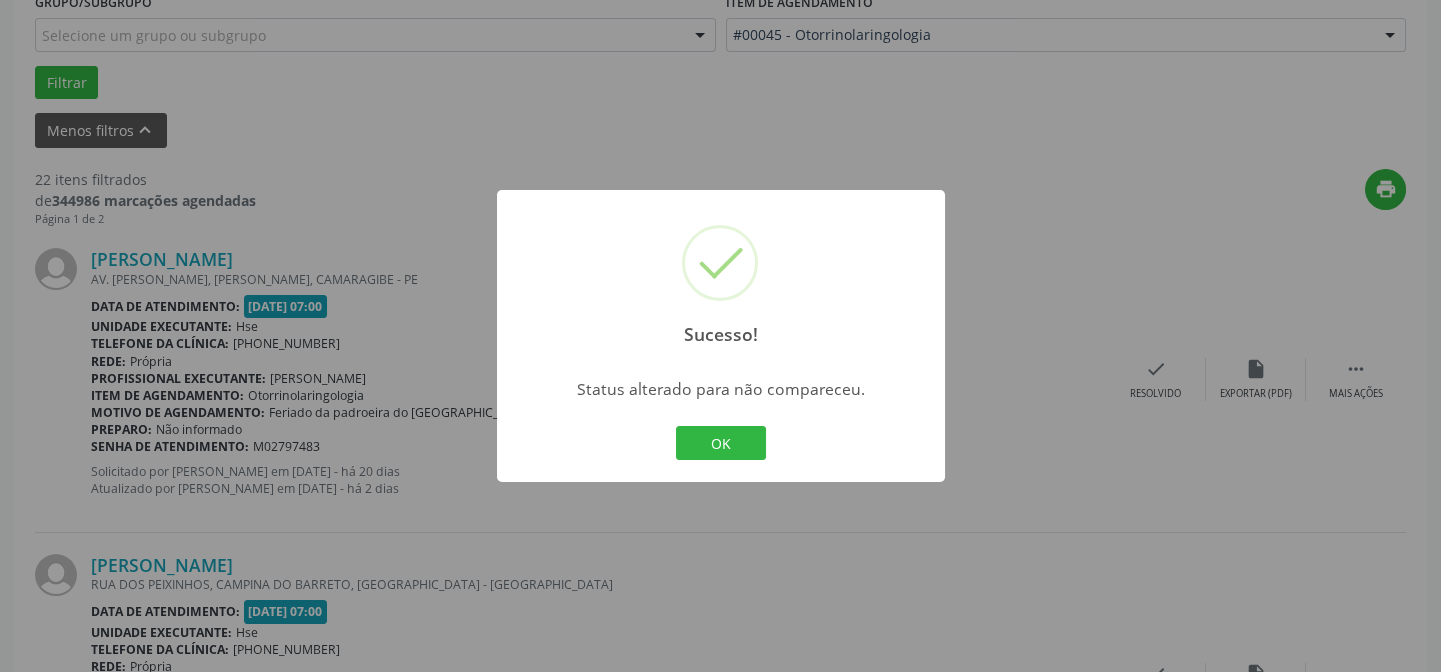 click on "OK" at bounding box center [721, 443] 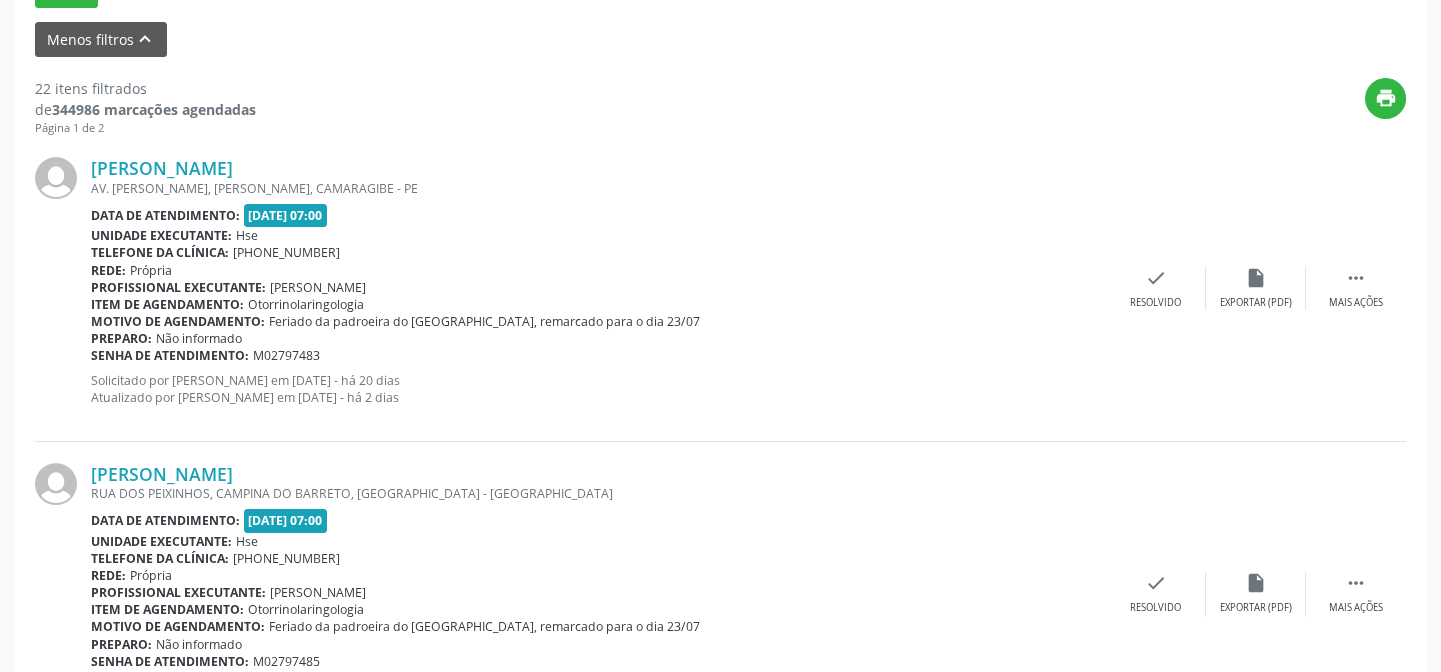 scroll, scrollTop: 472, scrollLeft: 0, axis: vertical 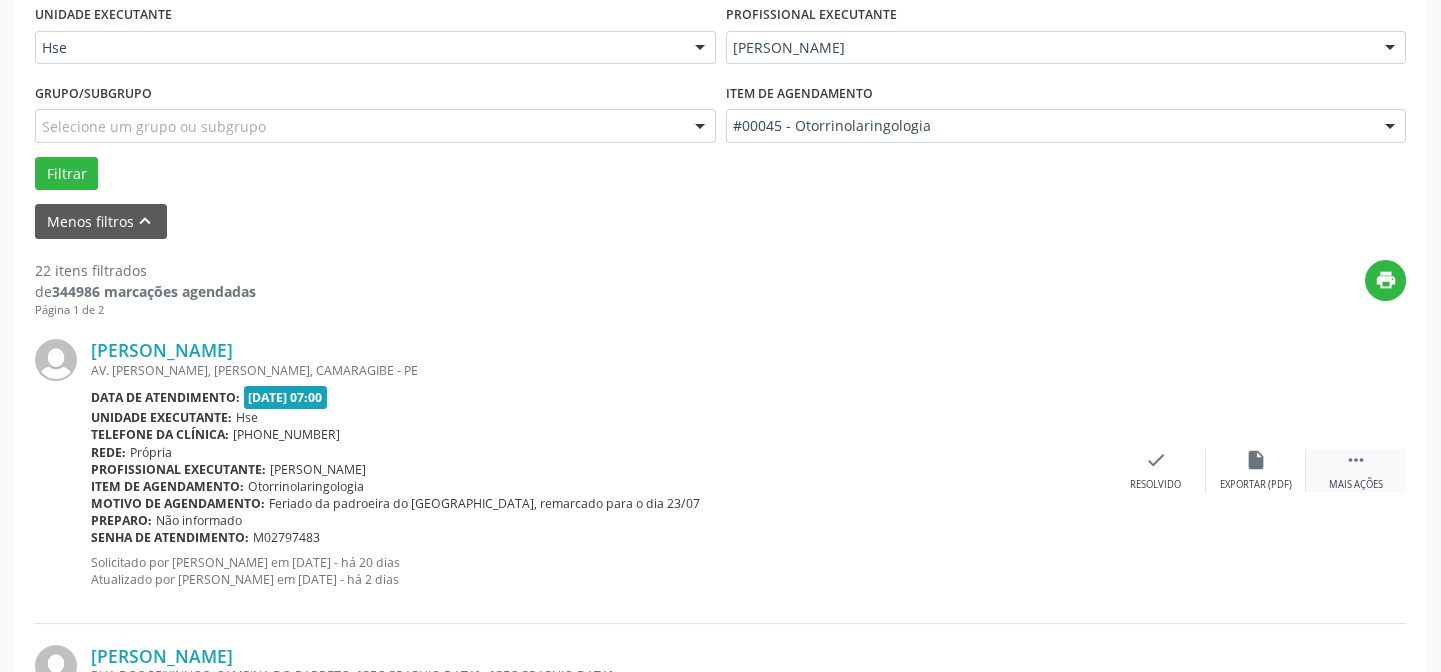 click on "" at bounding box center (1356, 460) 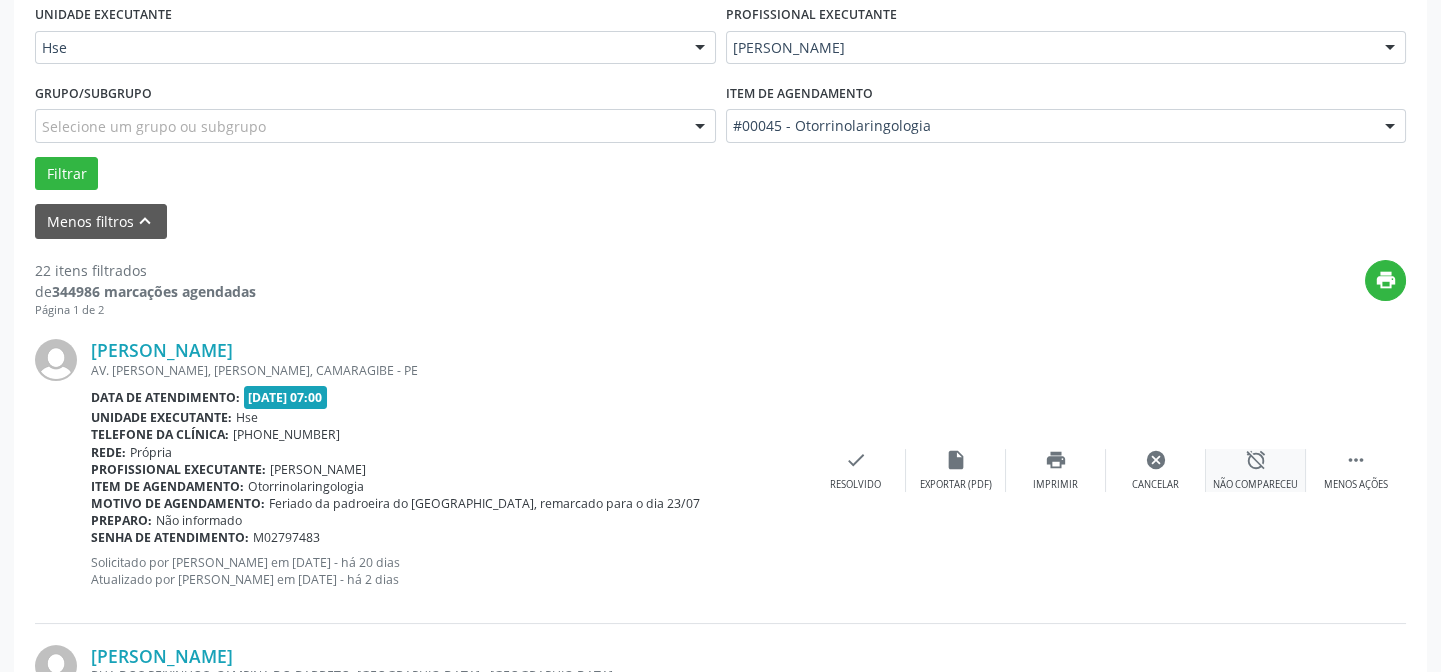 click on "alarm_off" at bounding box center [1256, 460] 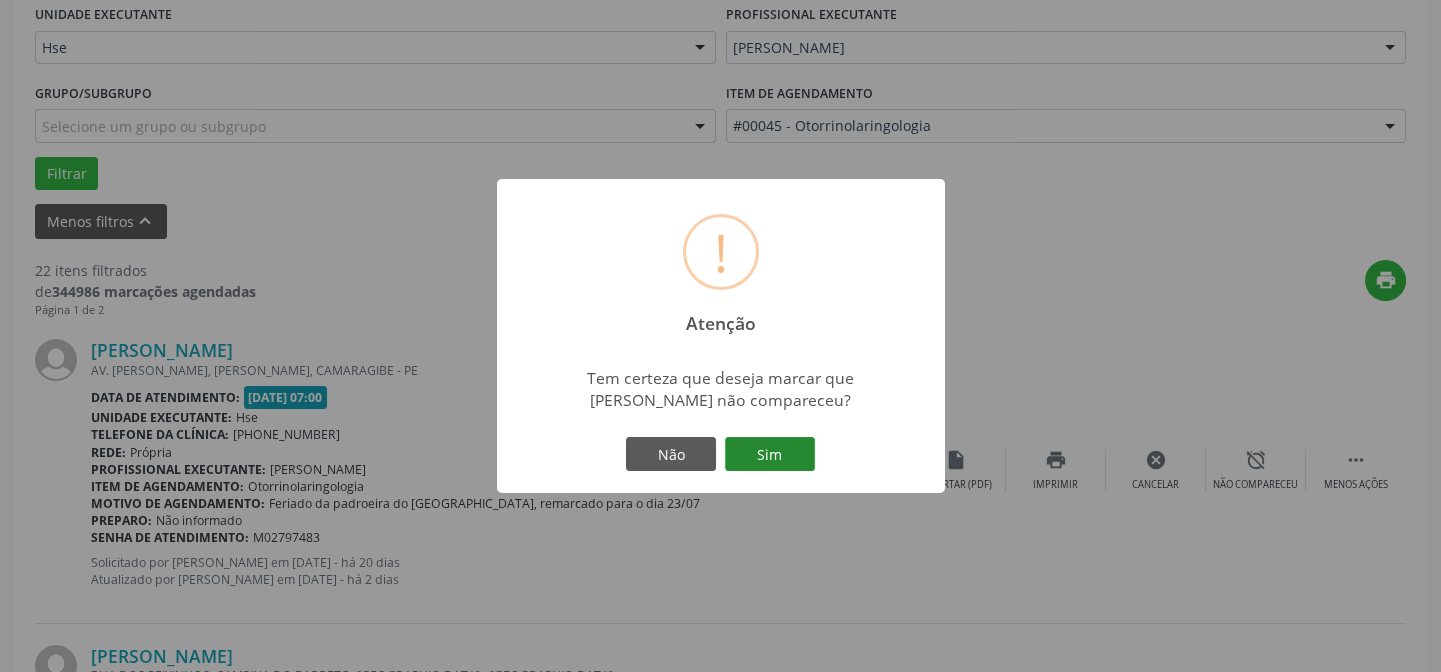 click on "Sim" at bounding box center [770, 454] 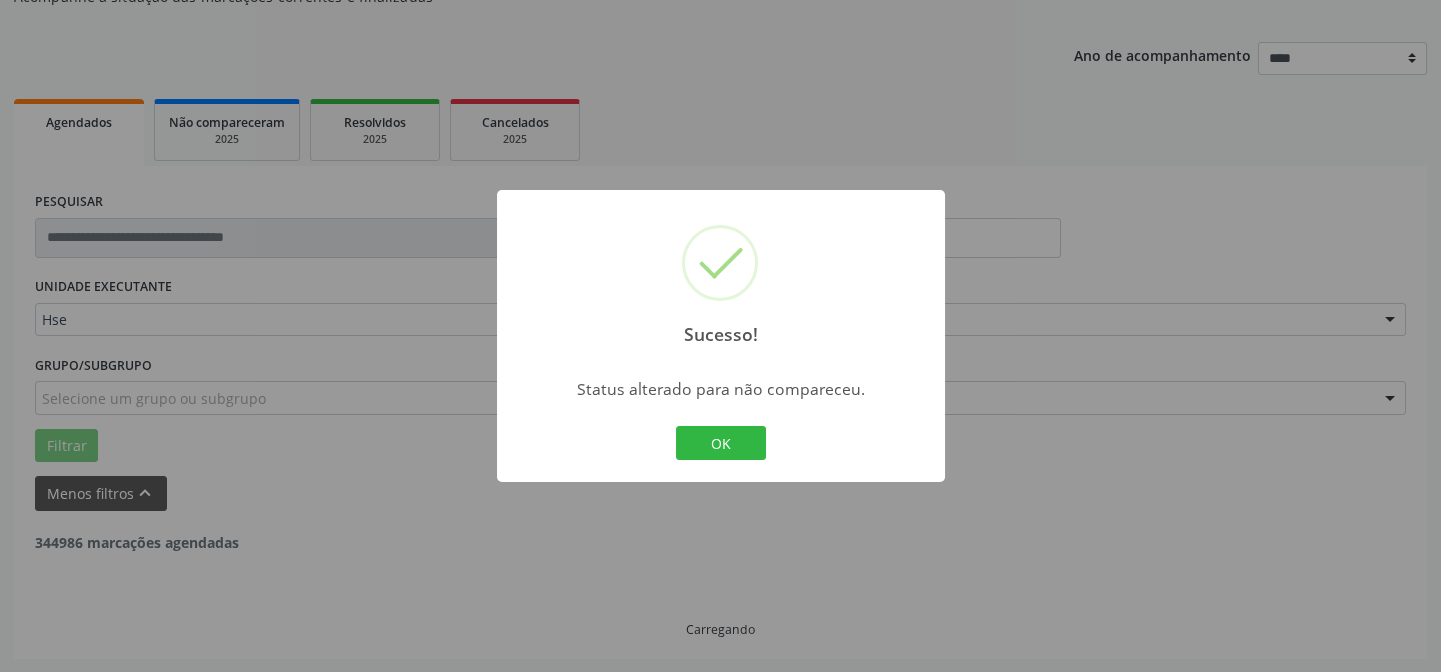 scroll, scrollTop: 472, scrollLeft: 0, axis: vertical 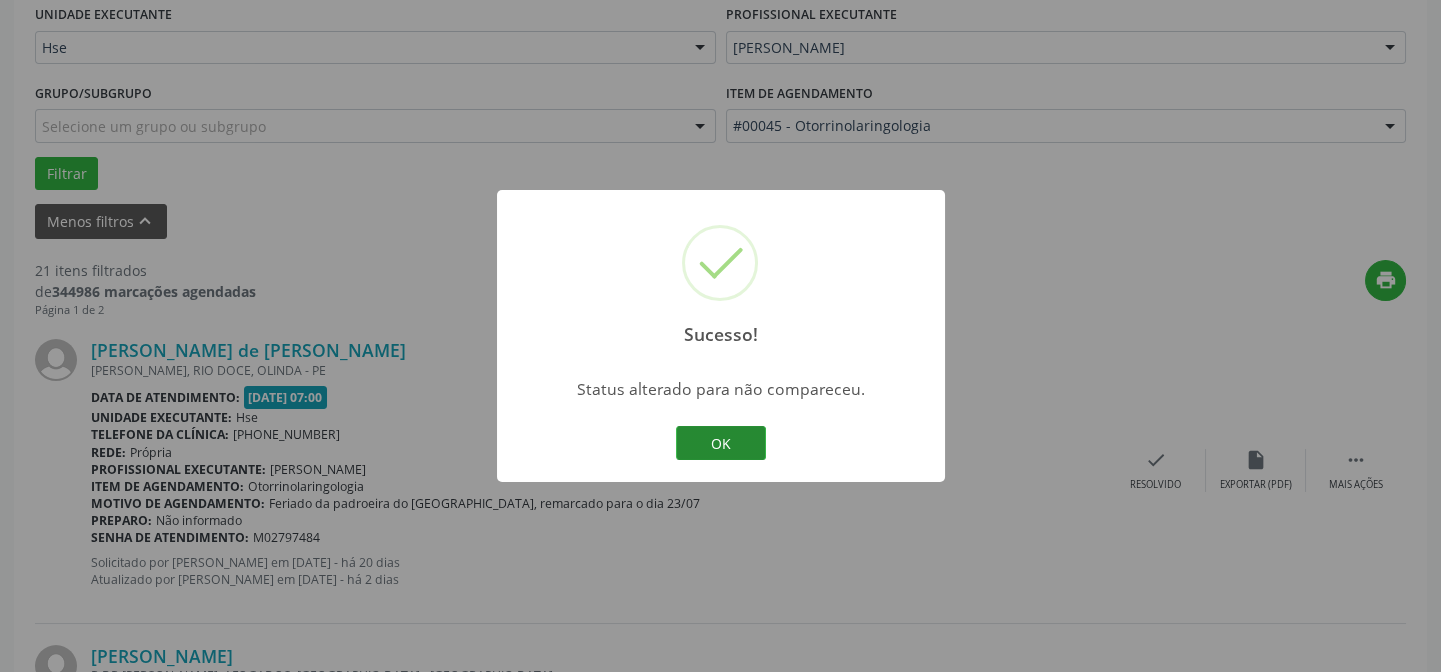 click on "OK" at bounding box center (721, 443) 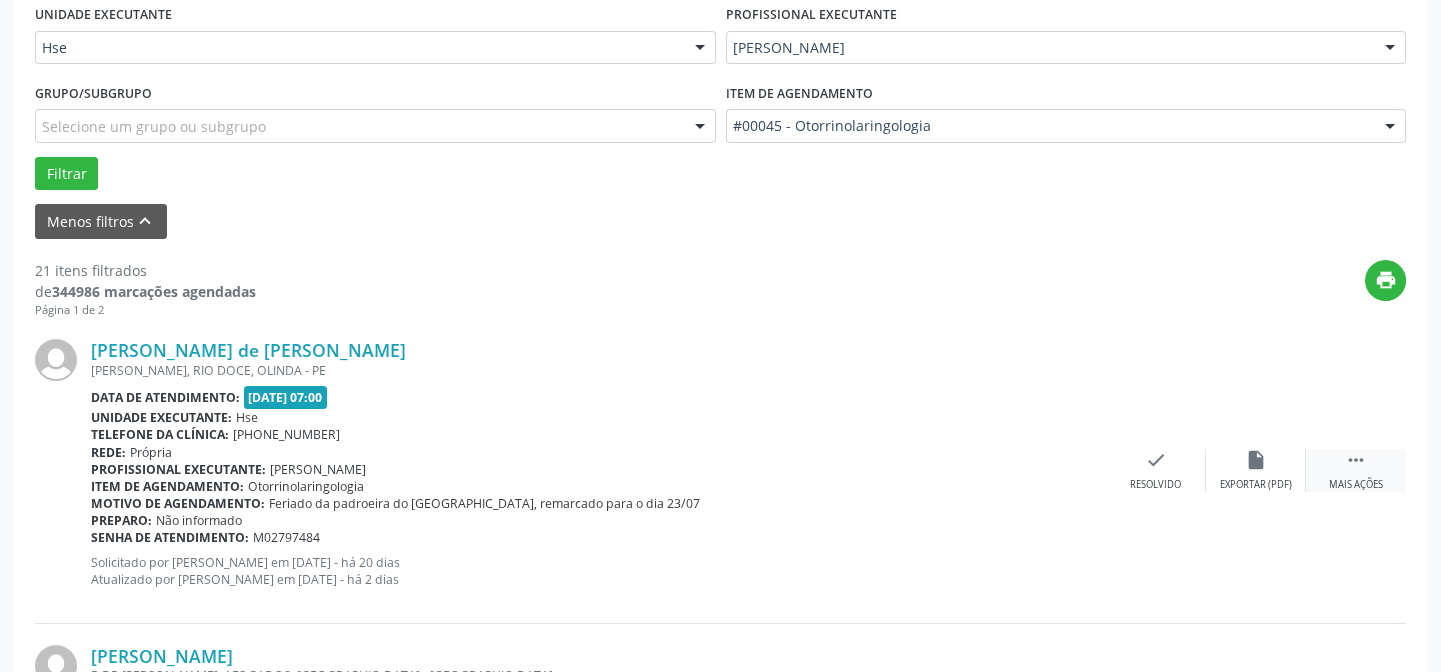 click on "" at bounding box center (1356, 460) 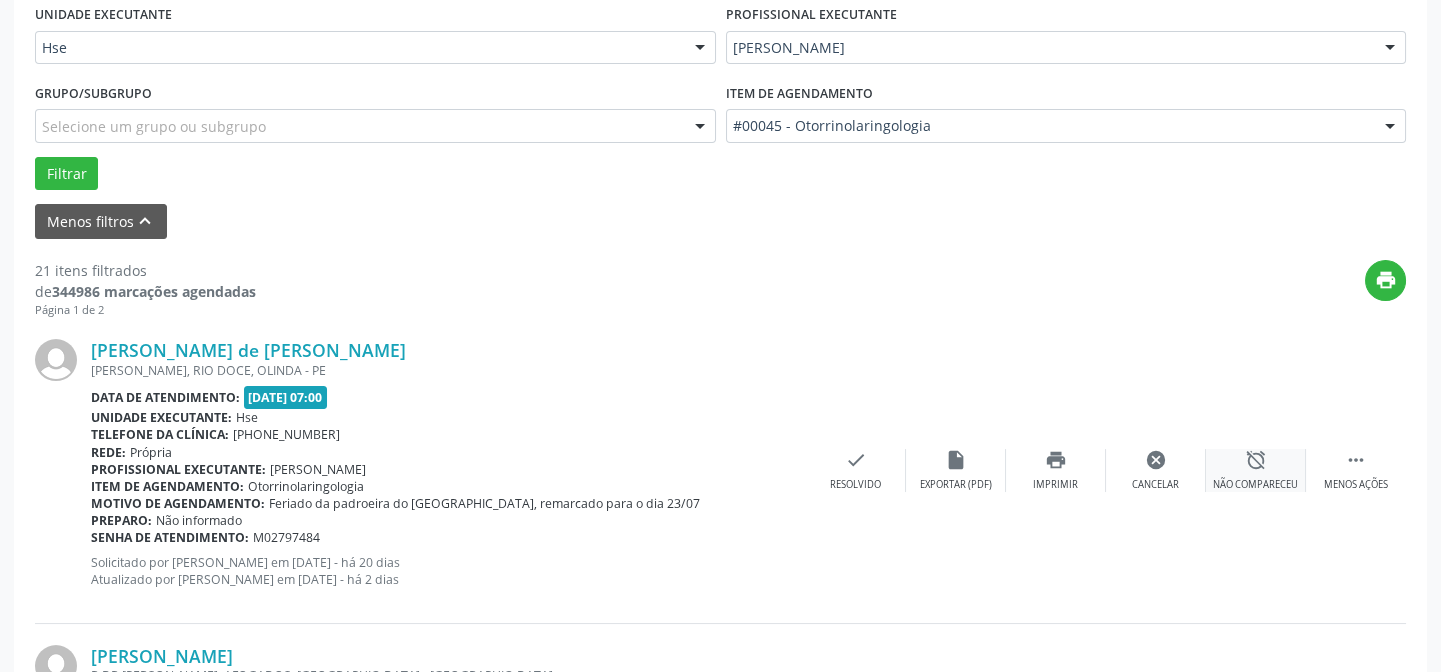 click on "alarm_off" at bounding box center [1256, 460] 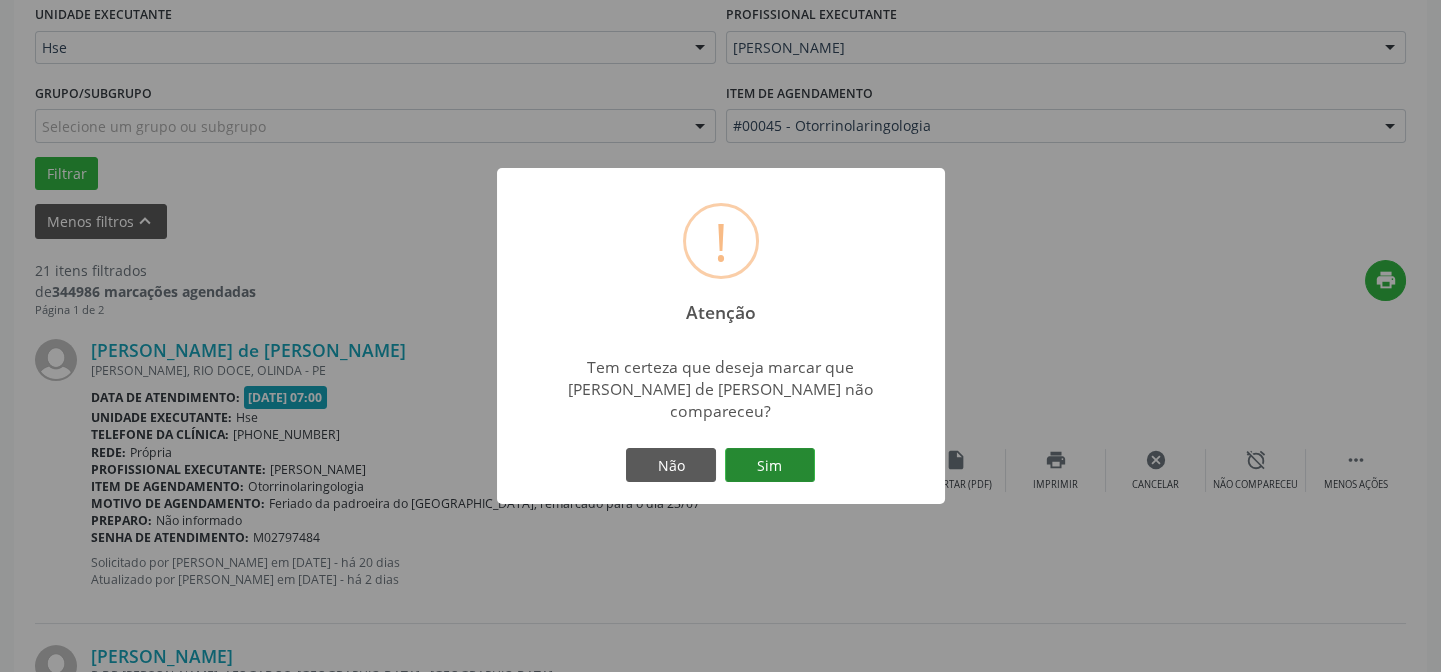 click on "Sim" at bounding box center (770, 465) 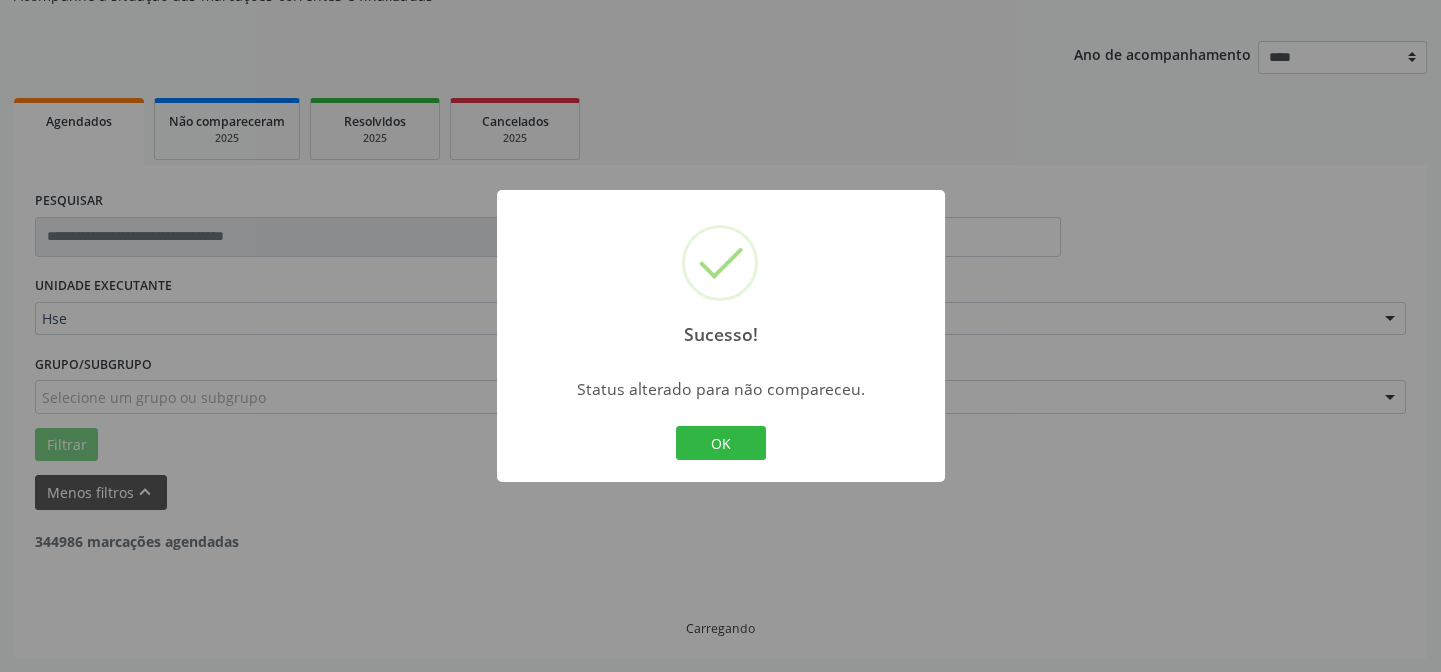 scroll, scrollTop: 200, scrollLeft: 0, axis: vertical 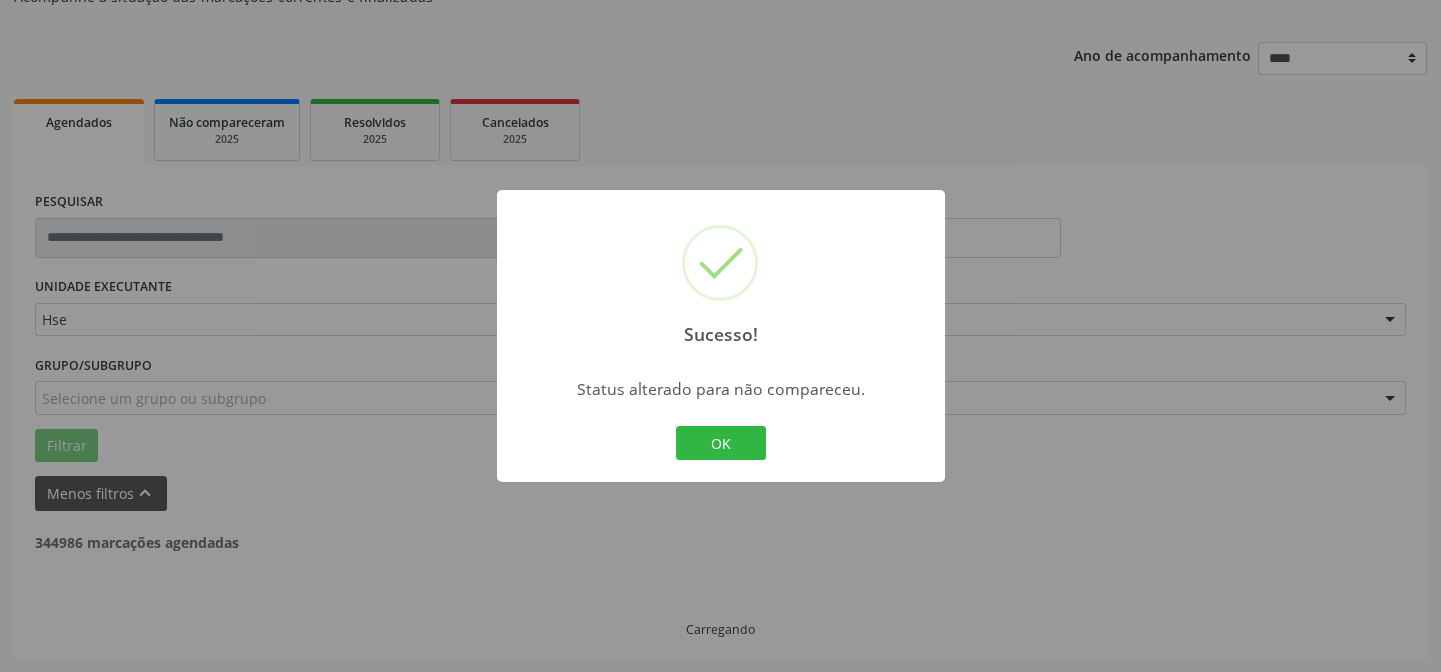 drag, startPoint x: 715, startPoint y: 442, endPoint x: 718, endPoint y: 459, distance: 17.262676 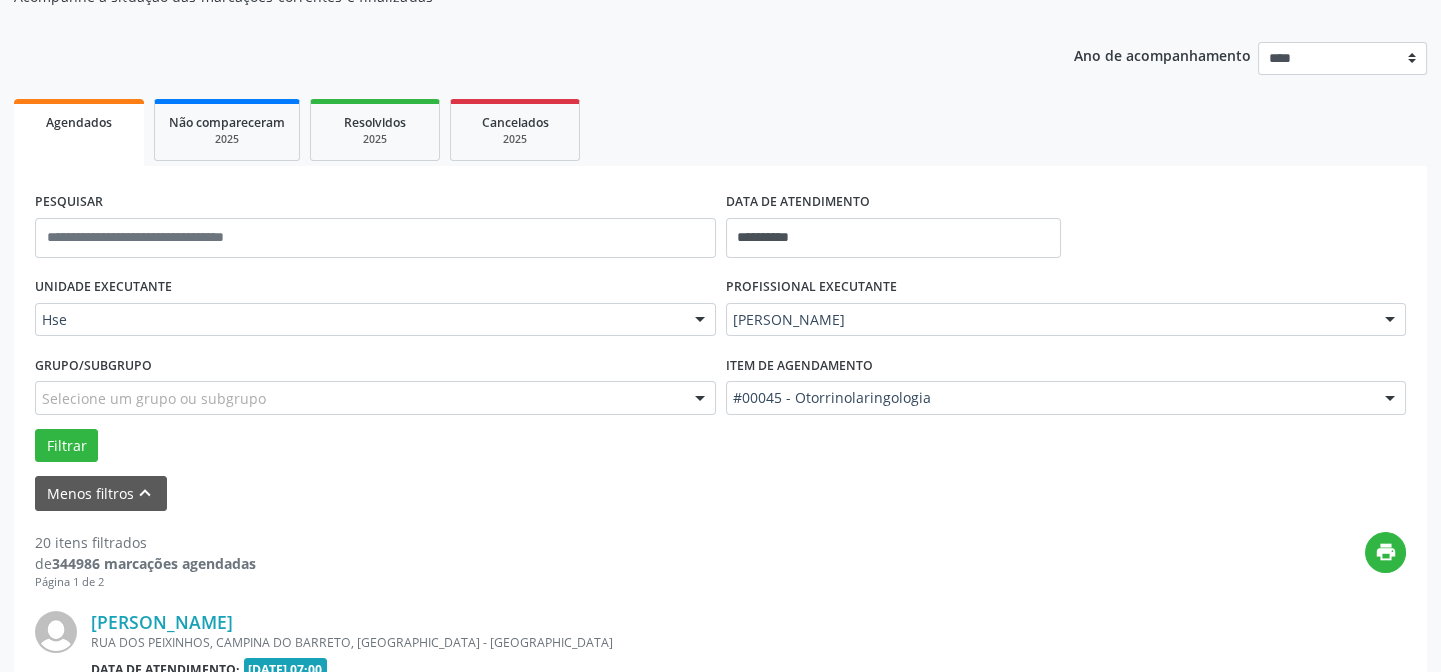 scroll, scrollTop: 472, scrollLeft: 0, axis: vertical 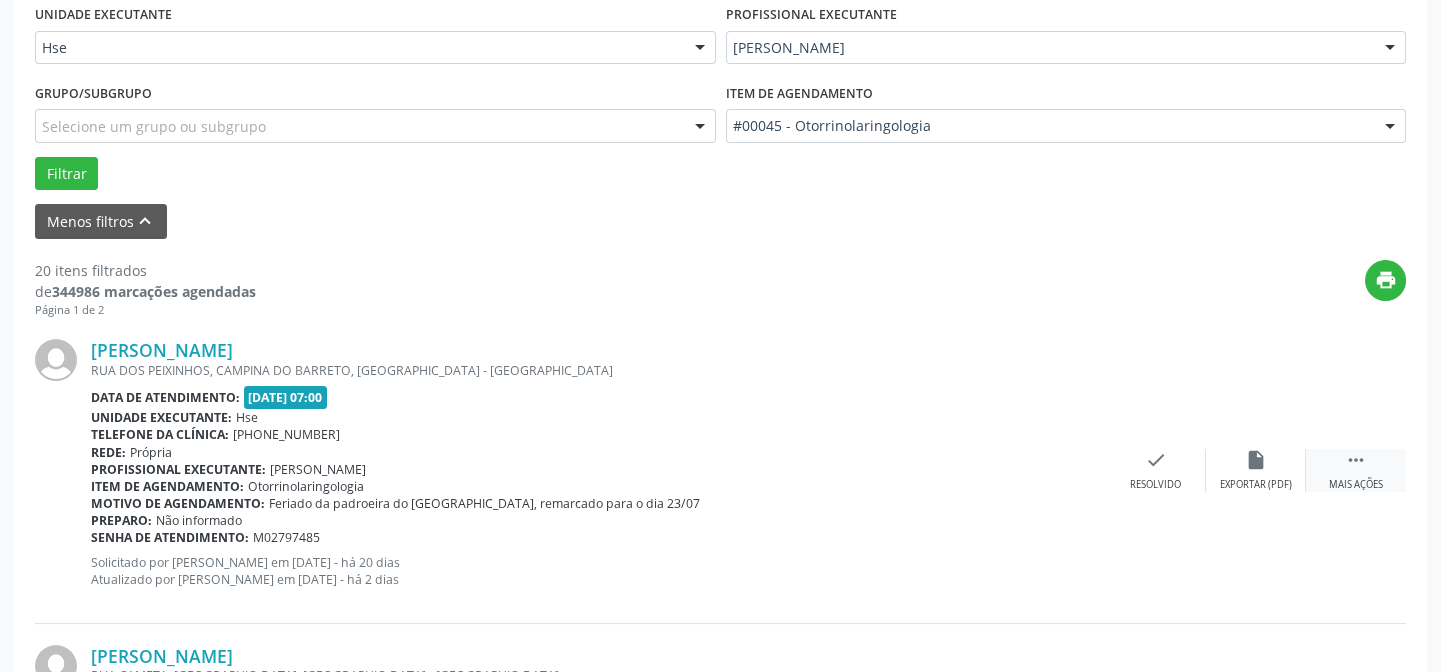 click on "" at bounding box center [1356, 460] 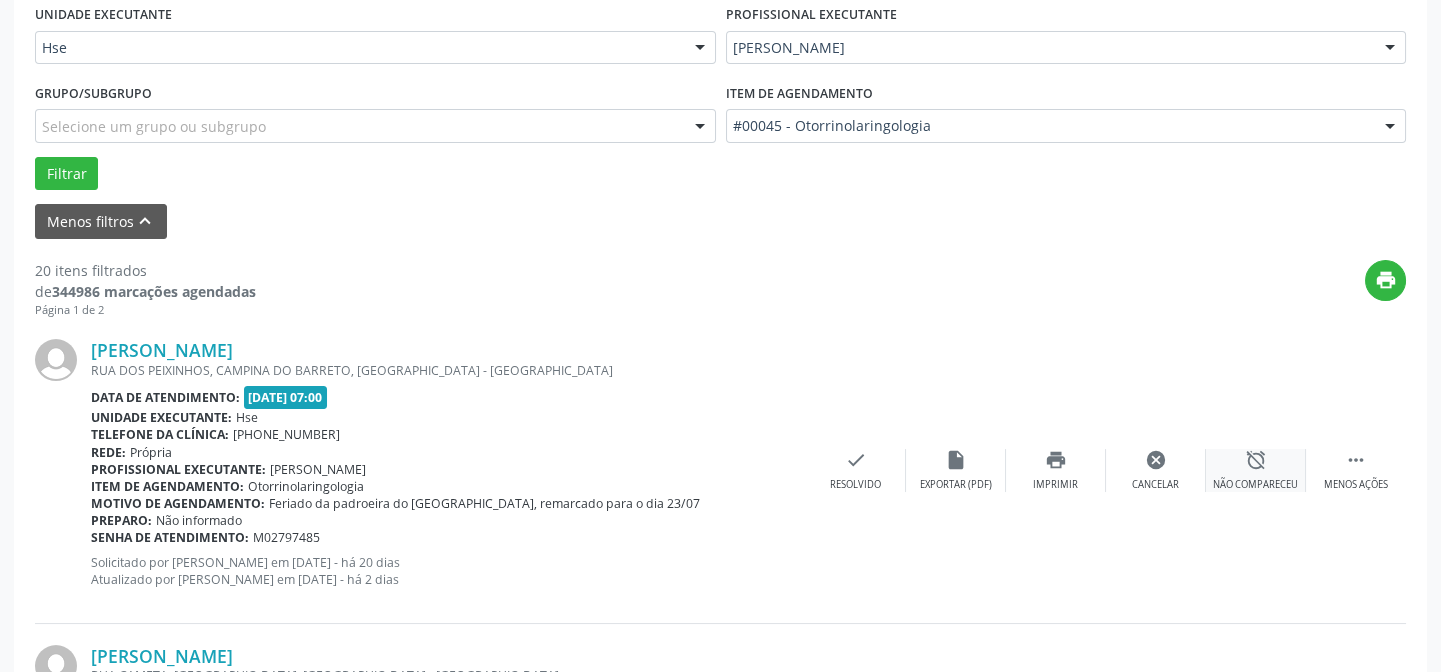 click on "alarm_off" at bounding box center (1256, 460) 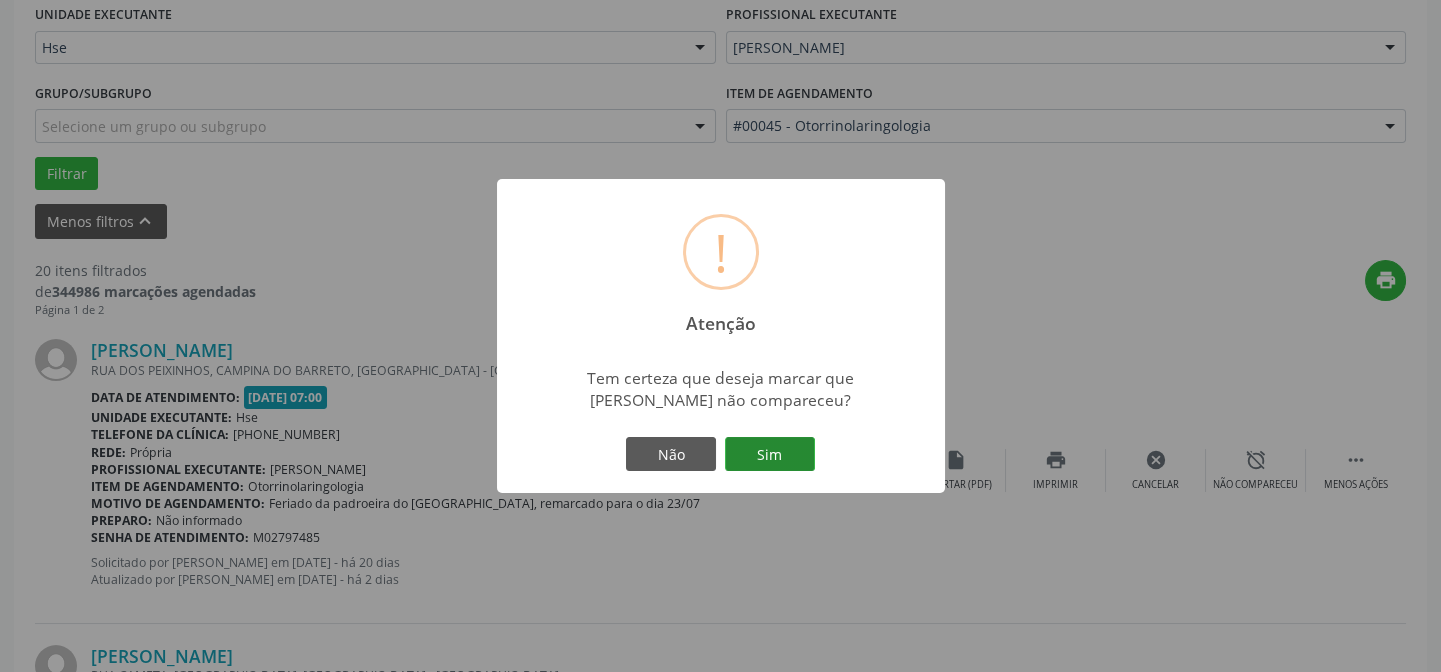 click on "Sim" at bounding box center [770, 454] 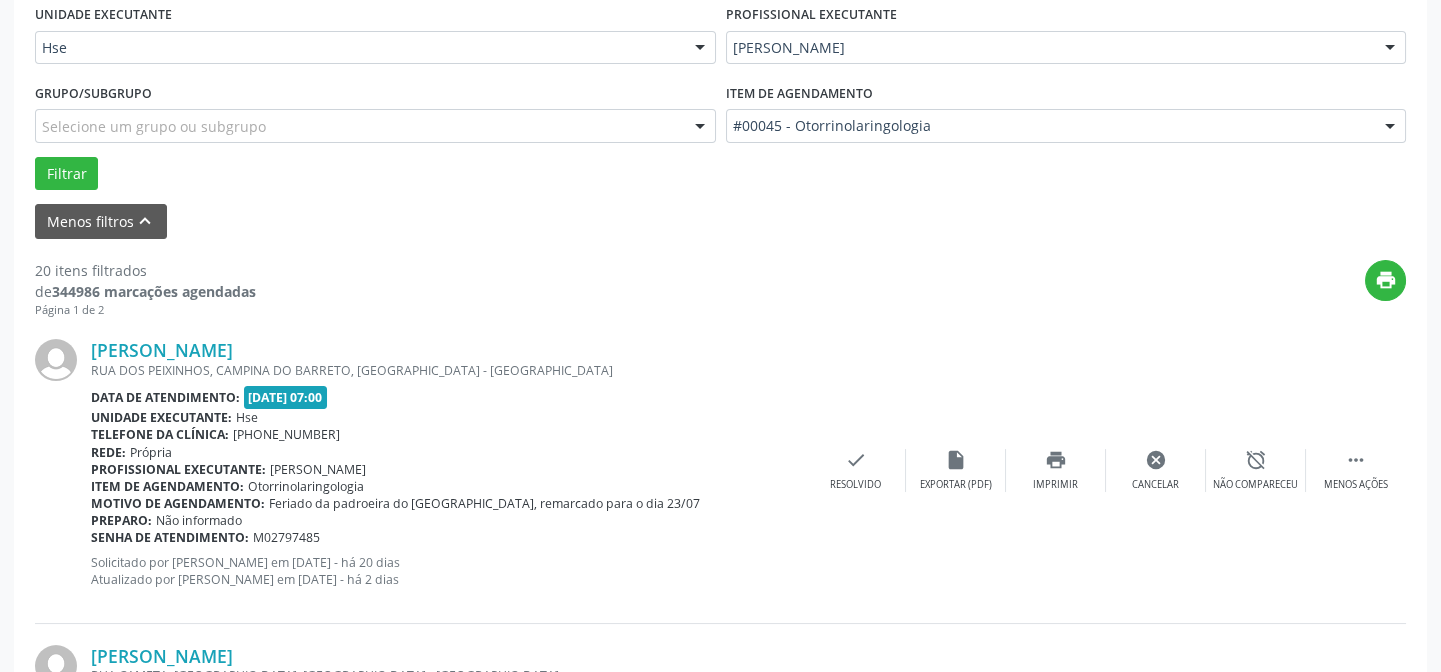 scroll, scrollTop: 200, scrollLeft: 0, axis: vertical 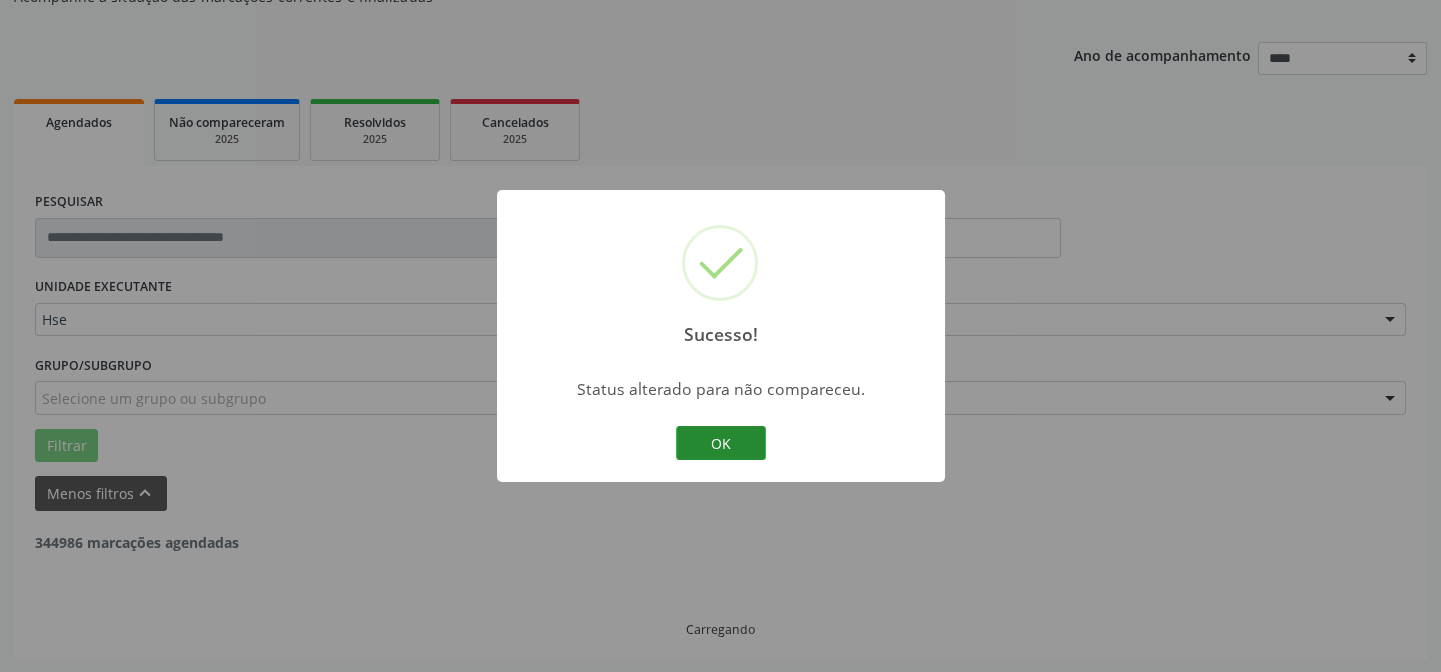 click on "OK" at bounding box center [721, 443] 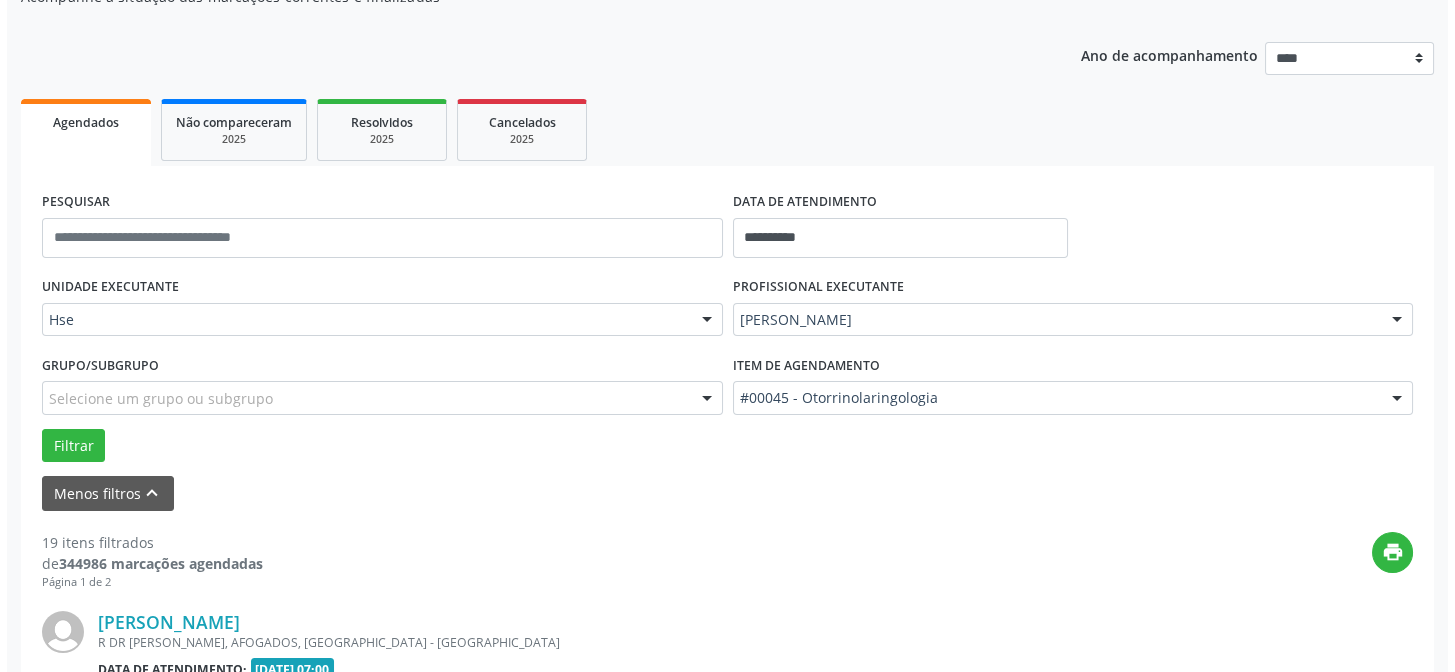 scroll, scrollTop: 381, scrollLeft: 0, axis: vertical 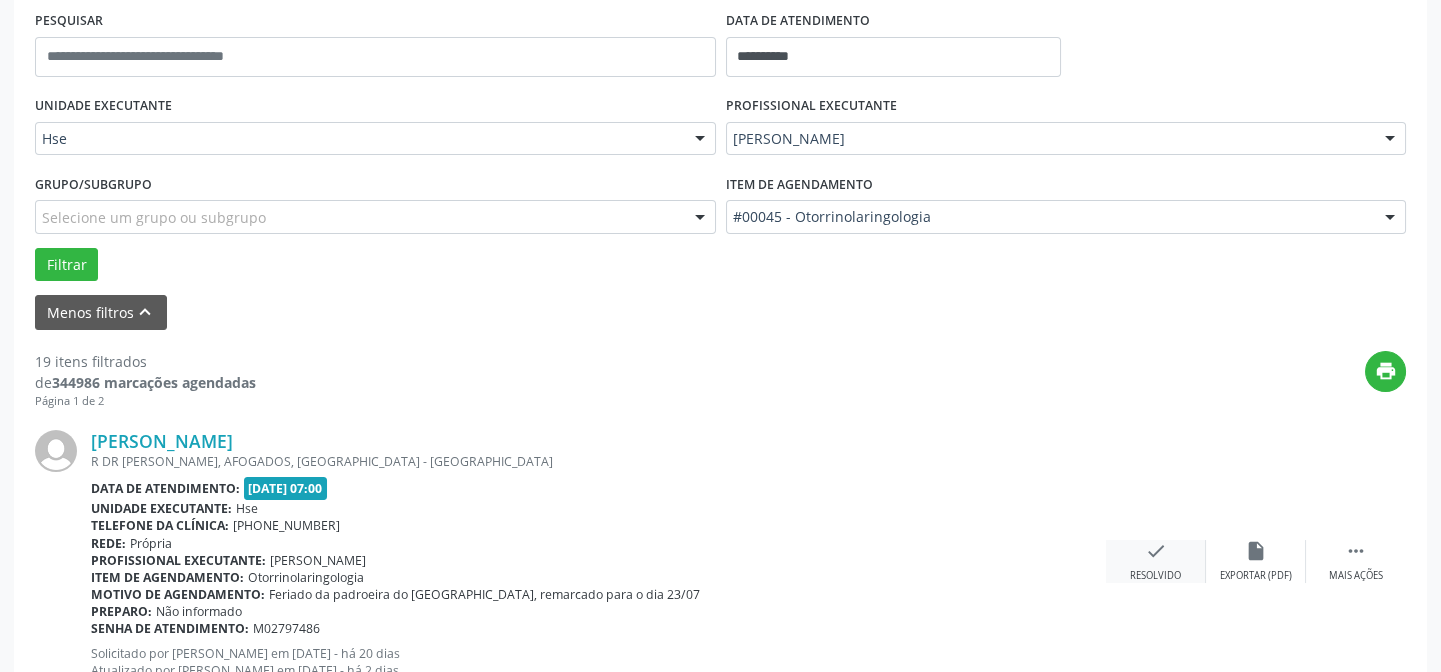 click on "check" at bounding box center [1156, 551] 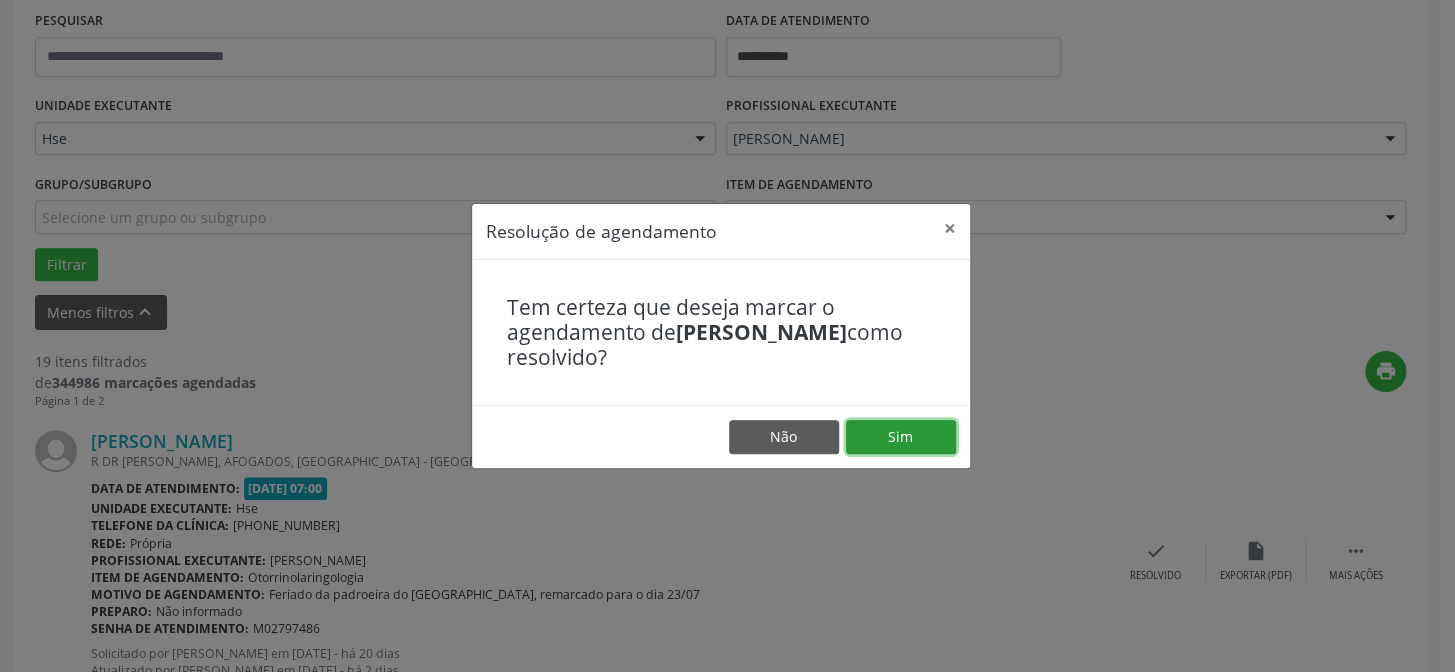 click on "Sim" at bounding box center (901, 437) 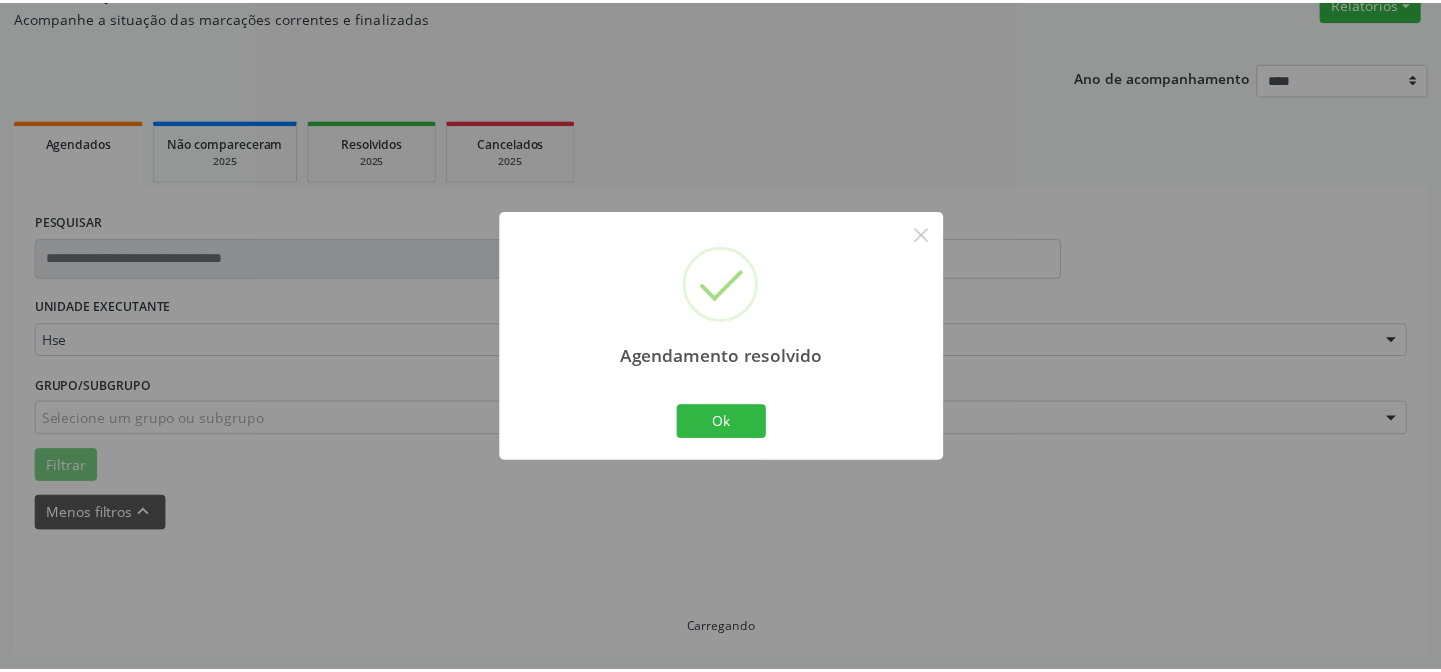 scroll, scrollTop: 179, scrollLeft: 0, axis: vertical 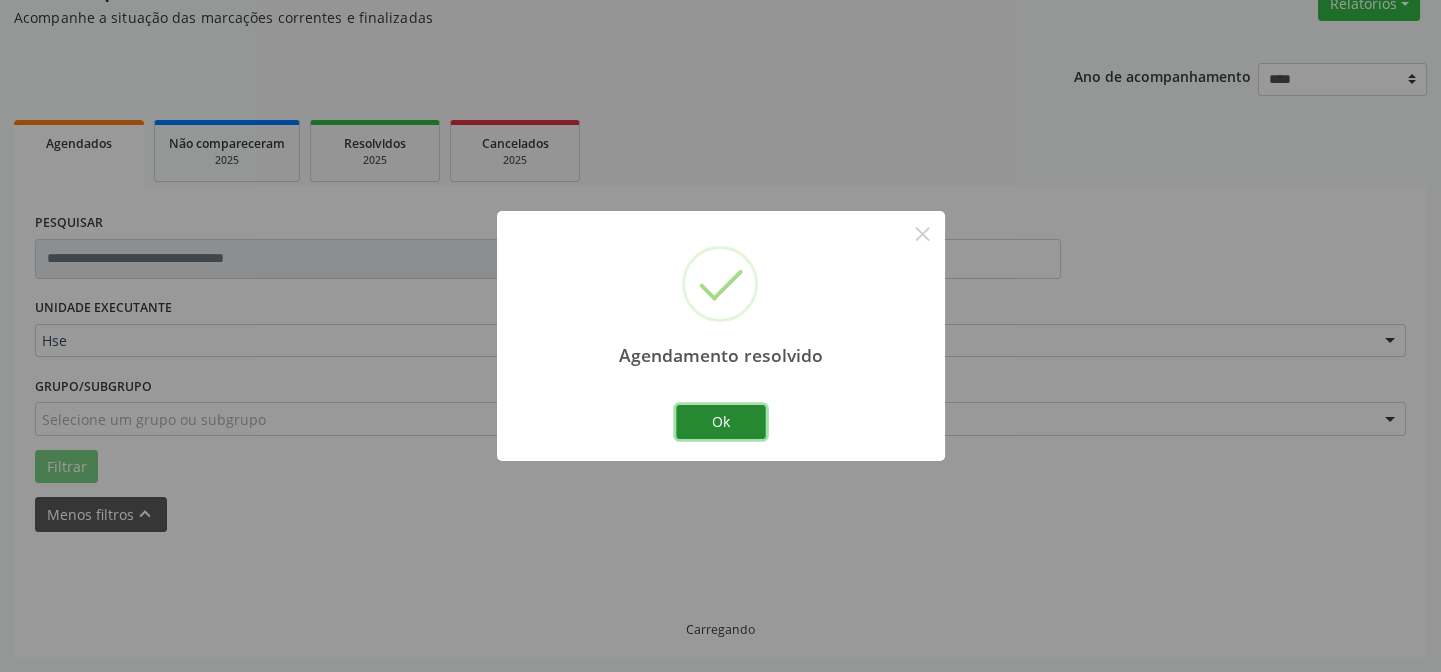 click on "Ok" at bounding box center [721, 422] 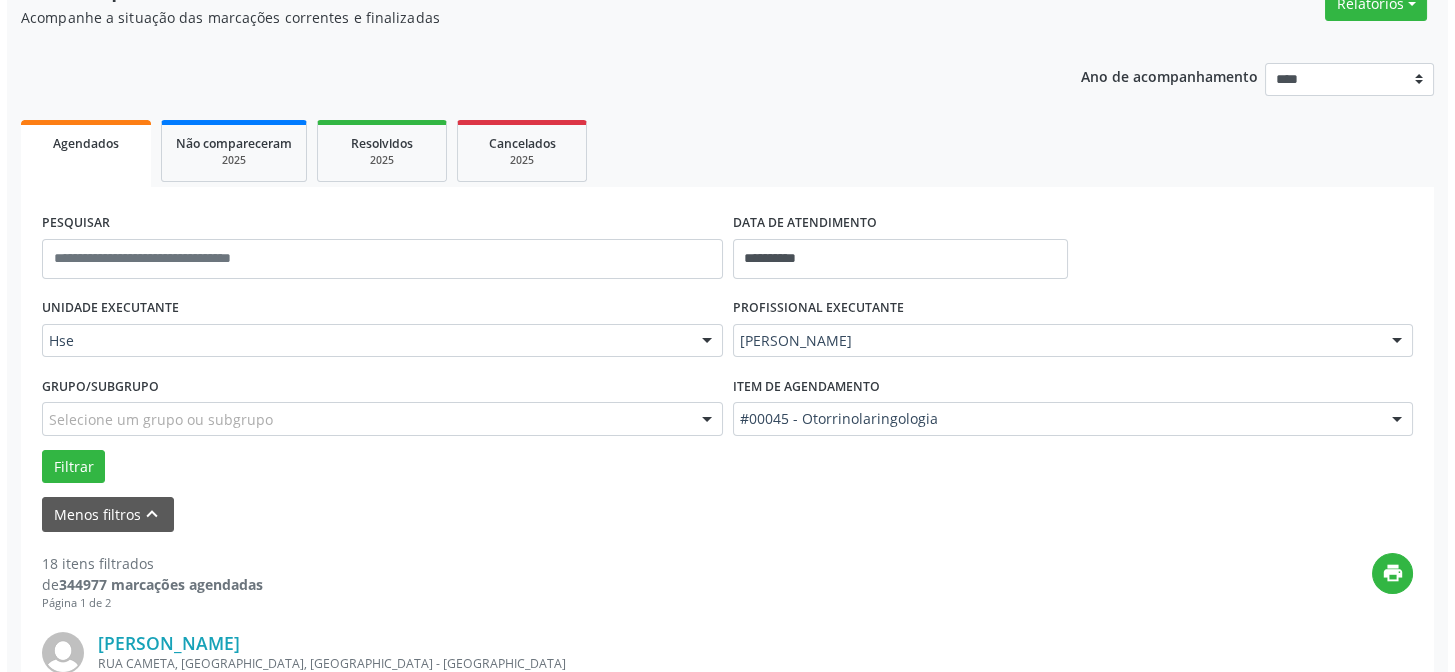 scroll, scrollTop: 451, scrollLeft: 0, axis: vertical 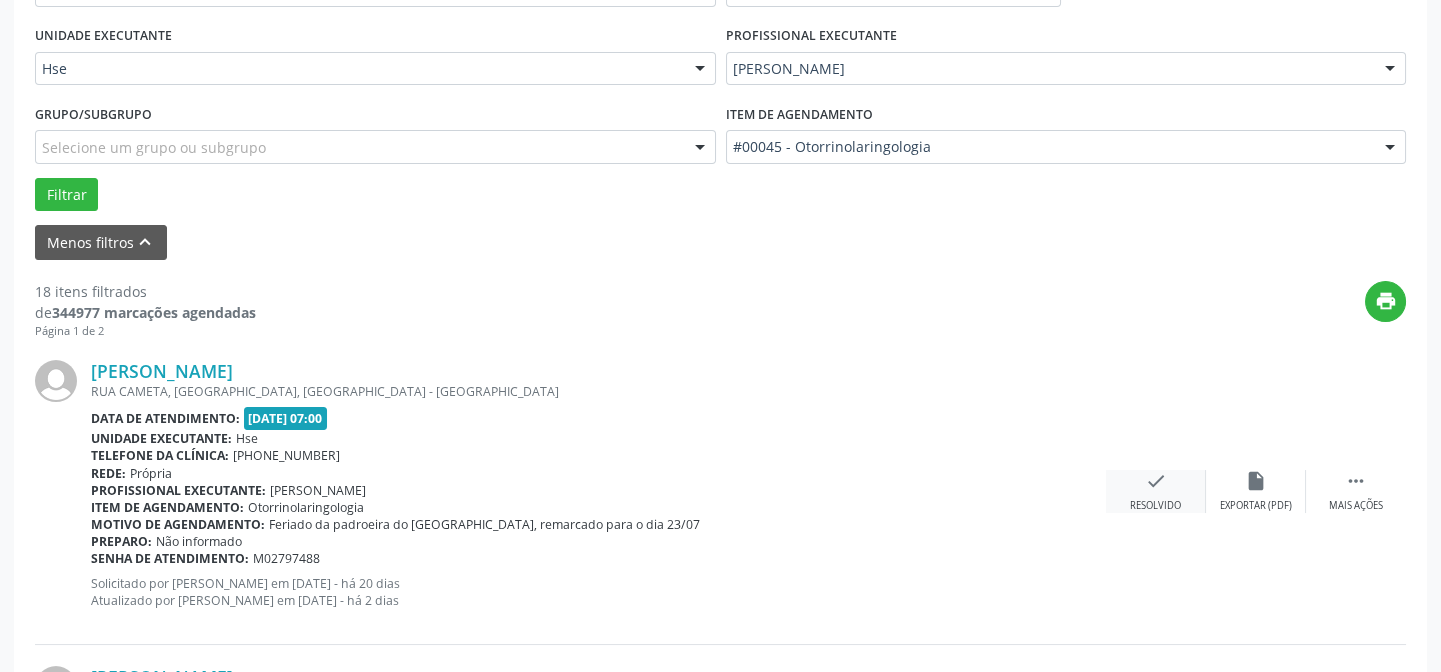 click on "check" at bounding box center (1156, 481) 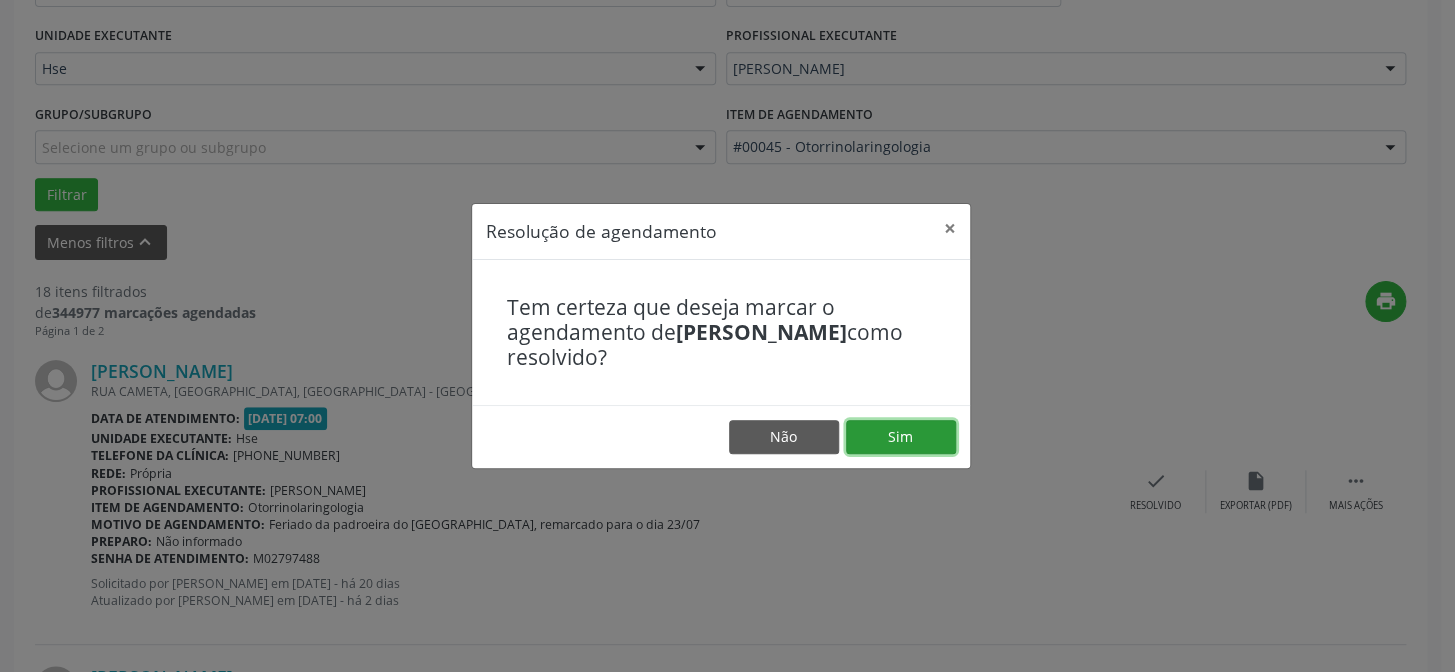 click on "Sim" at bounding box center [901, 437] 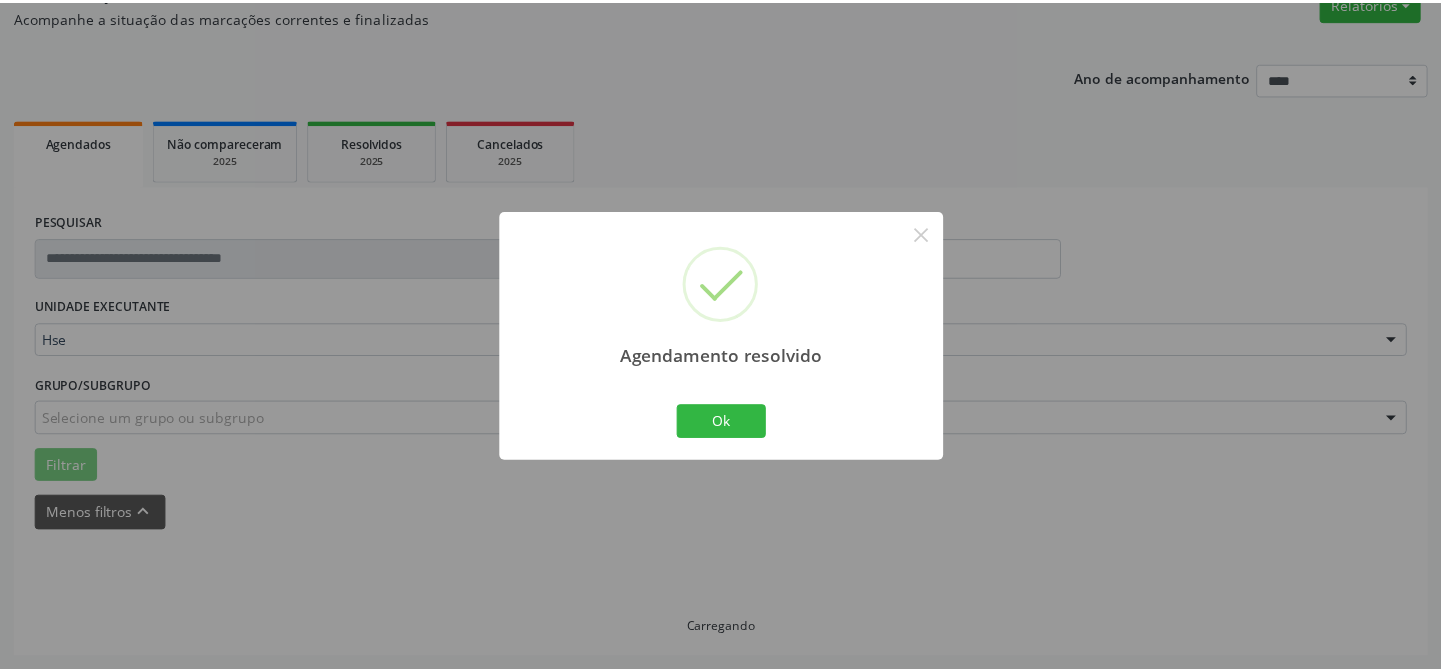 scroll, scrollTop: 179, scrollLeft: 0, axis: vertical 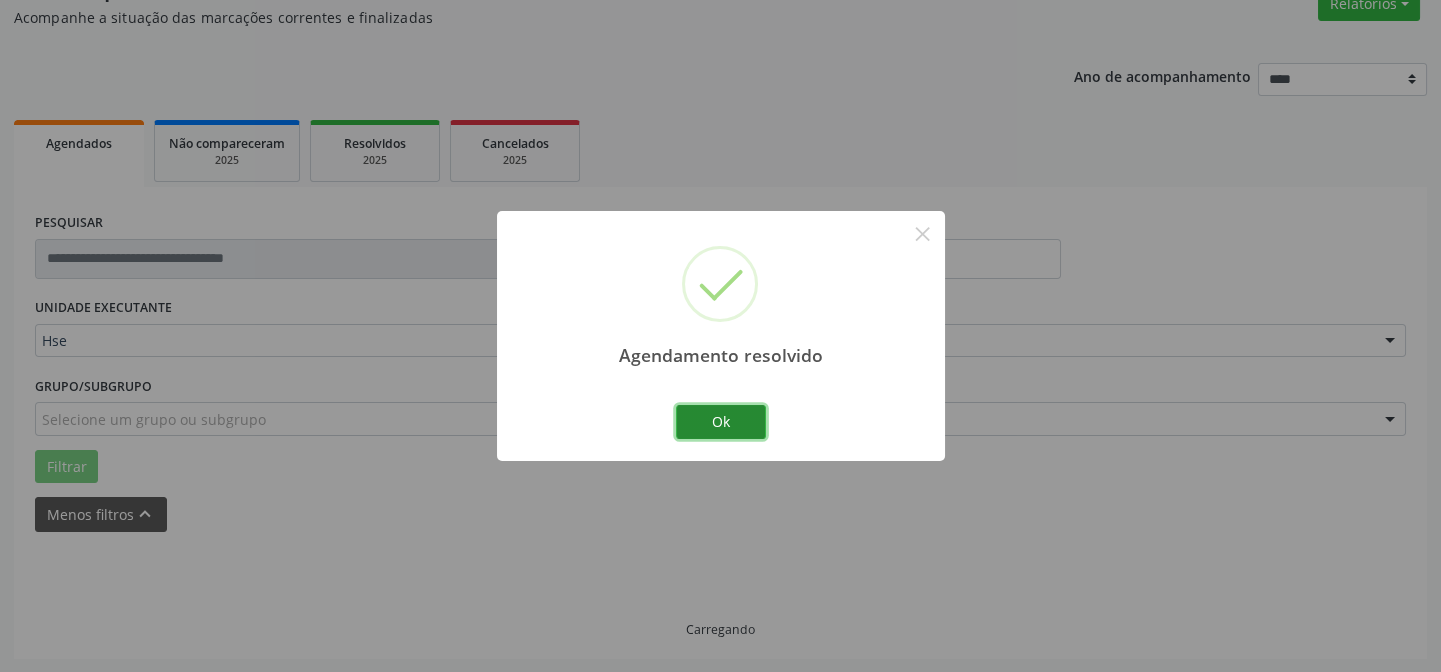 click on "Ok" at bounding box center (721, 422) 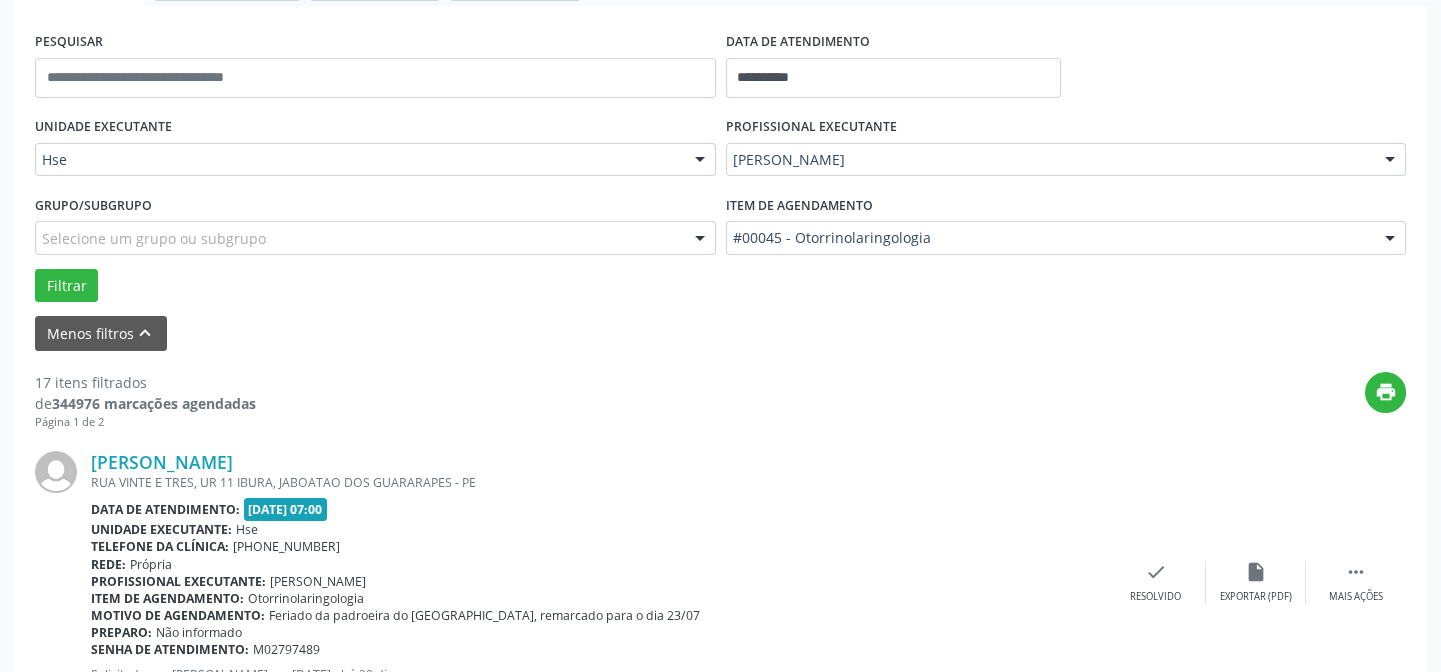 scroll, scrollTop: 451, scrollLeft: 0, axis: vertical 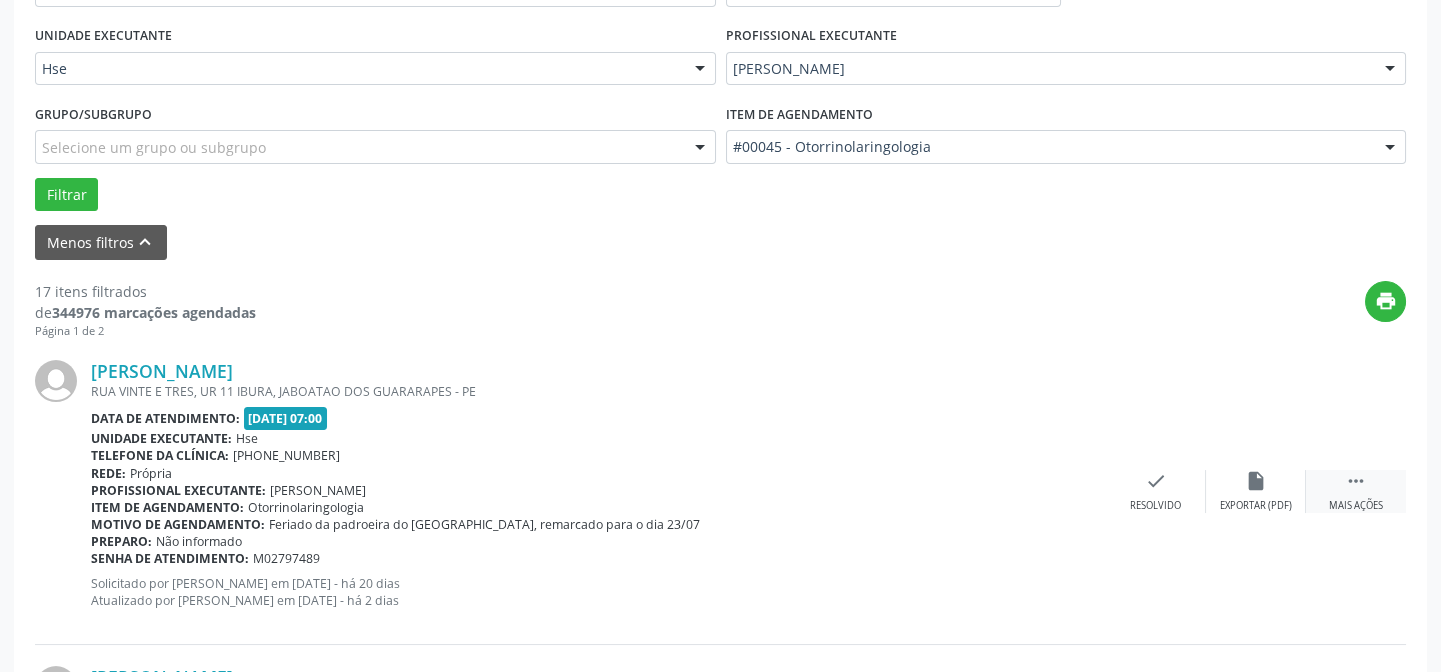 click on "" at bounding box center [1356, 481] 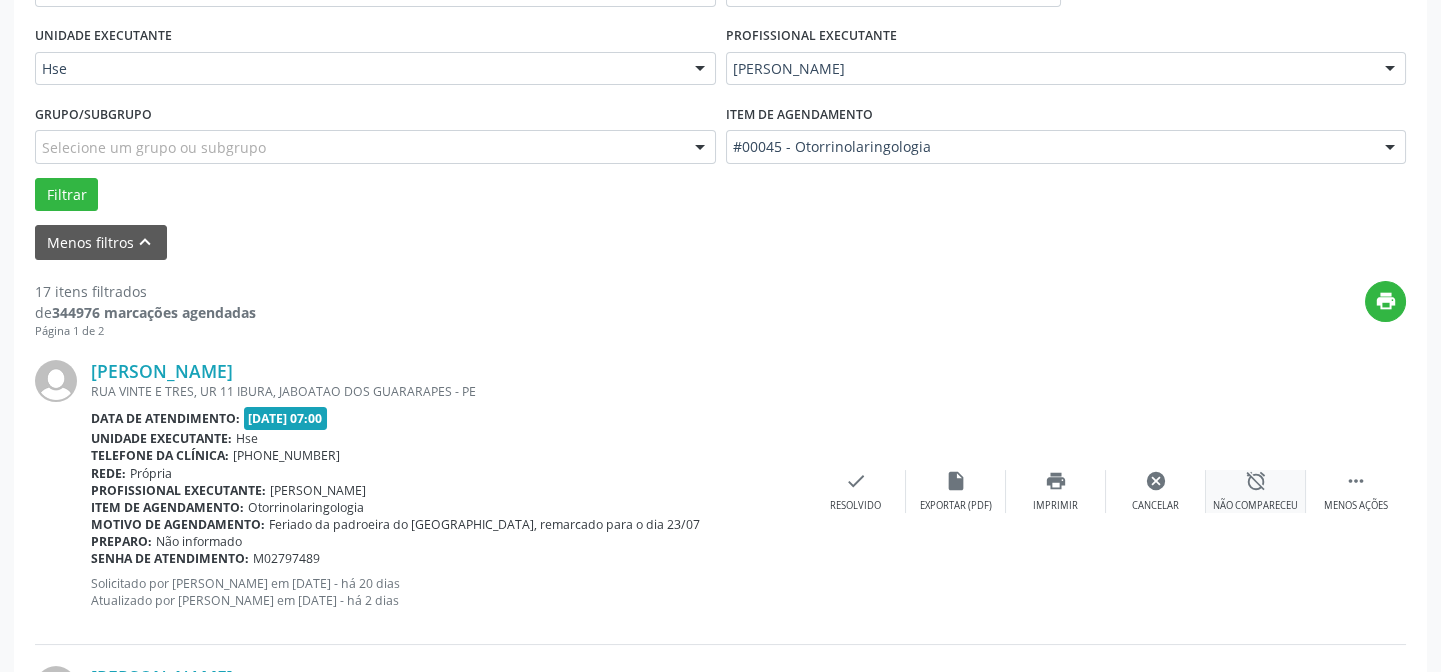 click on "alarm_off" at bounding box center [1256, 481] 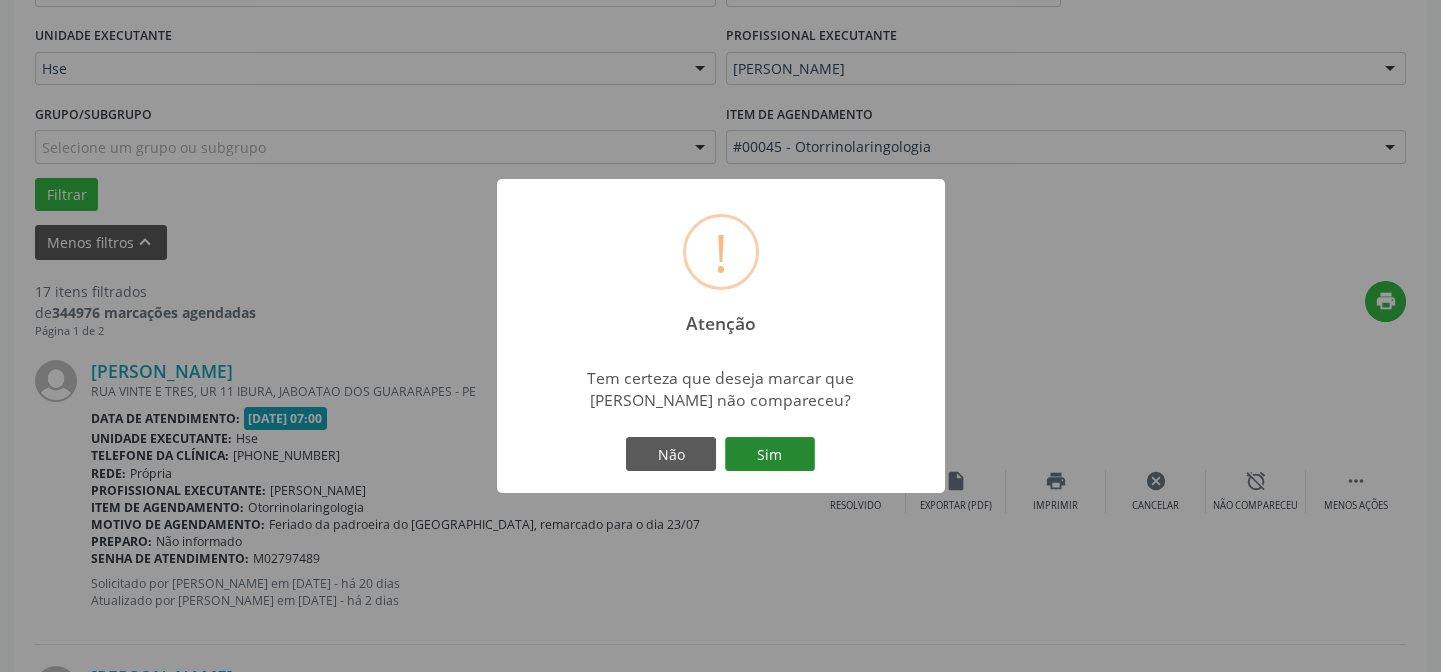 click on "Sim" at bounding box center [770, 454] 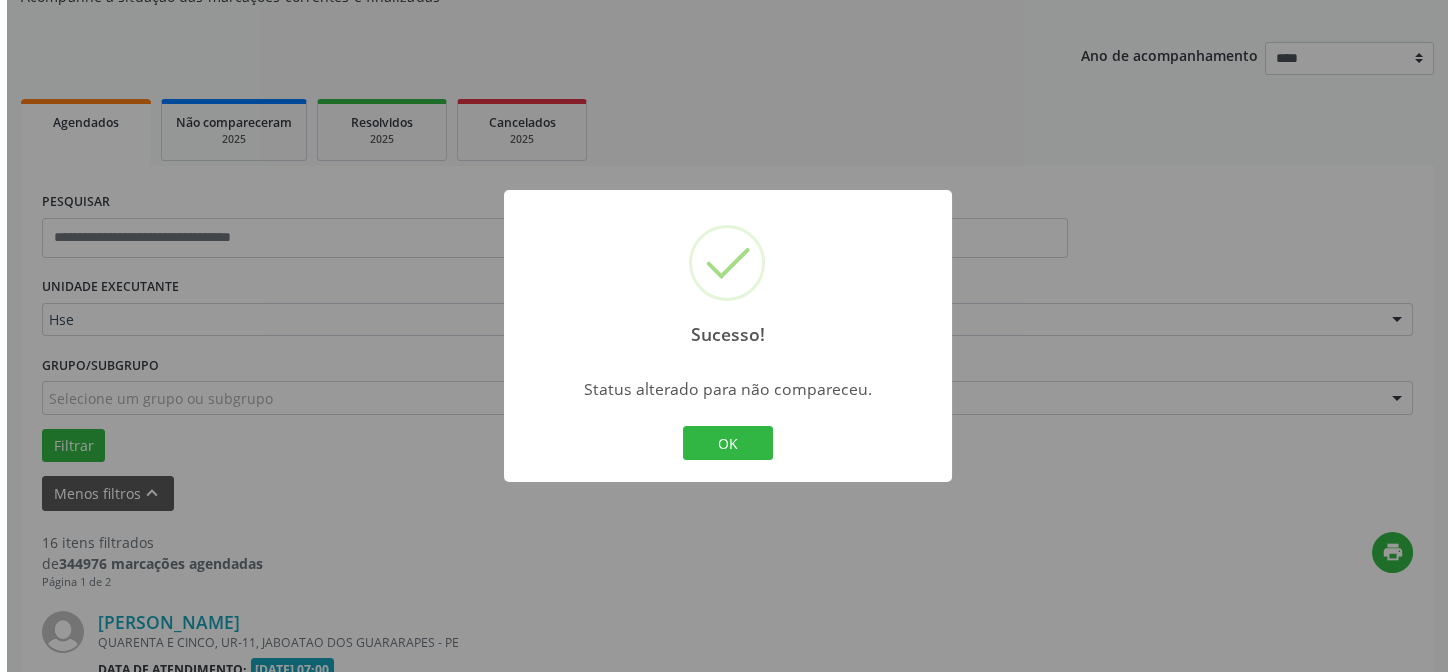 scroll, scrollTop: 451, scrollLeft: 0, axis: vertical 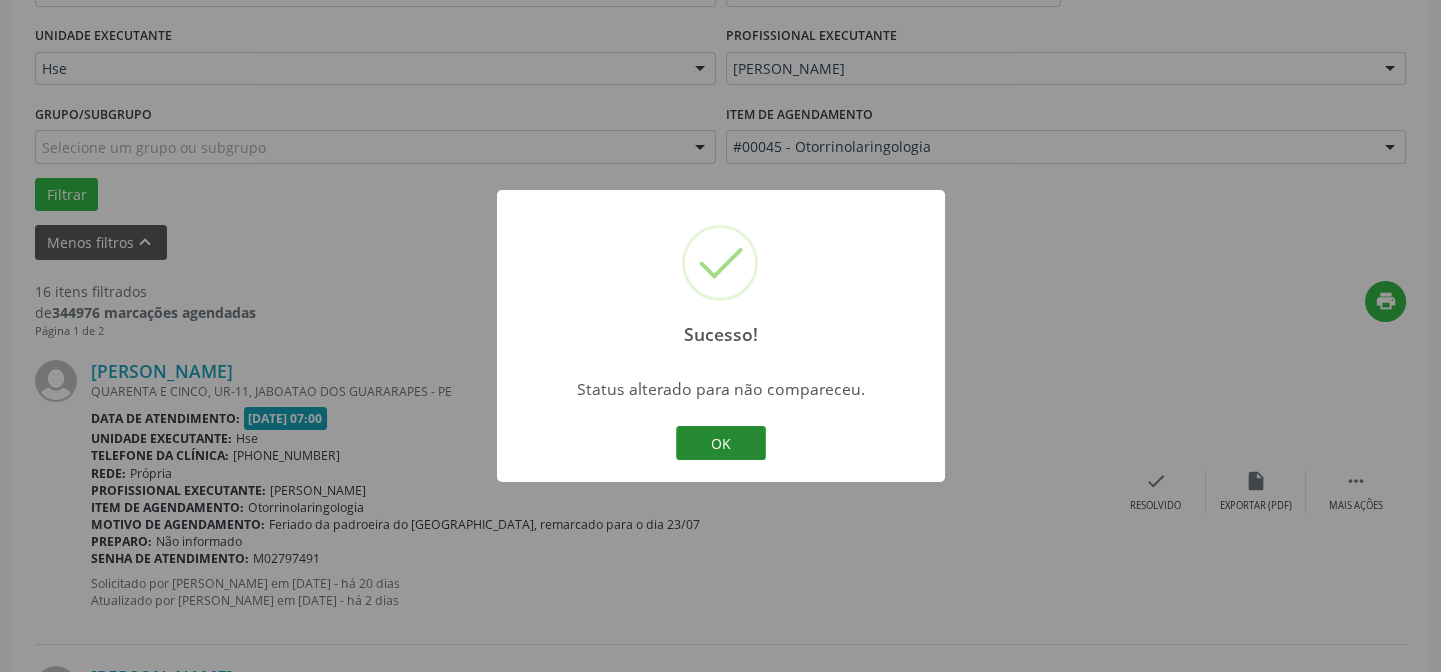 click on "OK" at bounding box center [721, 443] 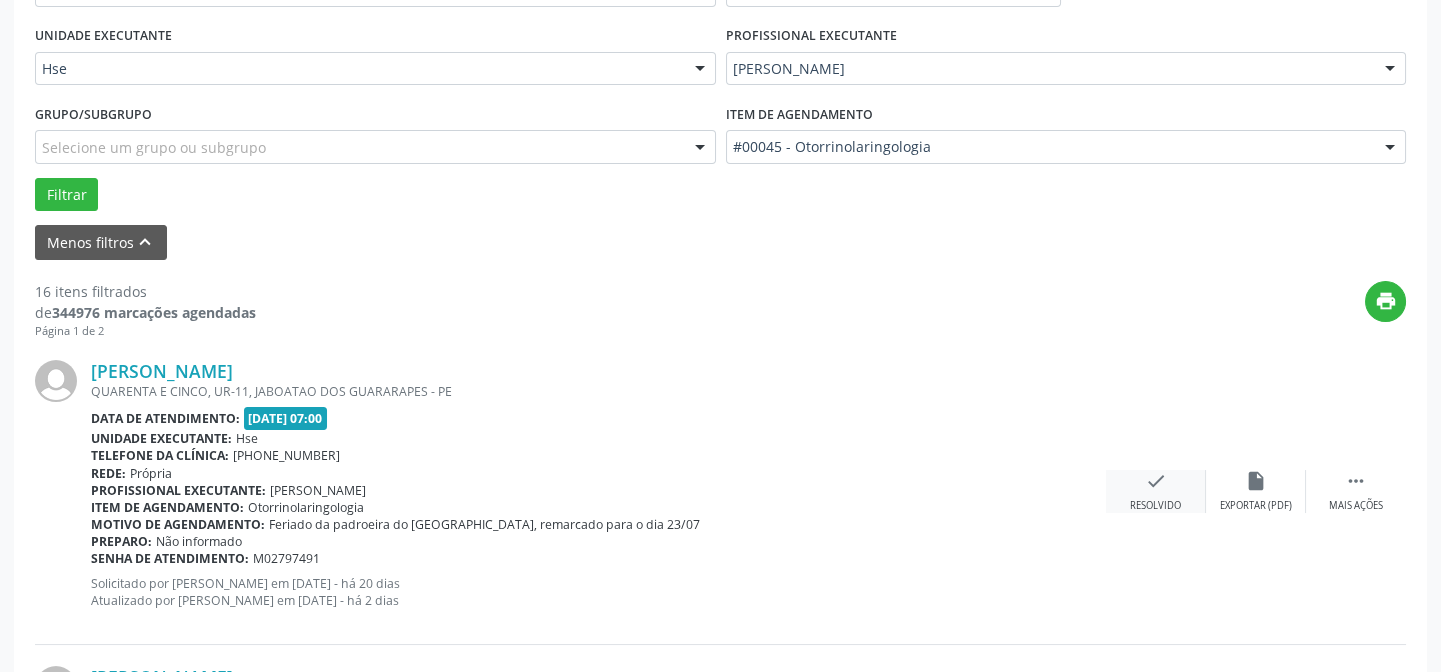 click on "check" at bounding box center [1156, 481] 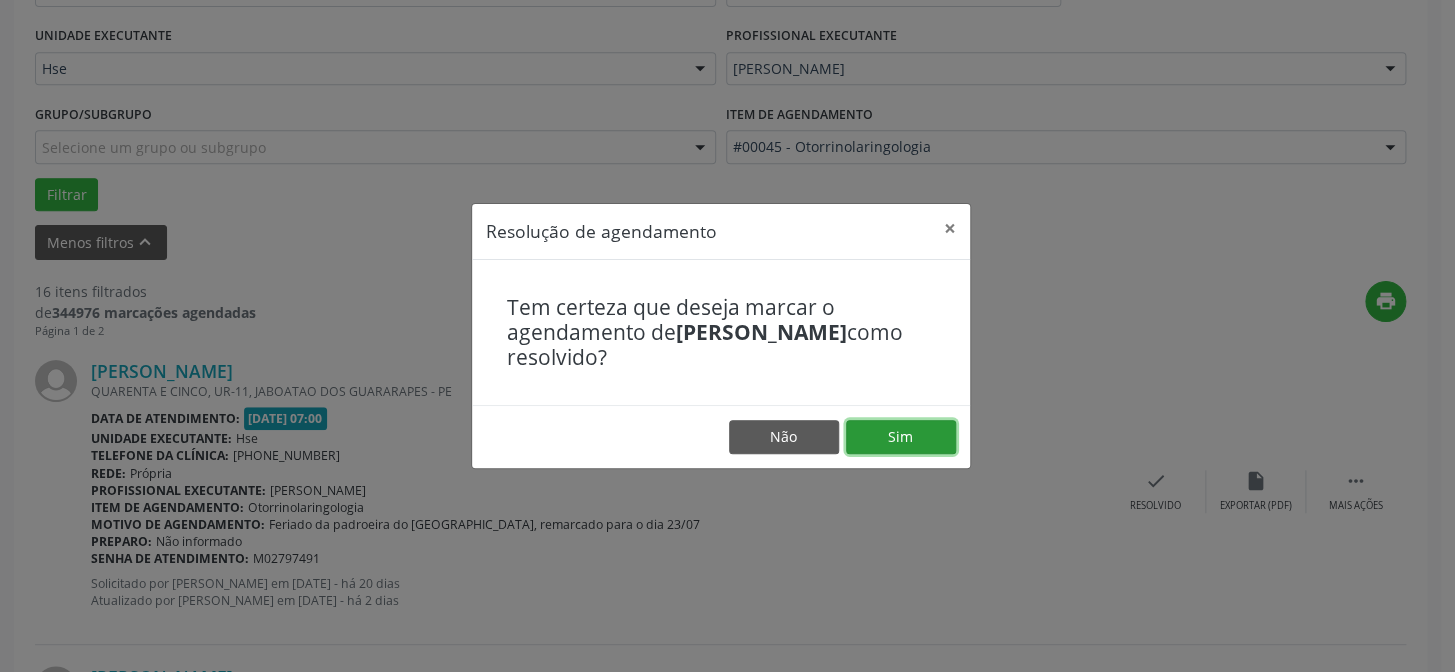 click on "Sim" at bounding box center [901, 437] 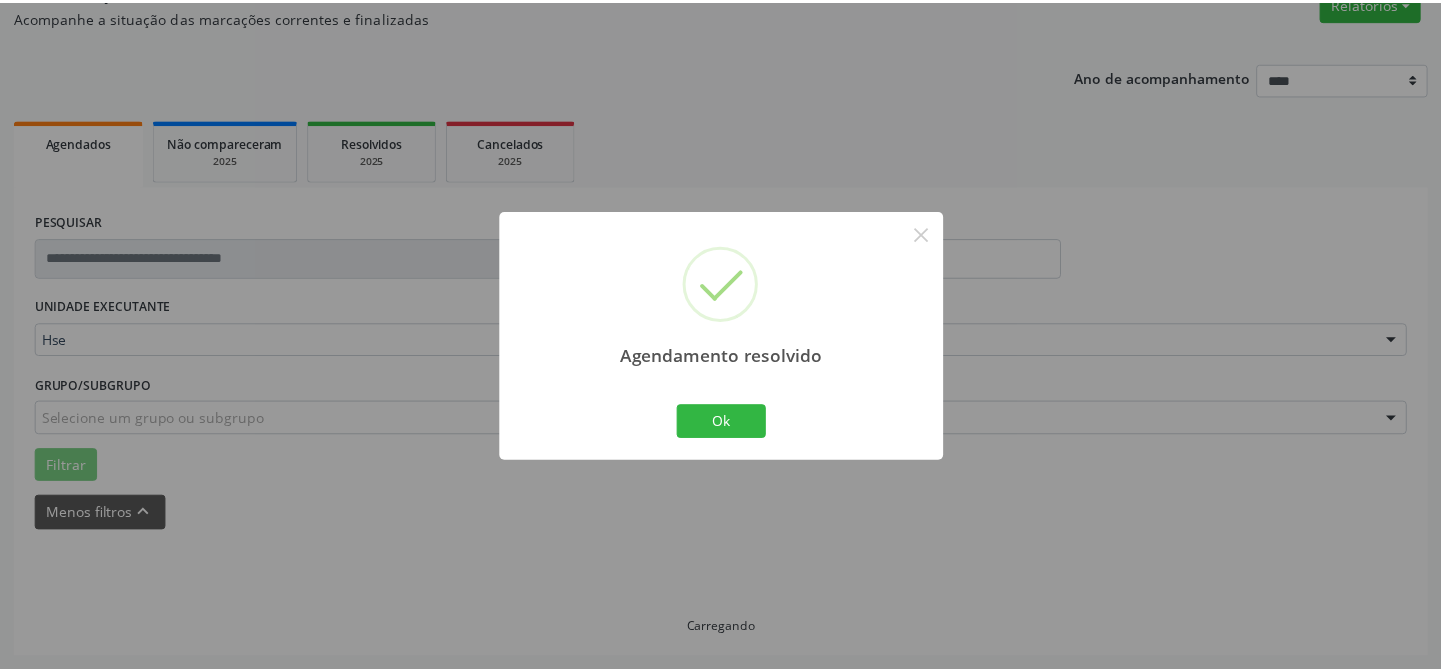 scroll, scrollTop: 179, scrollLeft: 0, axis: vertical 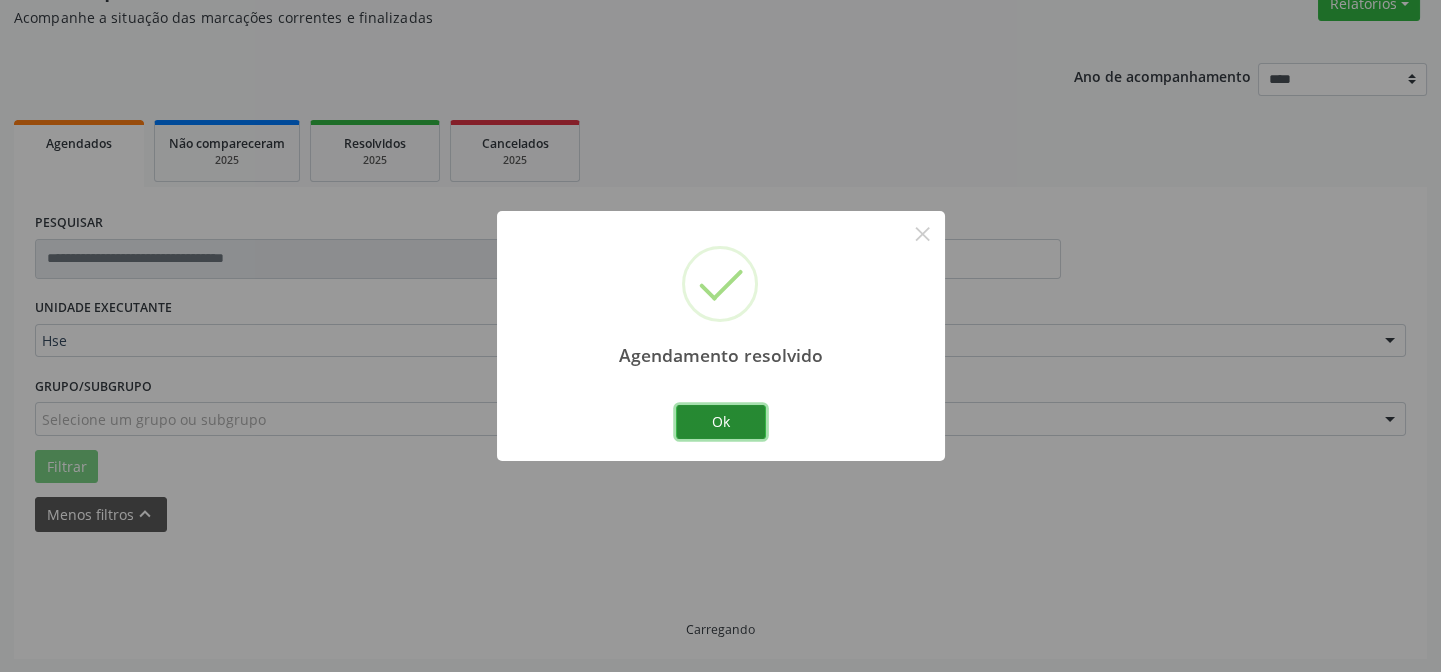 click on "Ok" at bounding box center (721, 422) 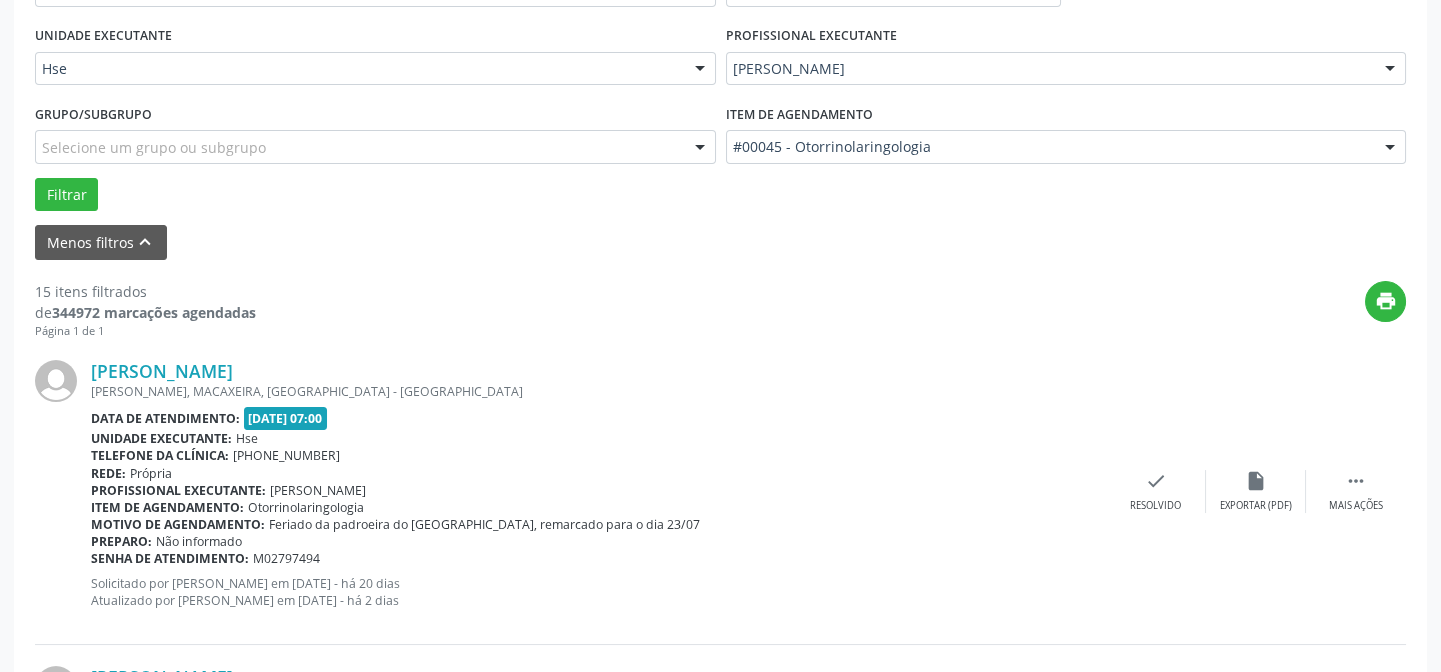scroll, scrollTop: 542, scrollLeft: 0, axis: vertical 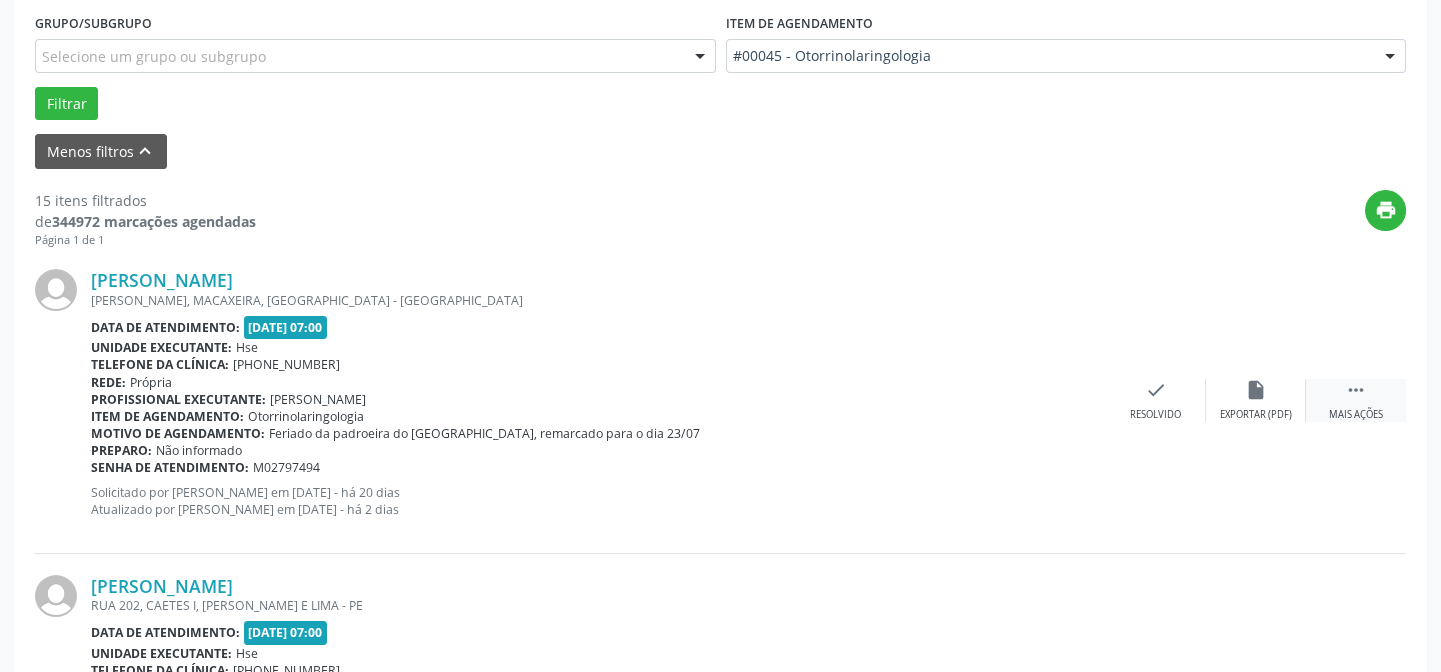 click on "" at bounding box center [1356, 390] 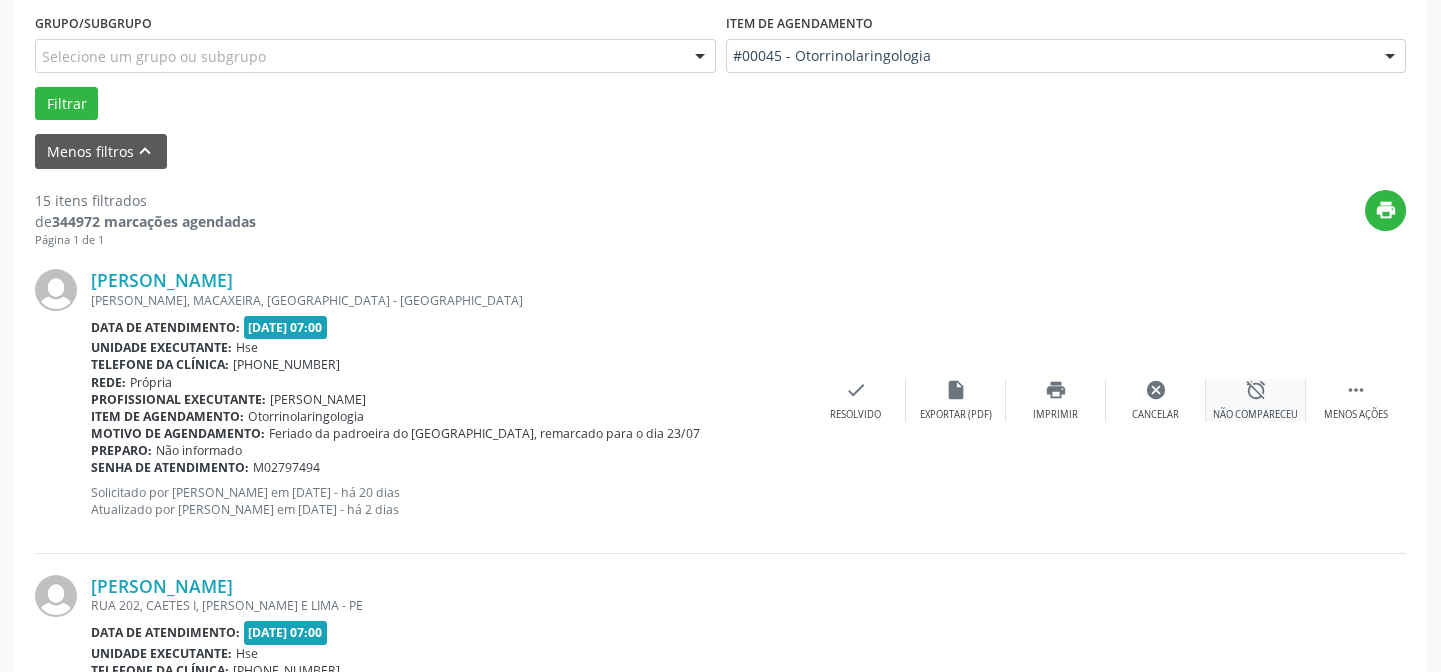 click on "alarm_off" at bounding box center (1256, 390) 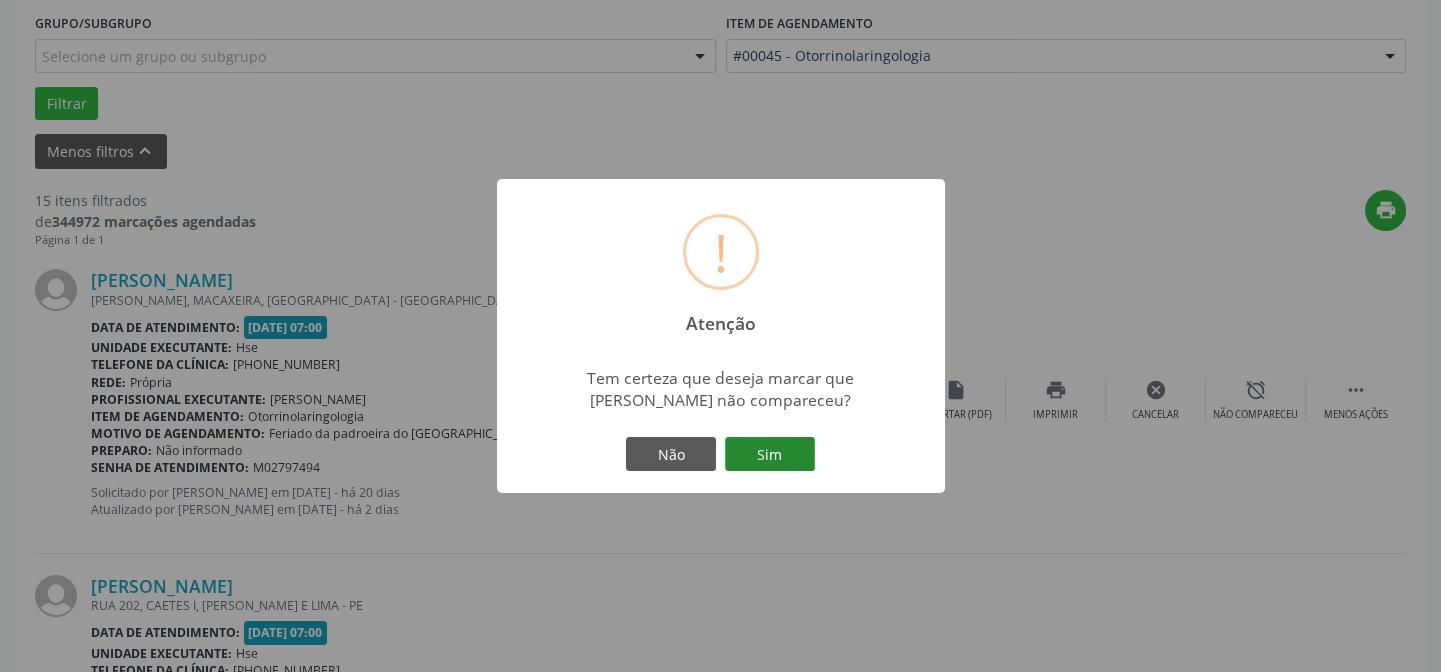 click on "Sim" at bounding box center [770, 454] 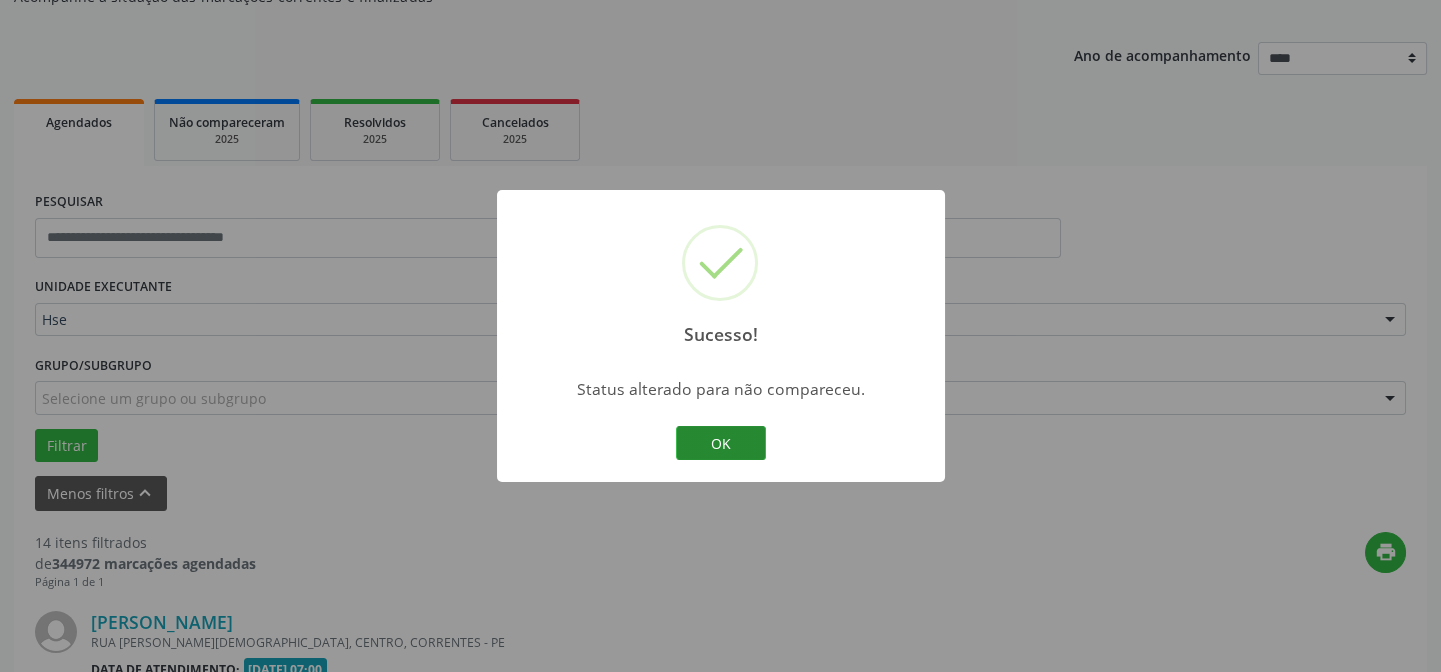 scroll, scrollTop: 542, scrollLeft: 0, axis: vertical 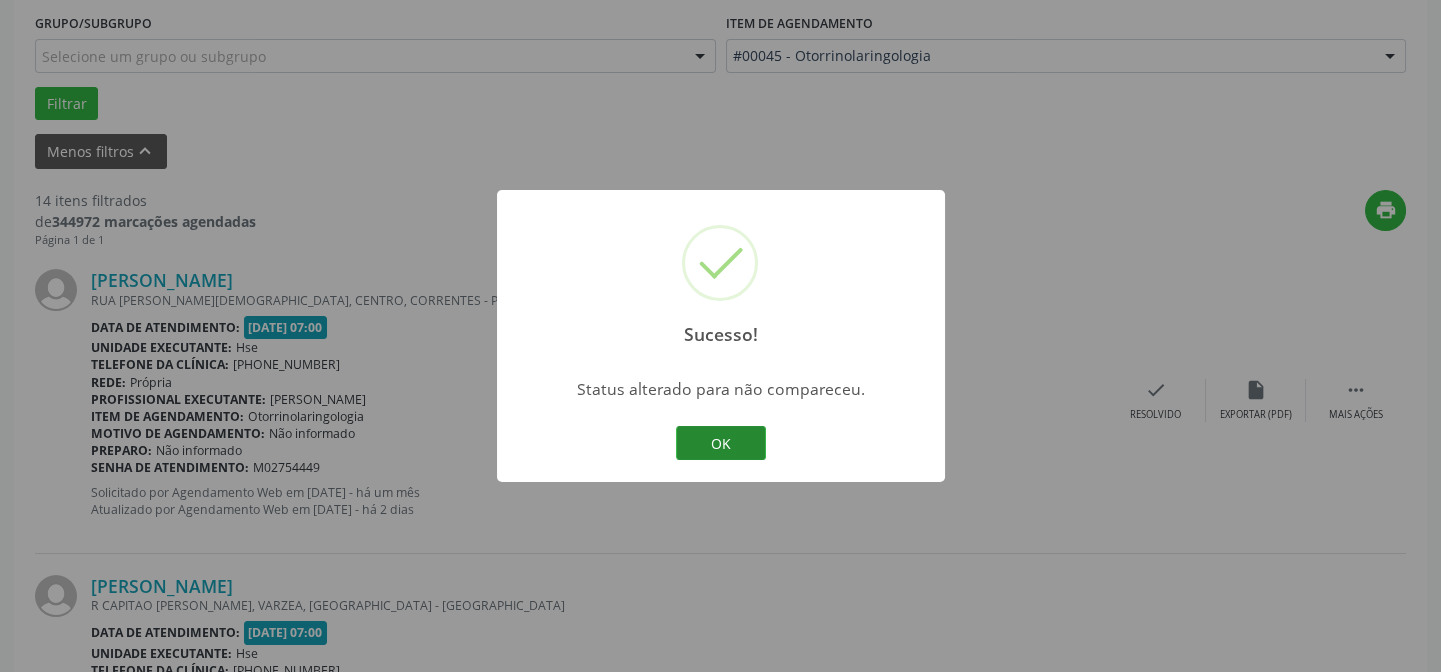 click on "OK" at bounding box center (721, 443) 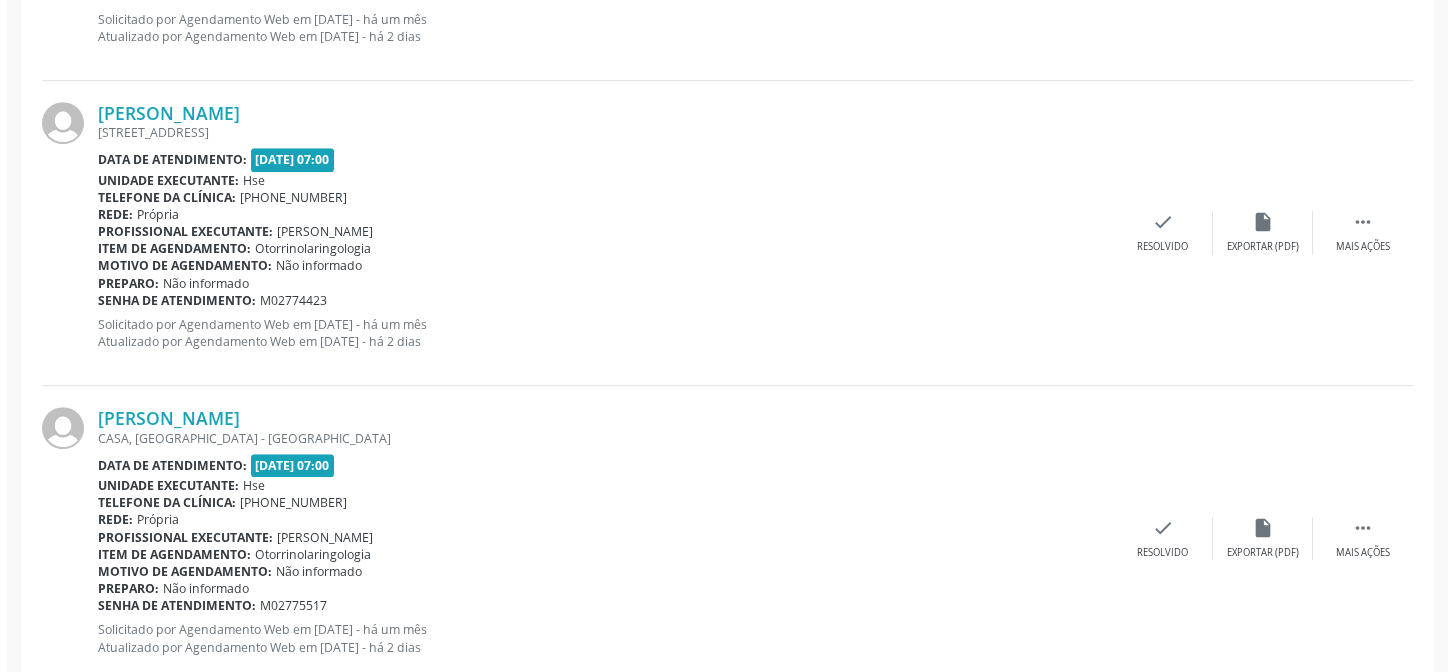 scroll, scrollTop: 2906, scrollLeft: 0, axis: vertical 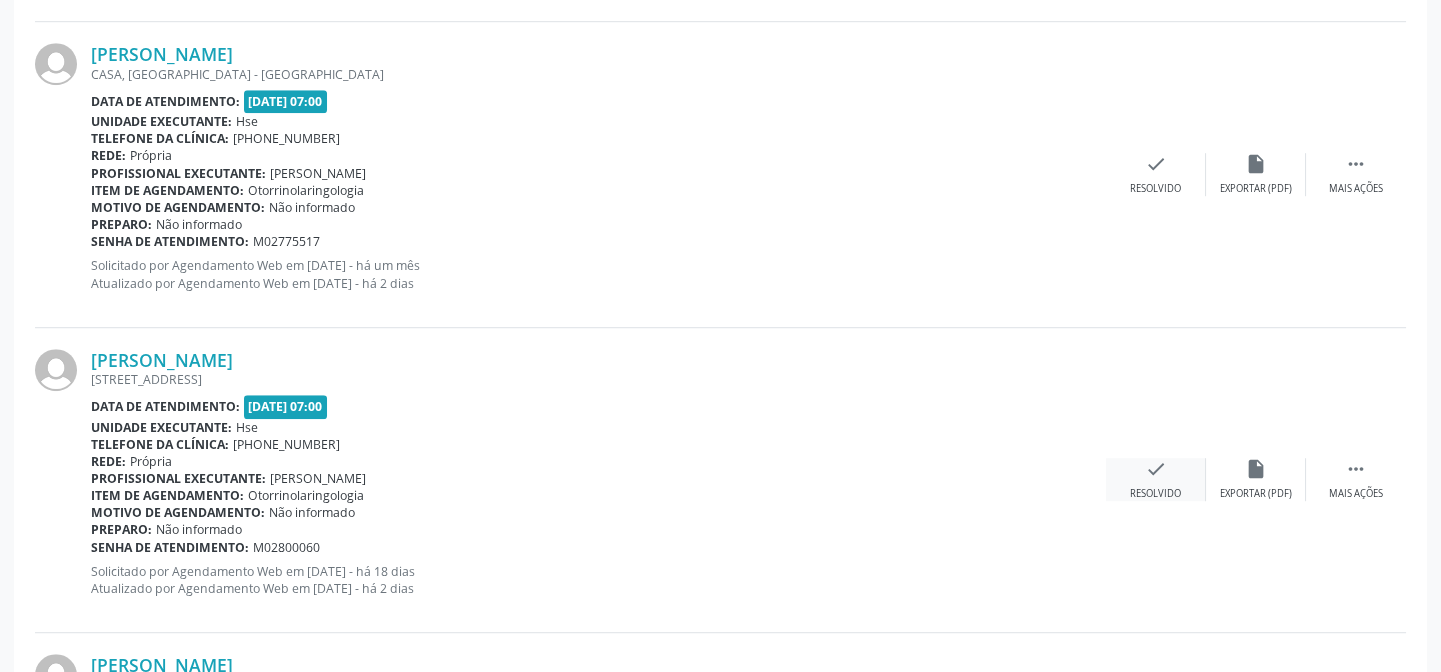 click on "check" at bounding box center (1156, 469) 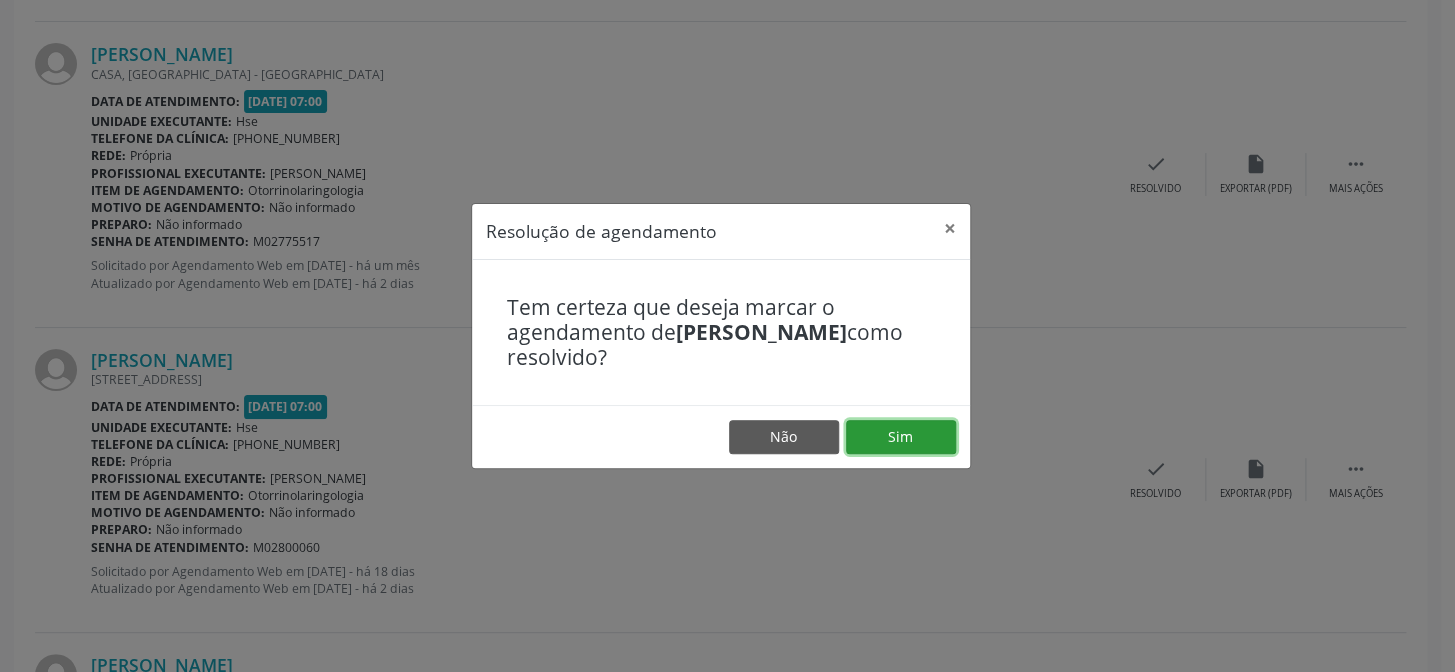 click on "Sim" at bounding box center (901, 437) 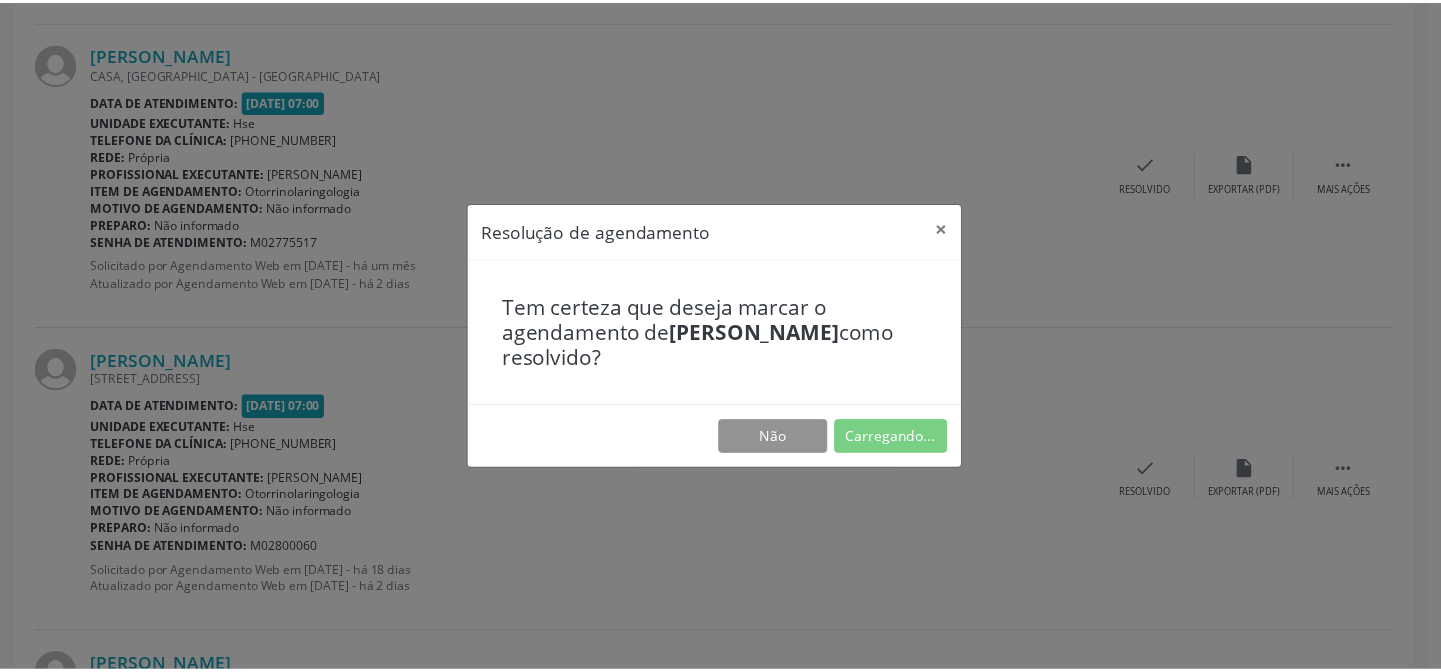 scroll, scrollTop: 179, scrollLeft: 0, axis: vertical 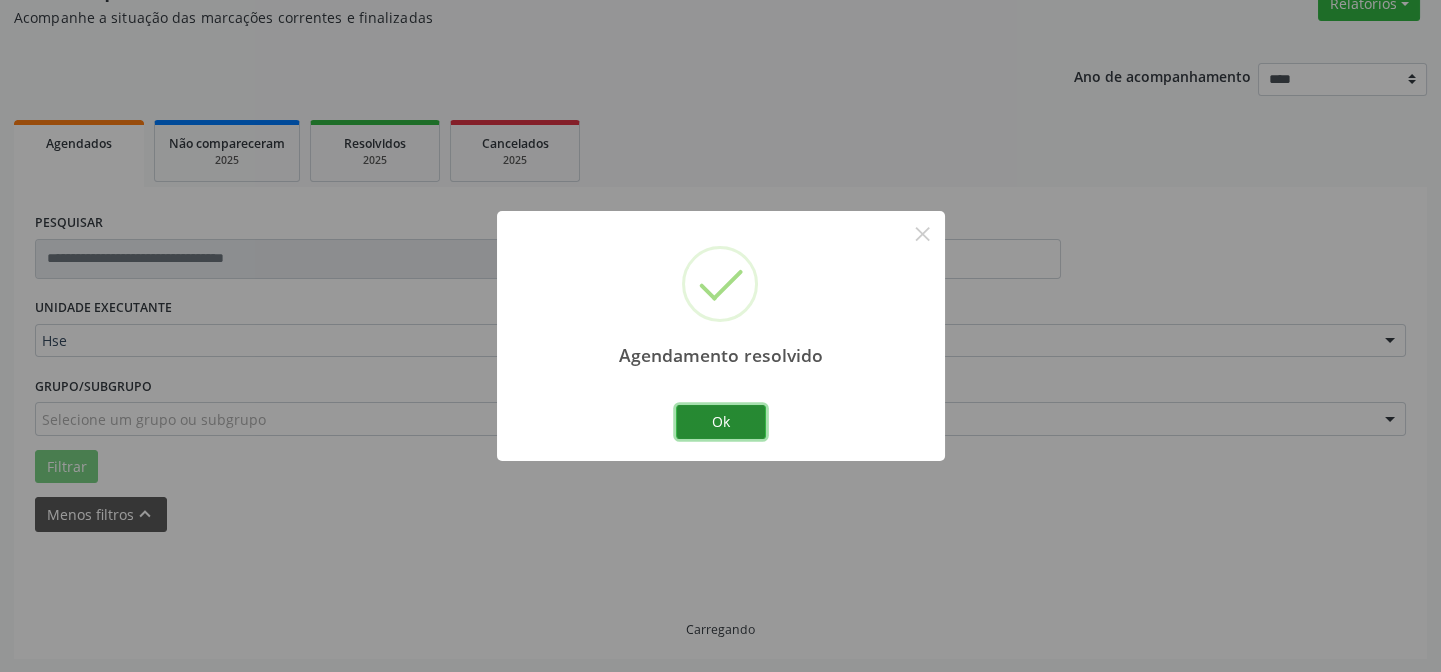 click on "Ok" at bounding box center [721, 422] 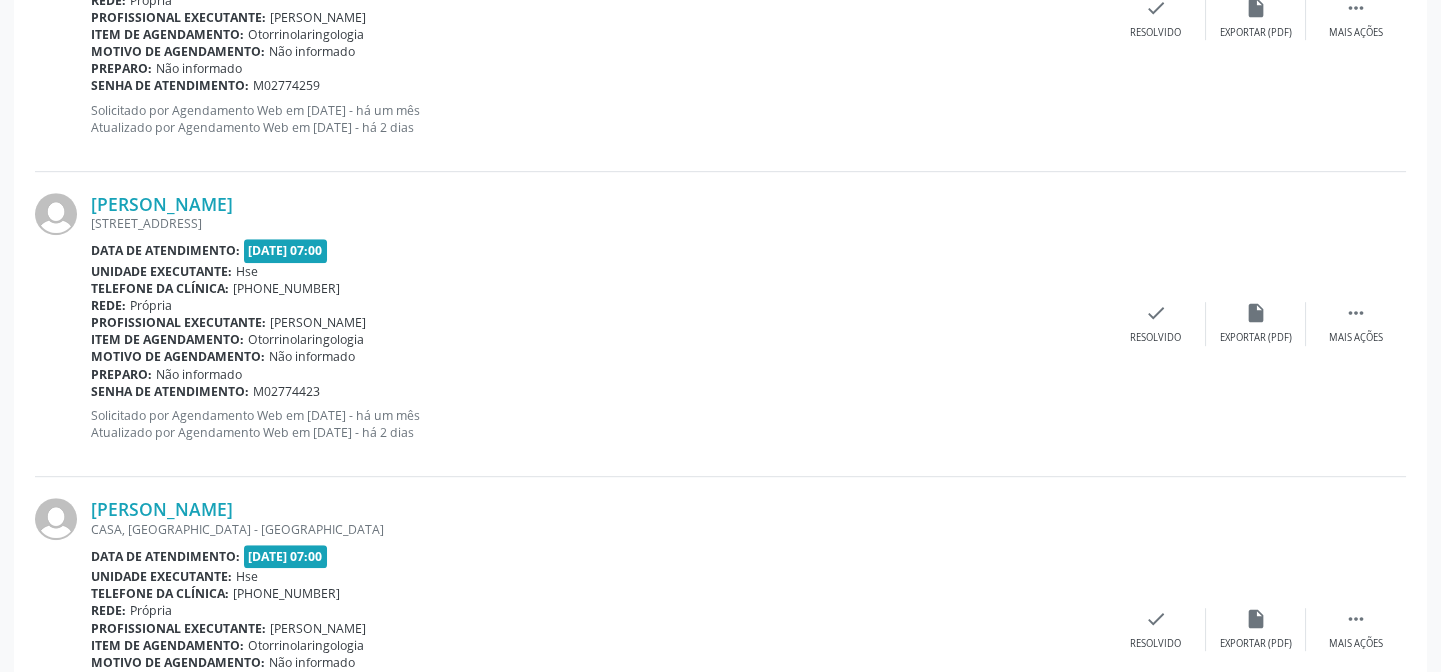 scroll, scrollTop: 2542, scrollLeft: 0, axis: vertical 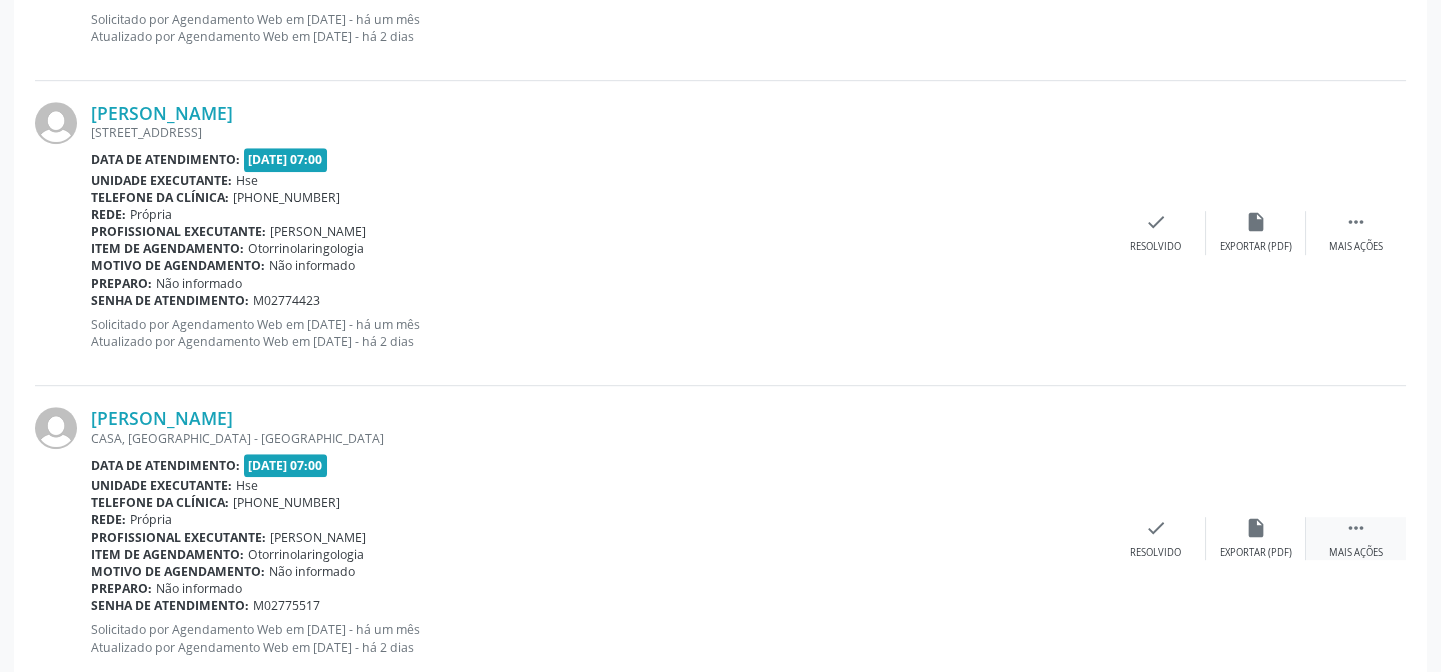 click on "" at bounding box center [1356, 528] 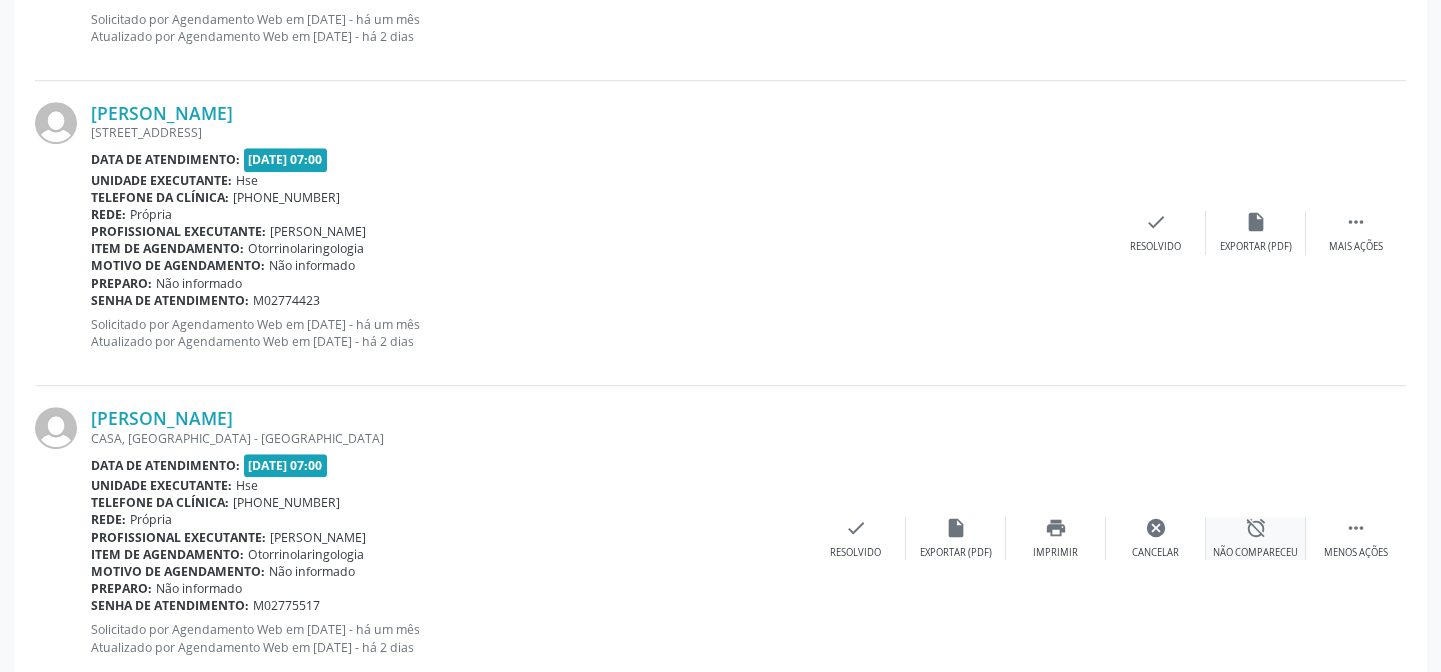 click on "alarm_off" at bounding box center (1256, 528) 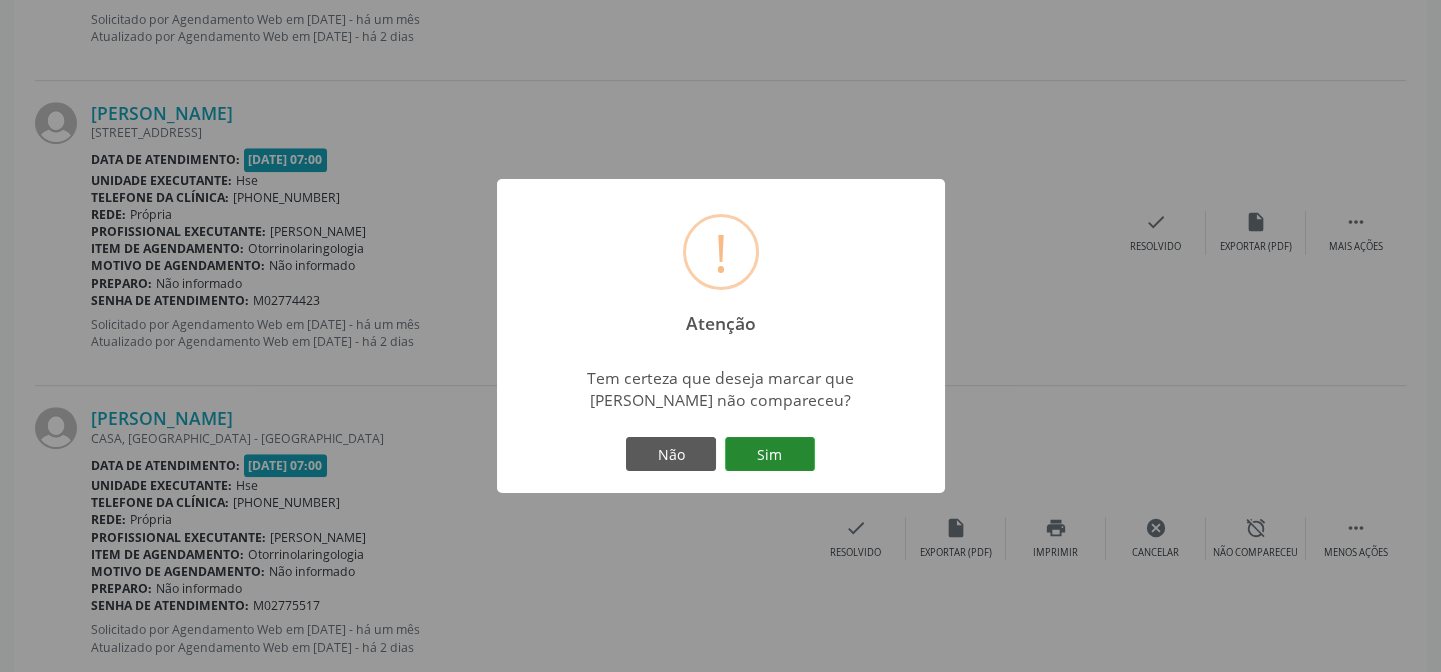 click on "Sim" at bounding box center (770, 454) 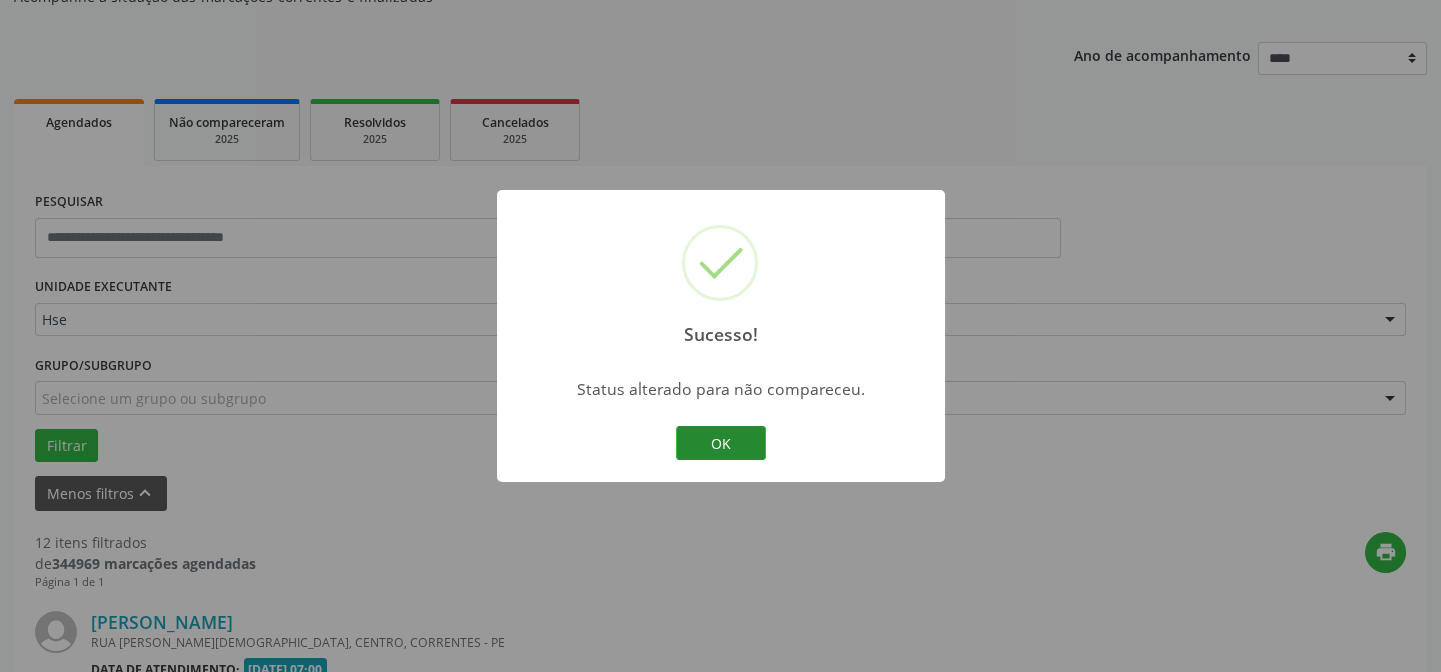 scroll, scrollTop: 2542, scrollLeft: 0, axis: vertical 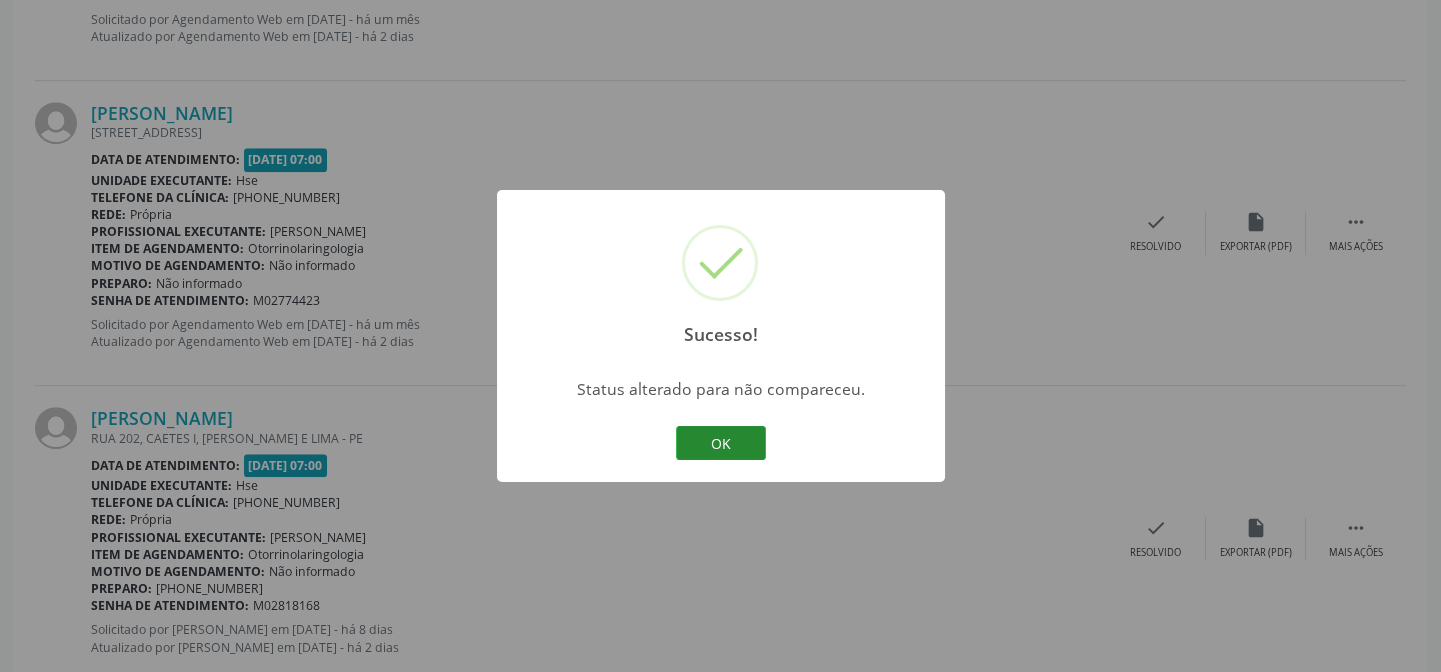 click on "OK" at bounding box center (721, 443) 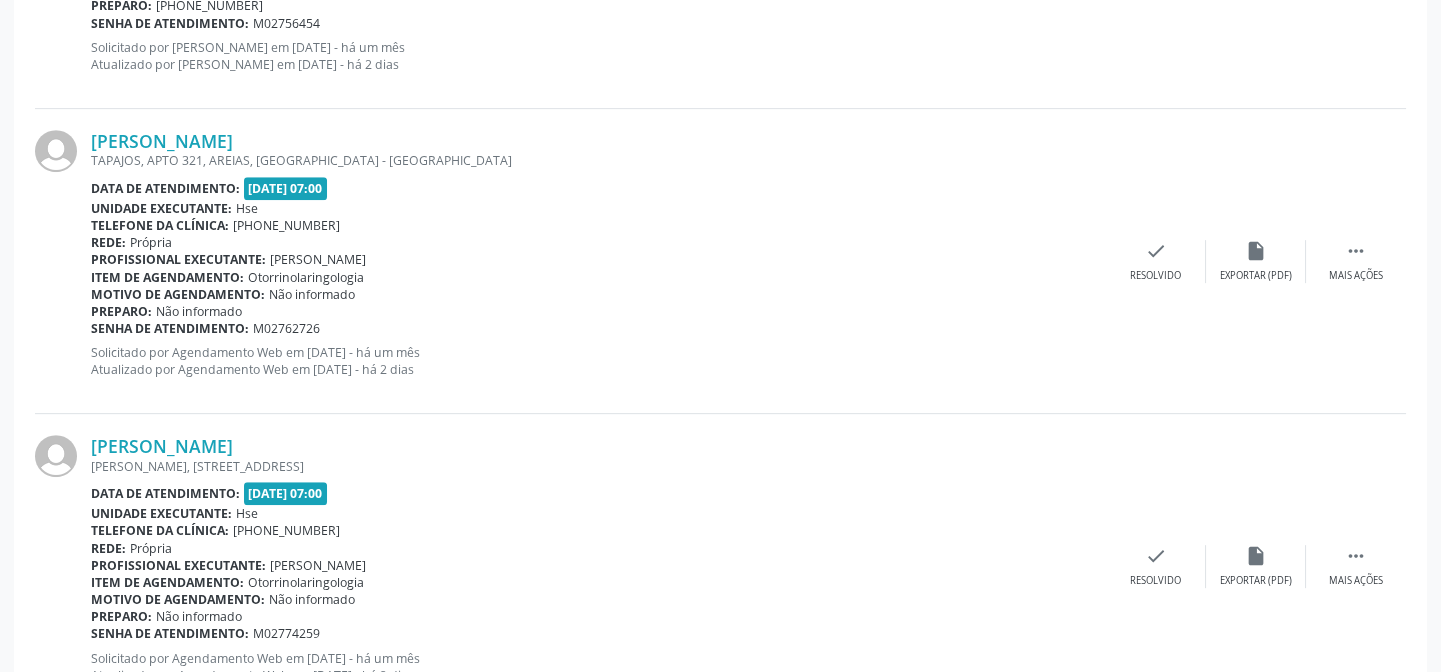 scroll, scrollTop: 1994, scrollLeft: 0, axis: vertical 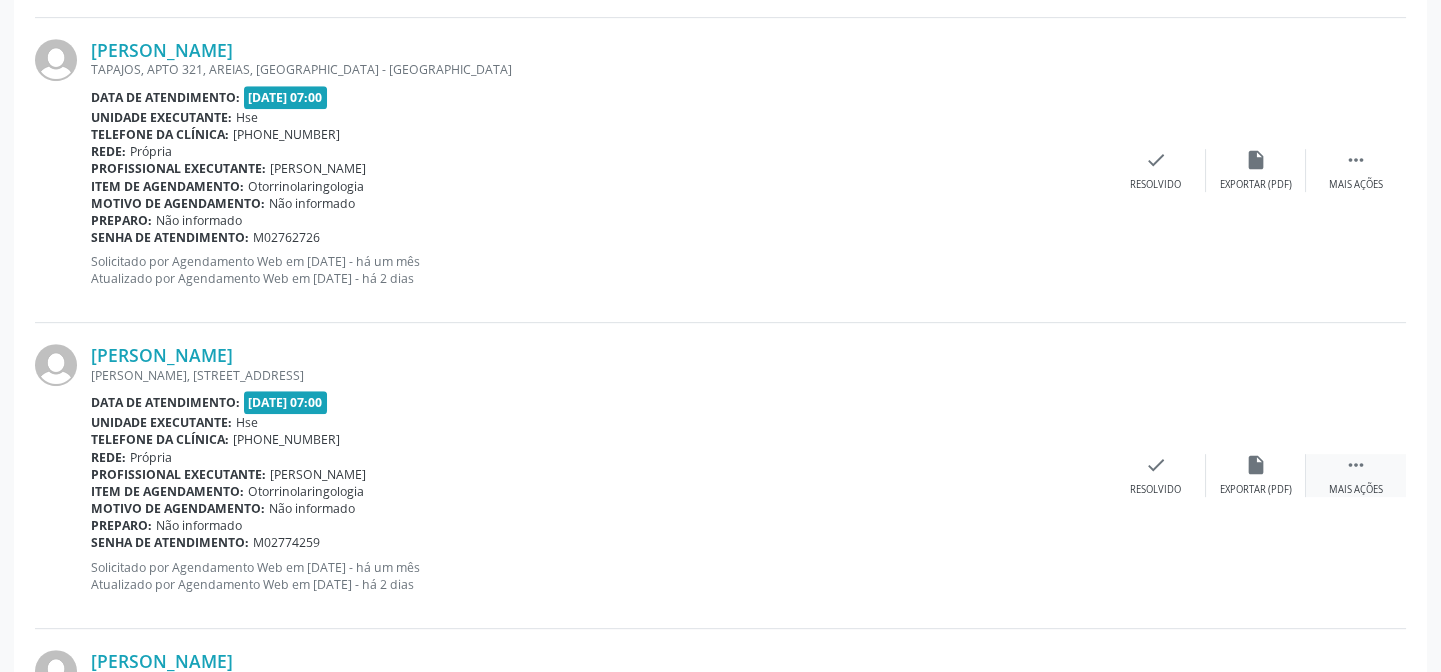 click on "" at bounding box center [1356, 465] 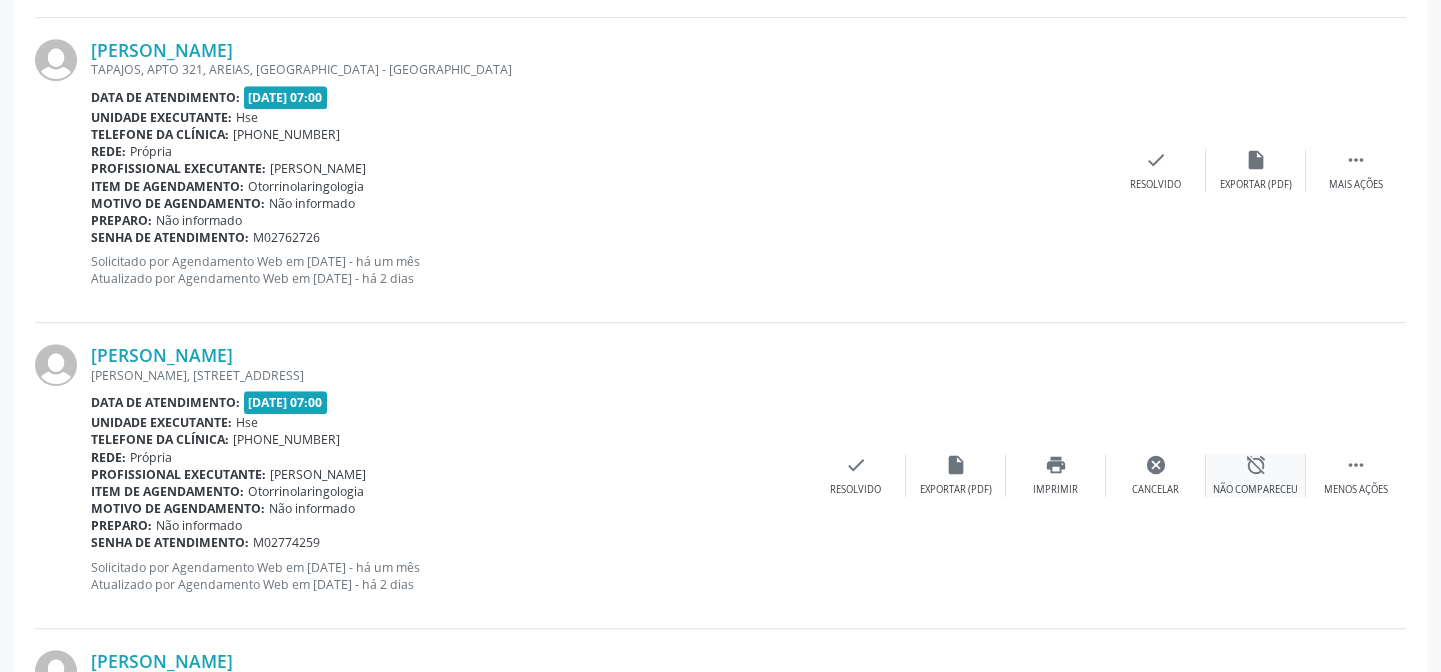 click on "alarm_off" at bounding box center [1256, 465] 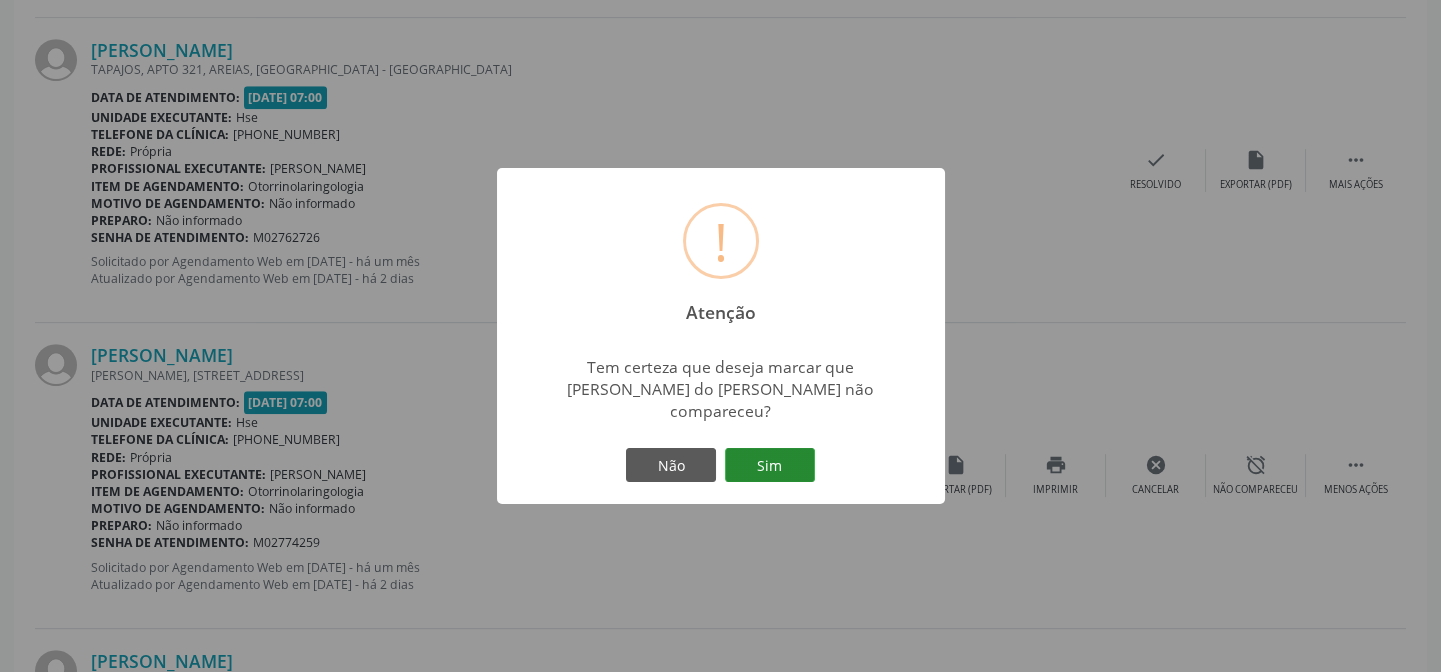 click on "Sim" at bounding box center [770, 465] 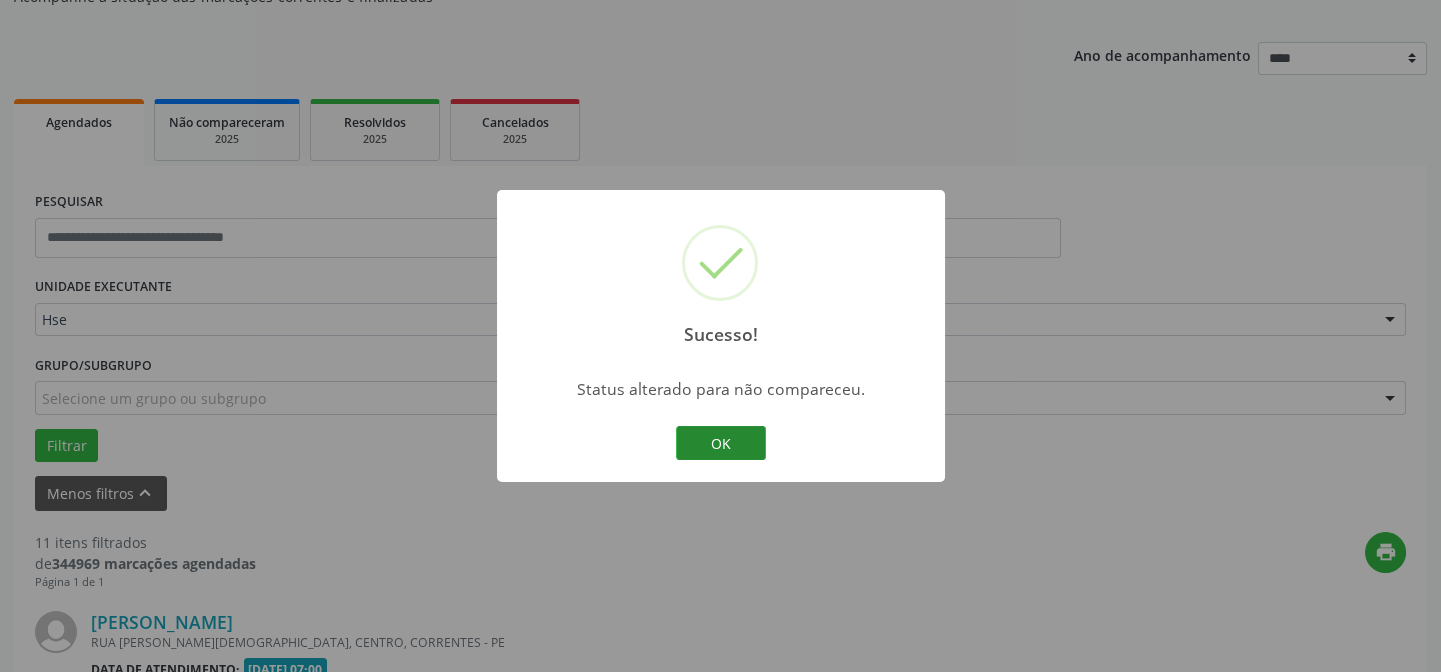 scroll, scrollTop: 2358, scrollLeft: 0, axis: vertical 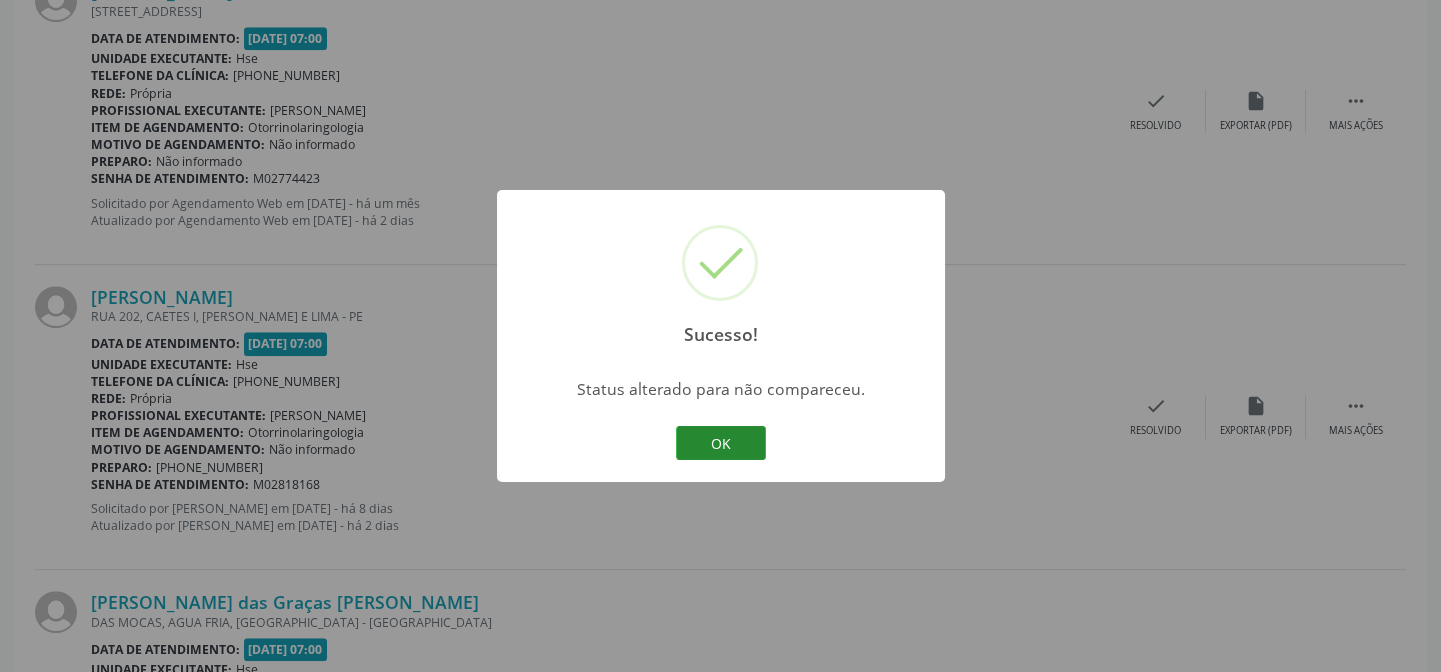 click on "OK" at bounding box center [721, 443] 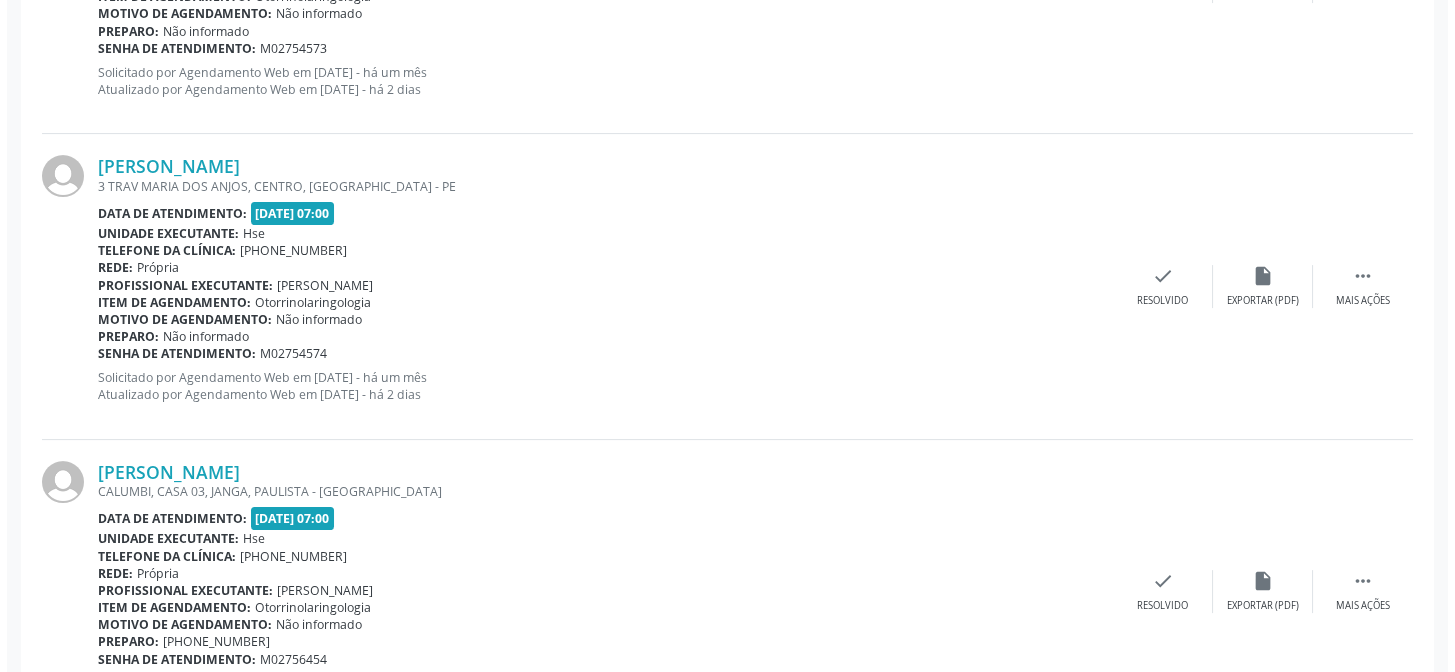 scroll, scrollTop: 1358, scrollLeft: 0, axis: vertical 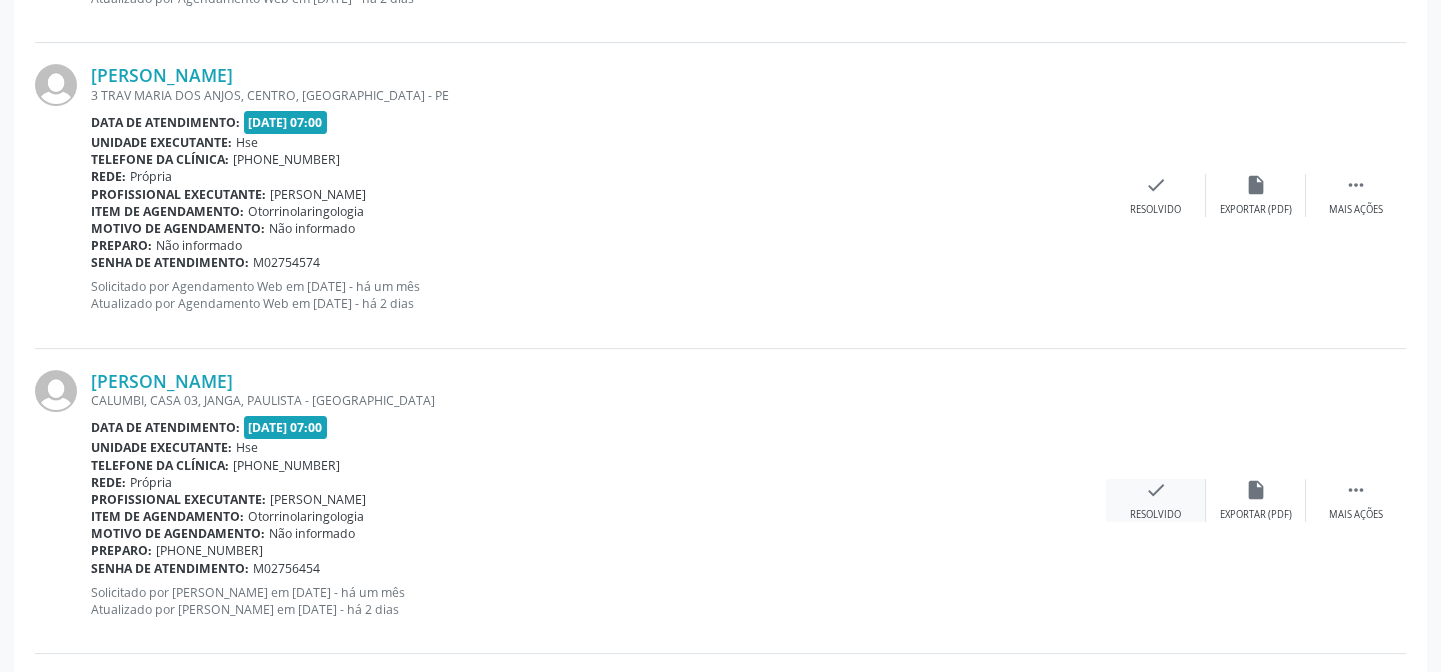 click on "check" at bounding box center [1156, 490] 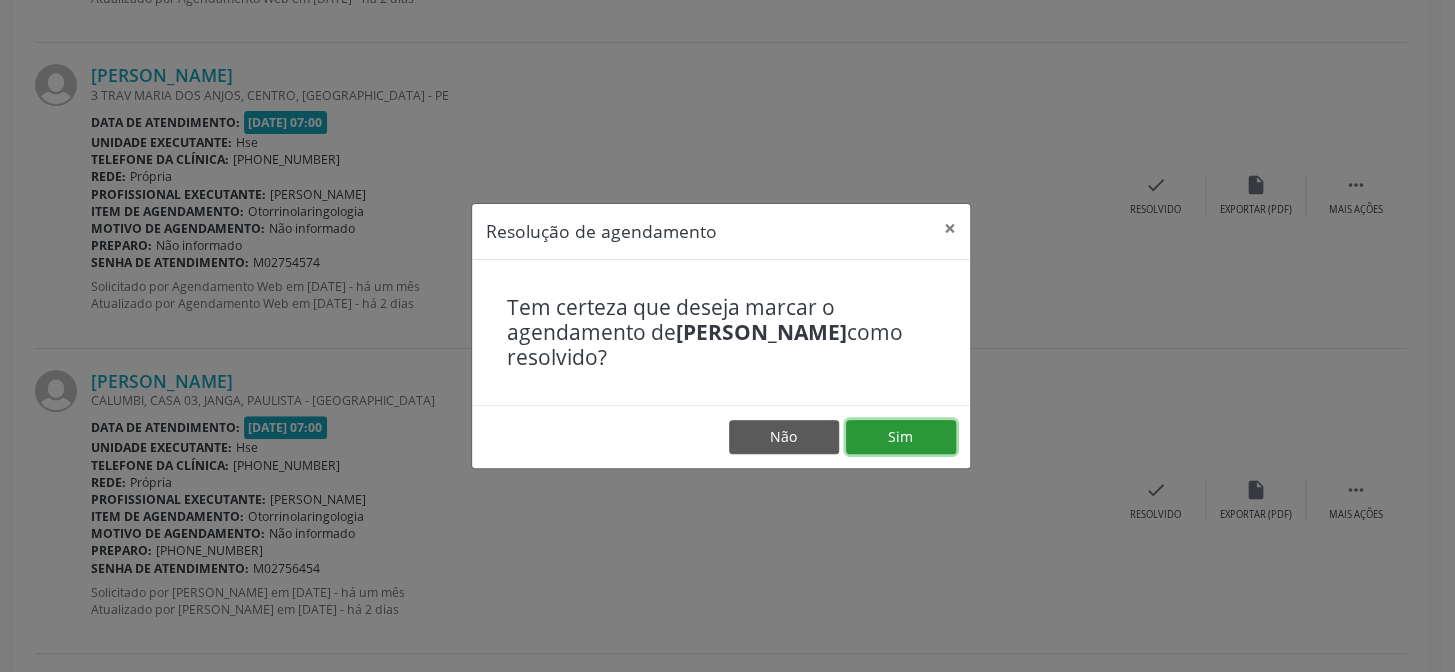 click on "Sim" at bounding box center (901, 437) 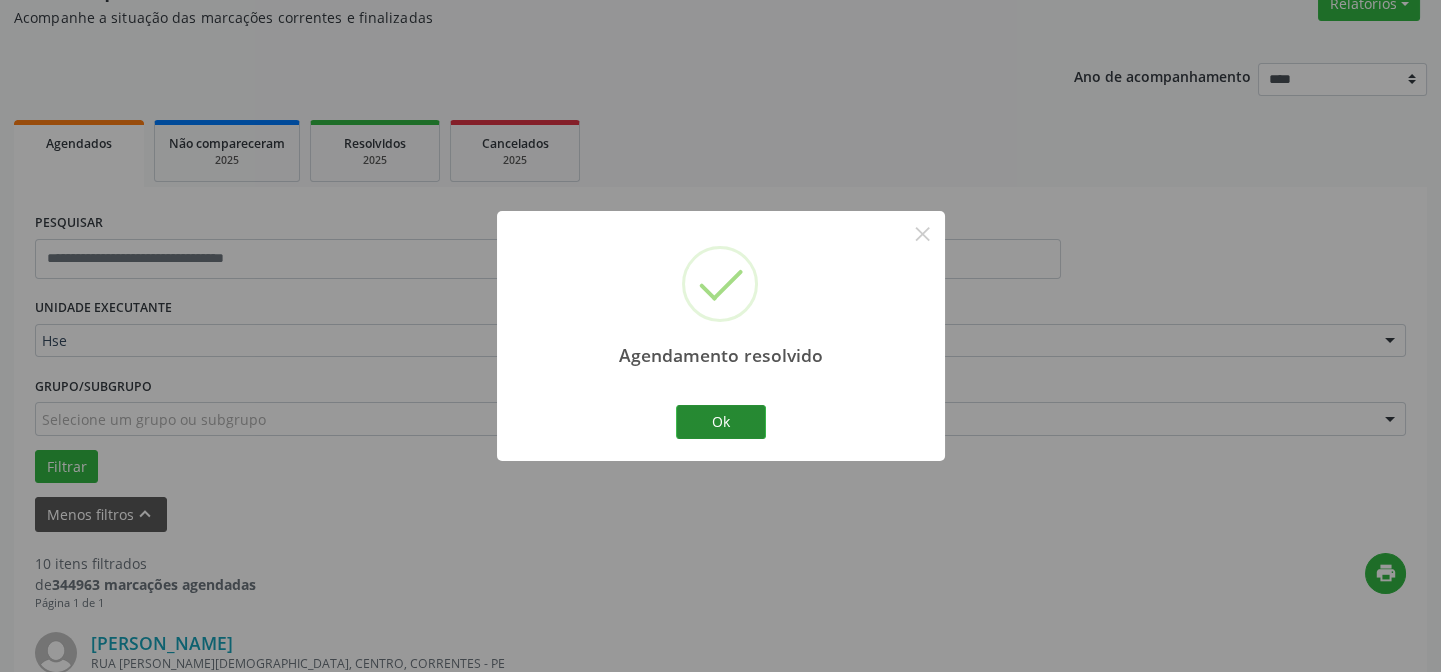 scroll, scrollTop: 1358, scrollLeft: 0, axis: vertical 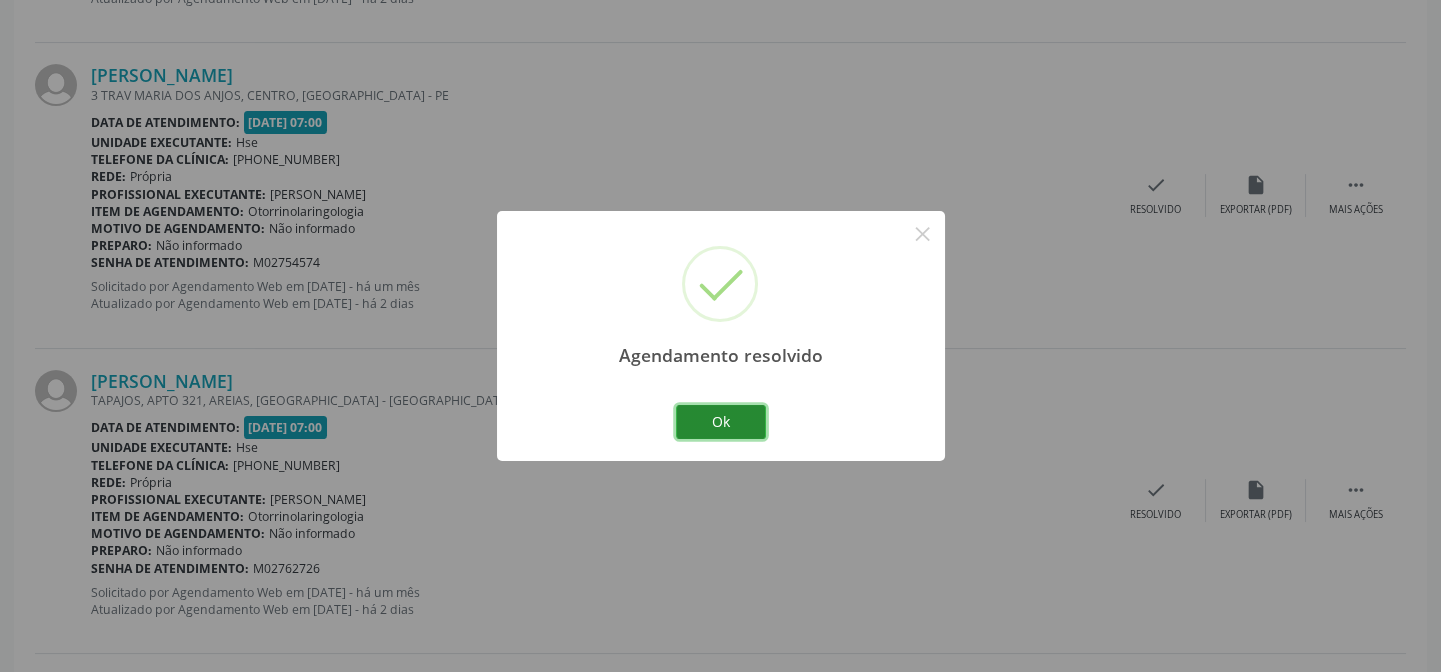 click on "Ok" at bounding box center [721, 422] 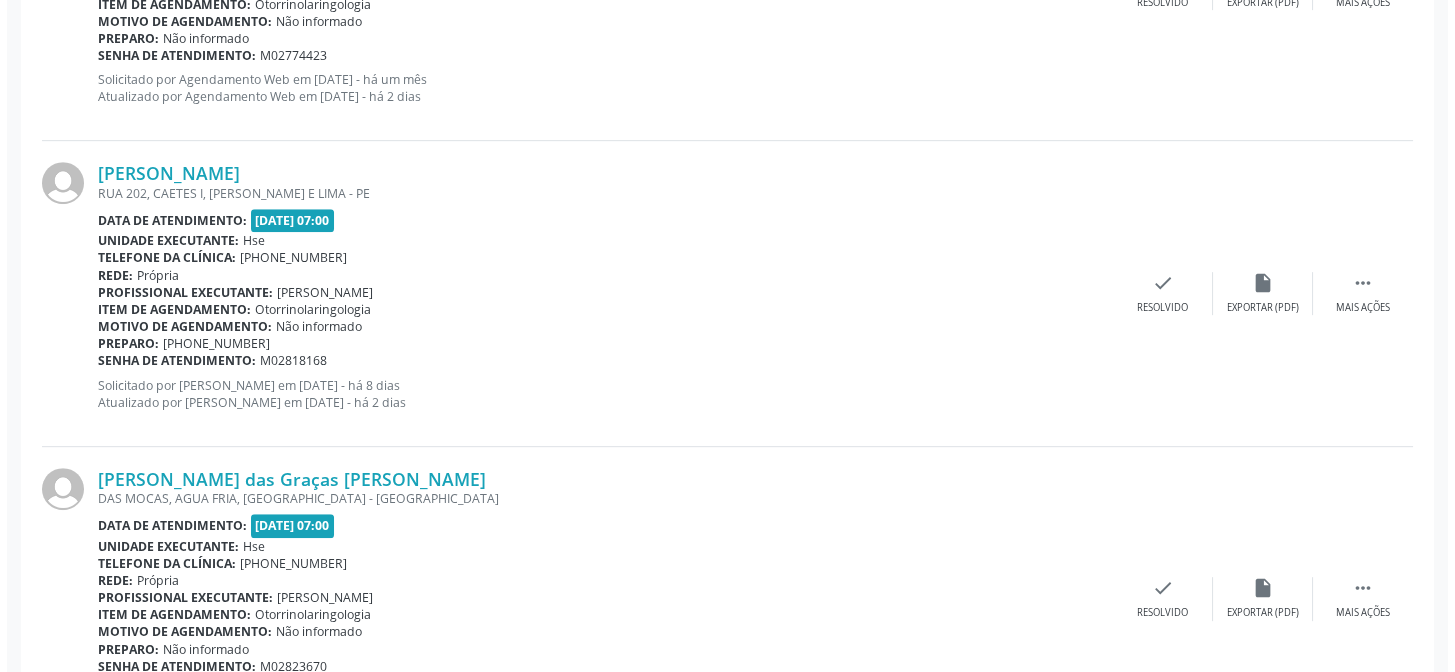 scroll, scrollTop: 2085, scrollLeft: 0, axis: vertical 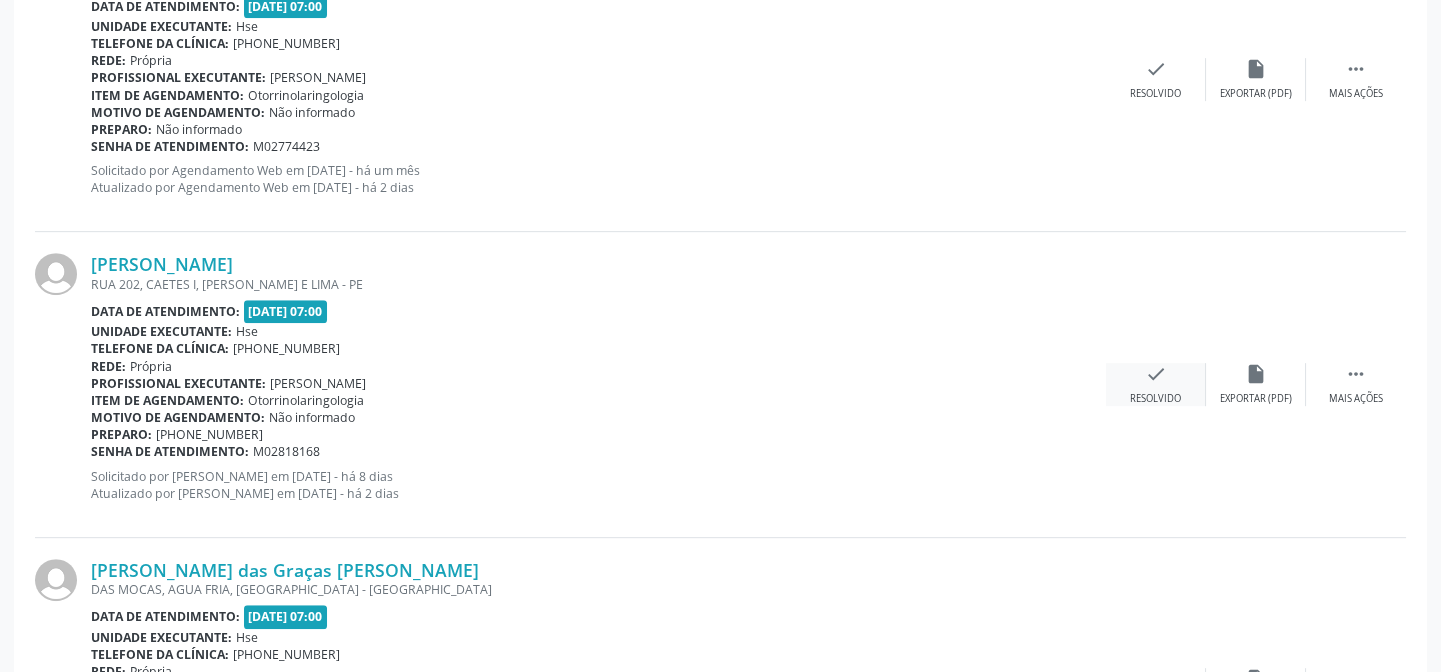 click on "check" at bounding box center [1156, 374] 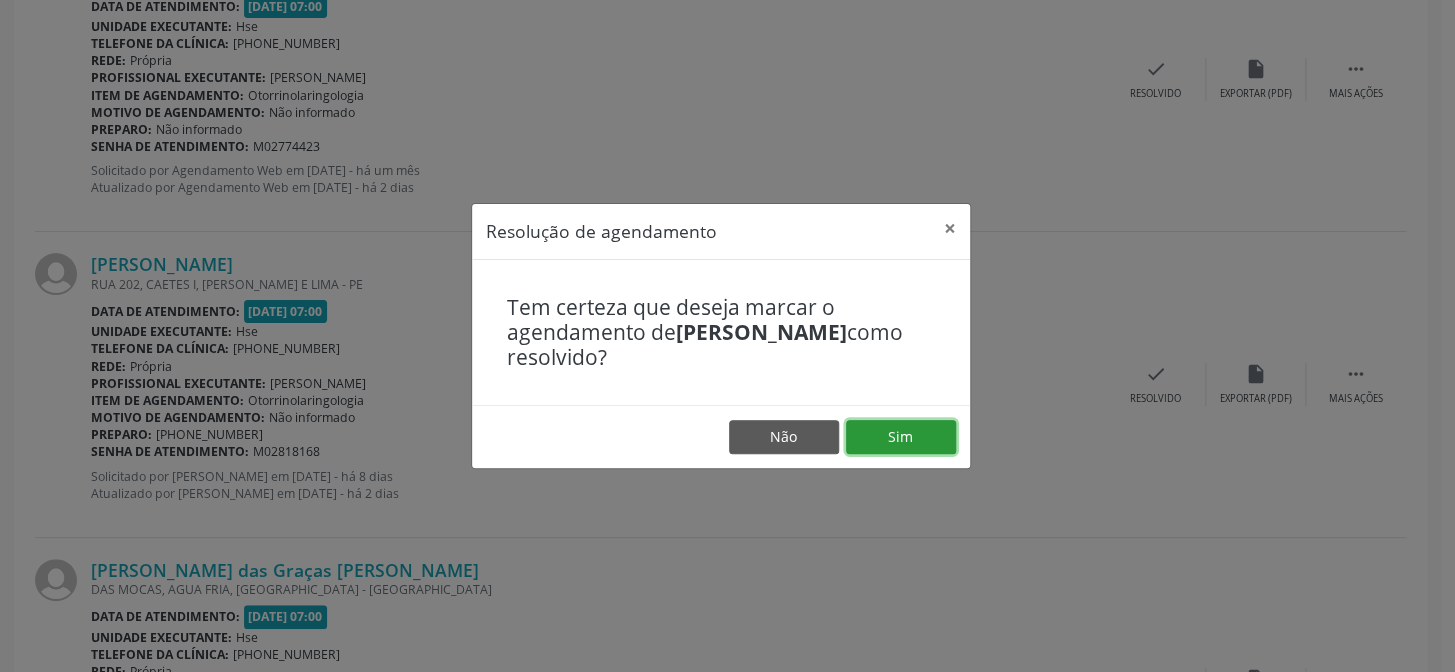 click on "Sim" at bounding box center [901, 437] 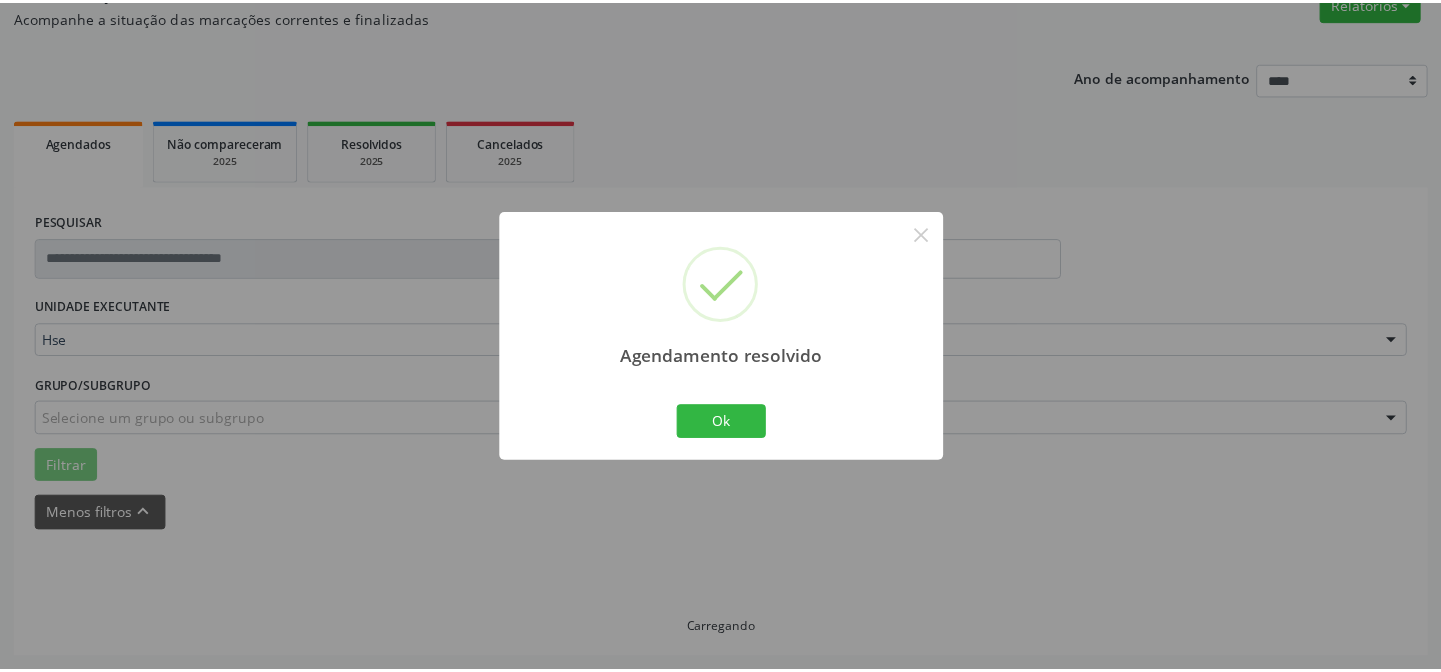 scroll, scrollTop: 179, scrollLeft: 0, axis: vertical 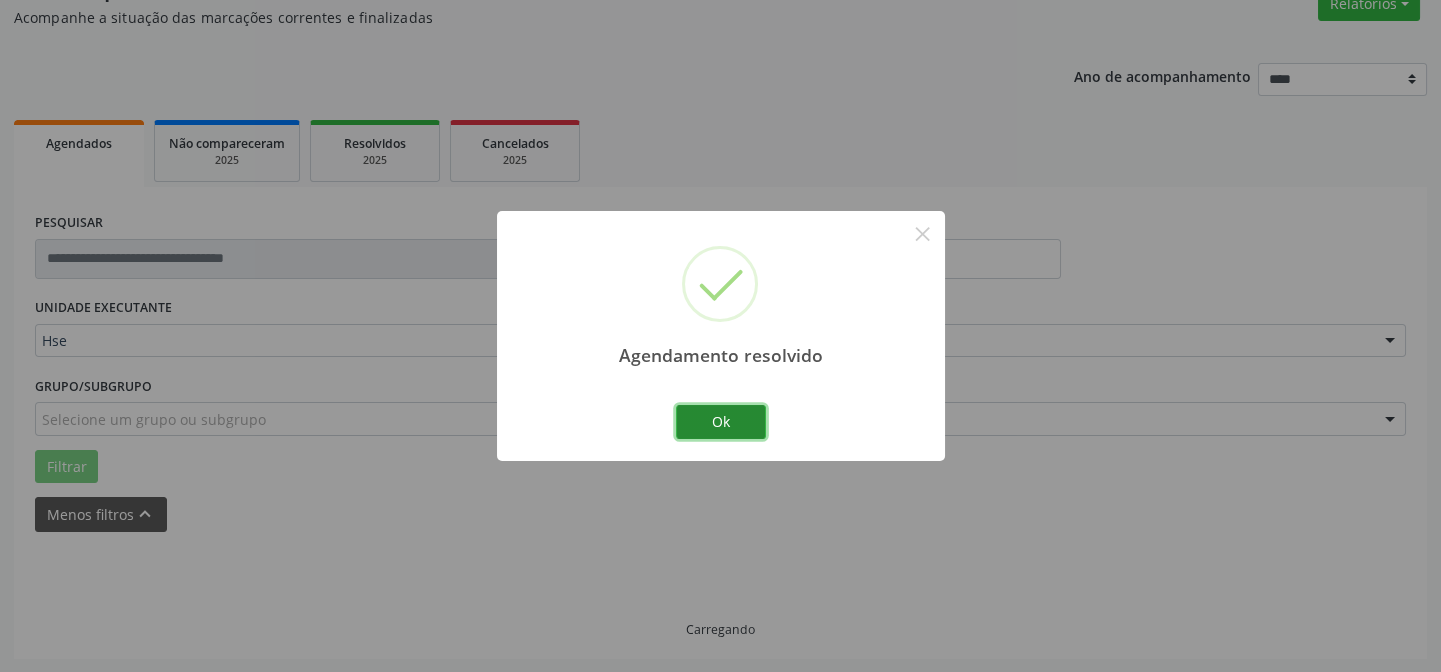 drag, startPoint x: 725, startPoint y: 413, endPoint x: 724, endPoint y: 395, distance: 18.027756 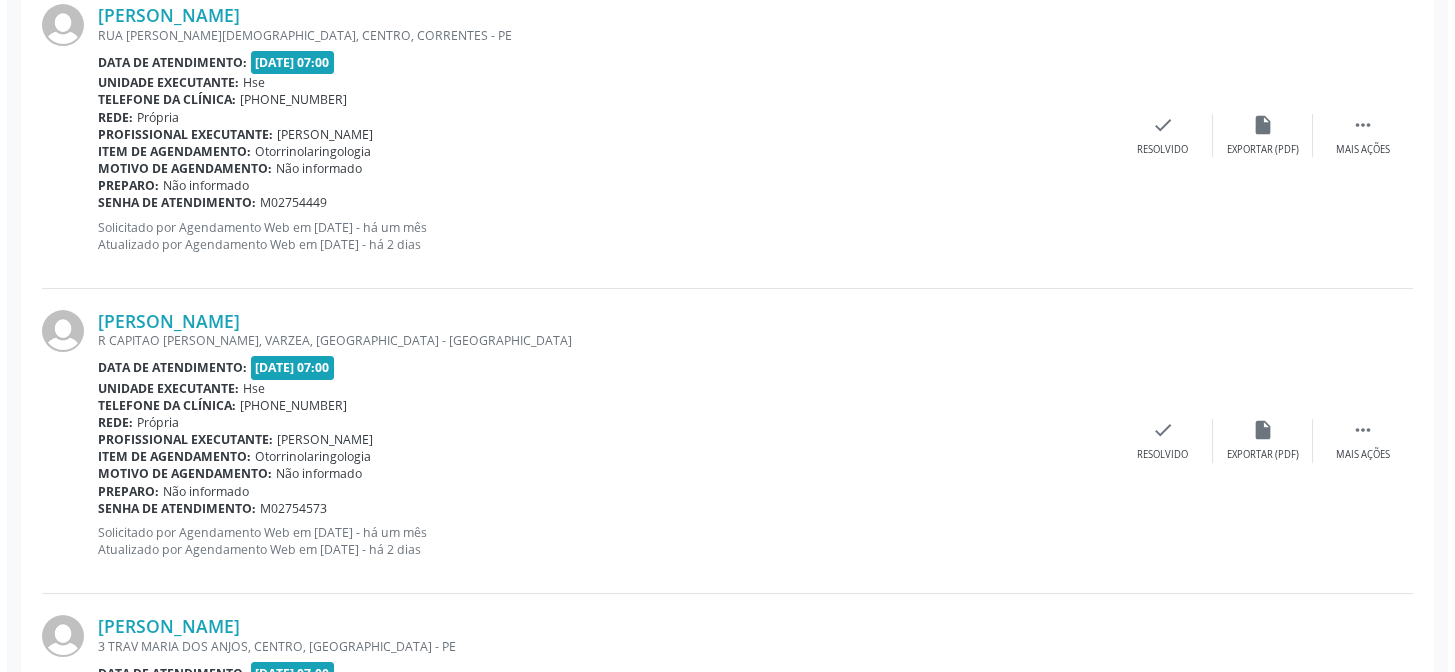 scroll, scrollTop: 898, scrollLeft: 0, axis: vertical 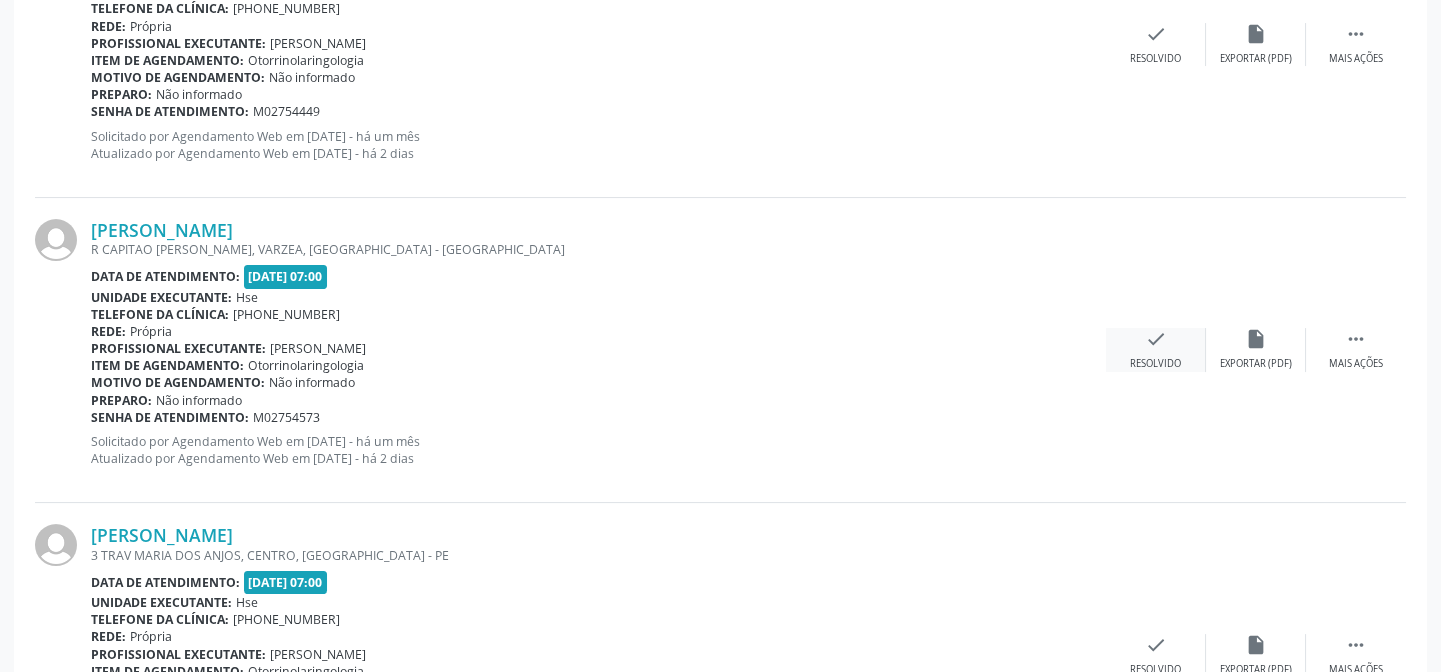 click on "check" at bounding box center [1156, 339] 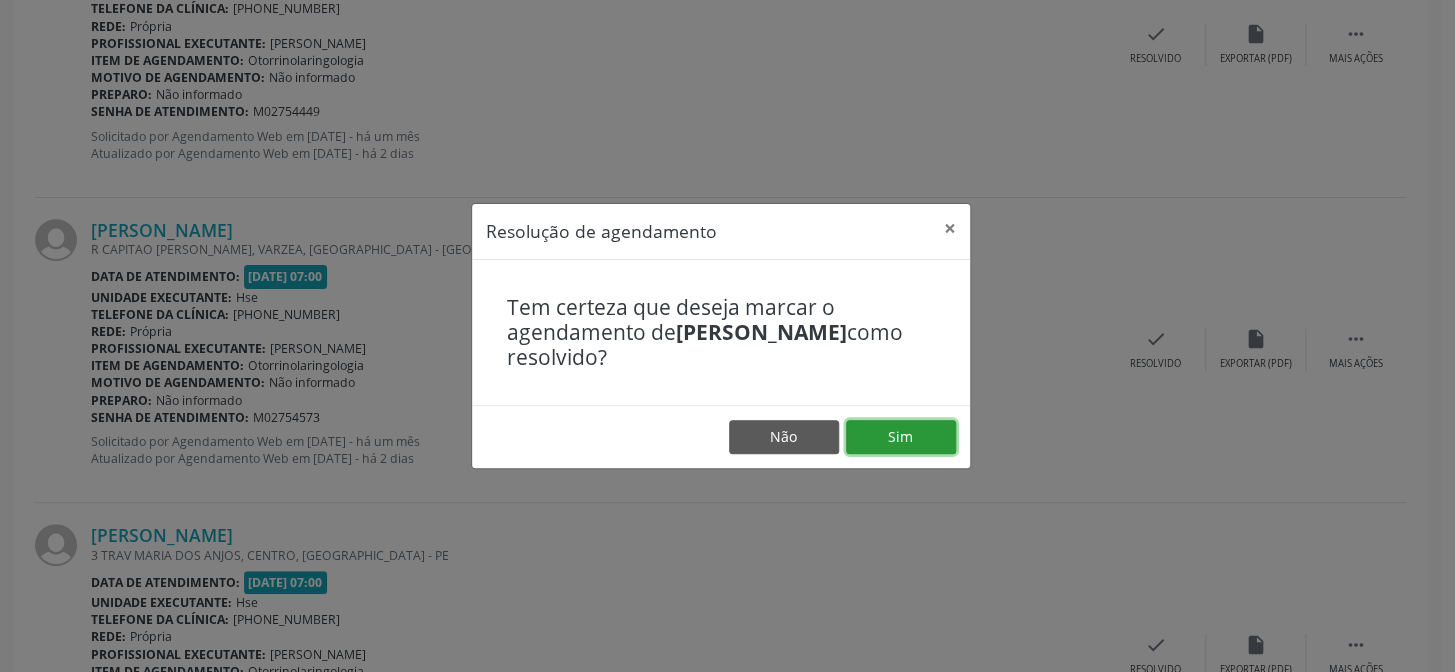 click on "Sim" at bounding box center (901, 437) 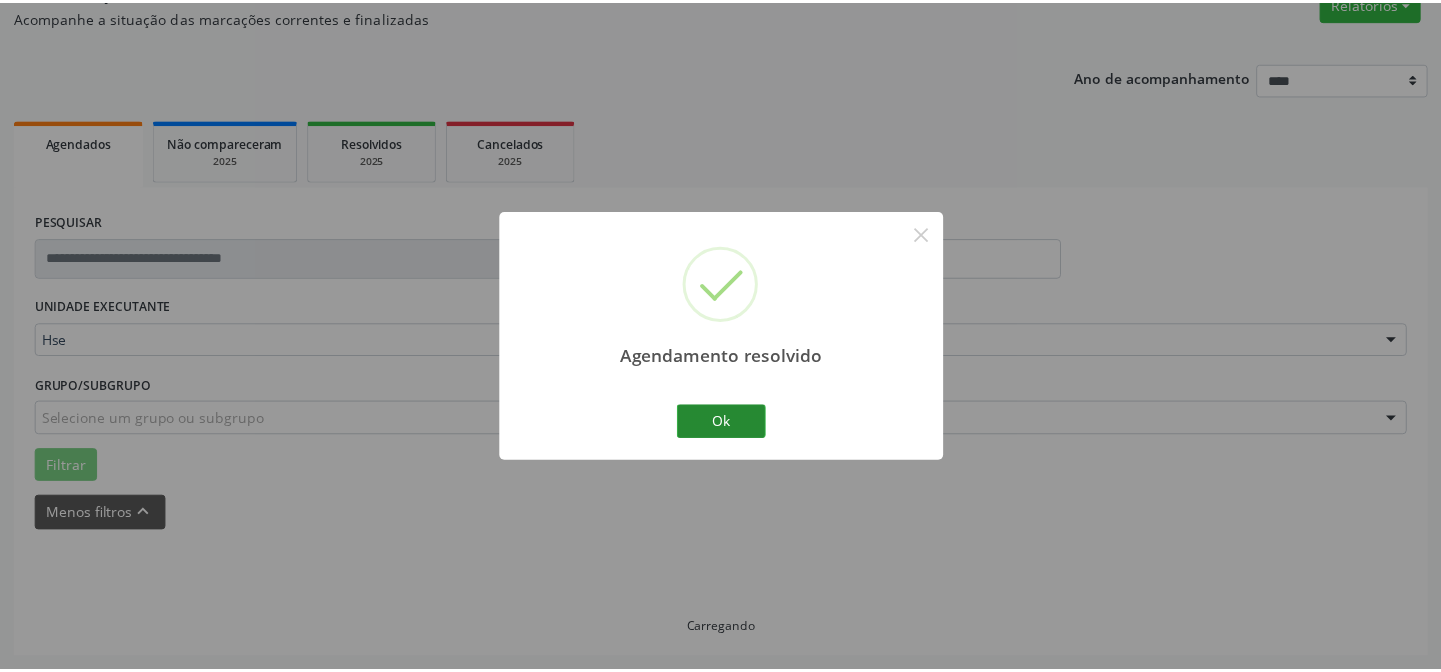 scroll, scrollTop: 179, scrollLeft: 0, axis: vertical 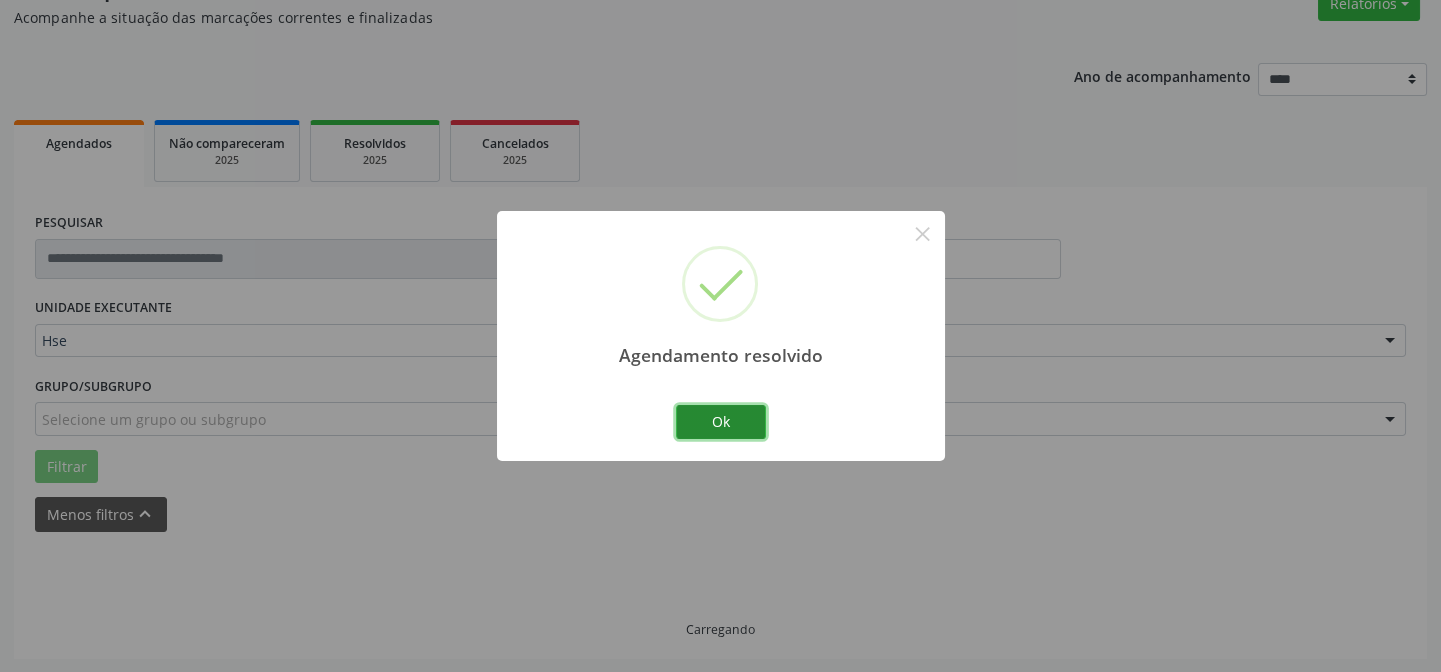 click on "Ok" at bounding box center (721, 422) 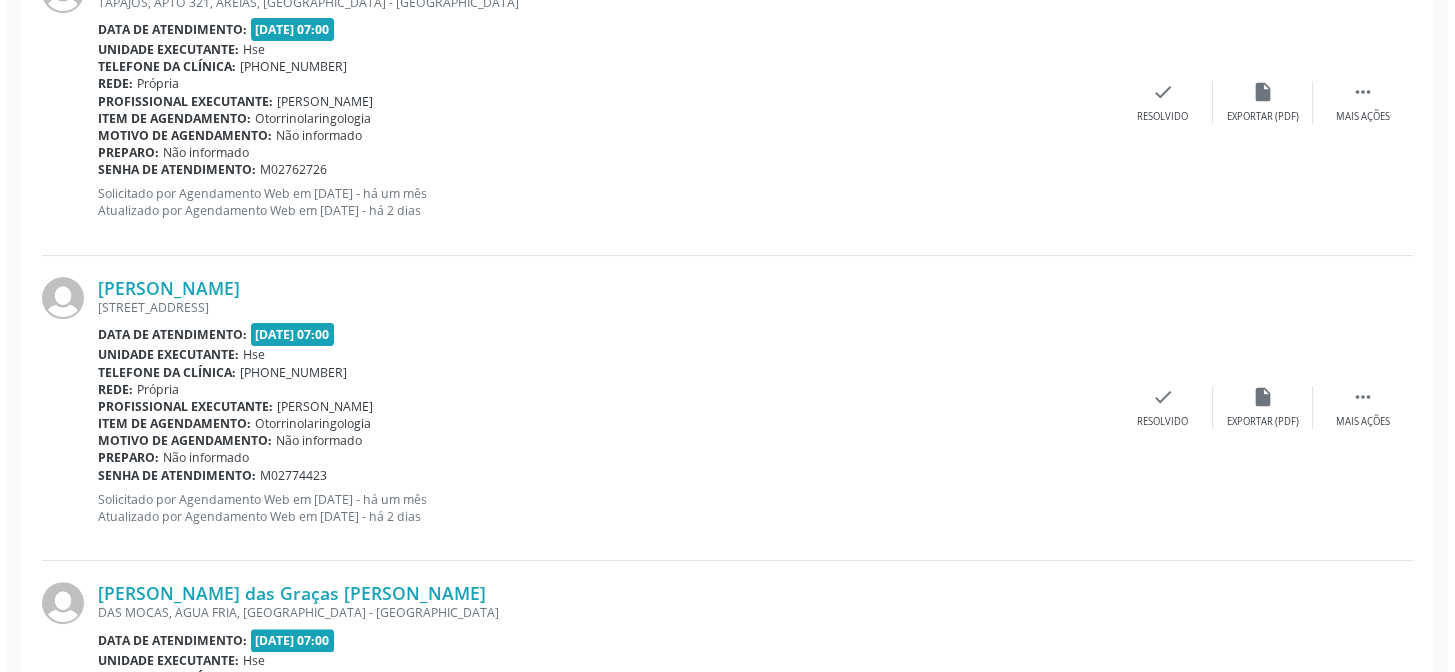 scroll, scrollTop: 1633, scrollLeft: 0, axis: vertical 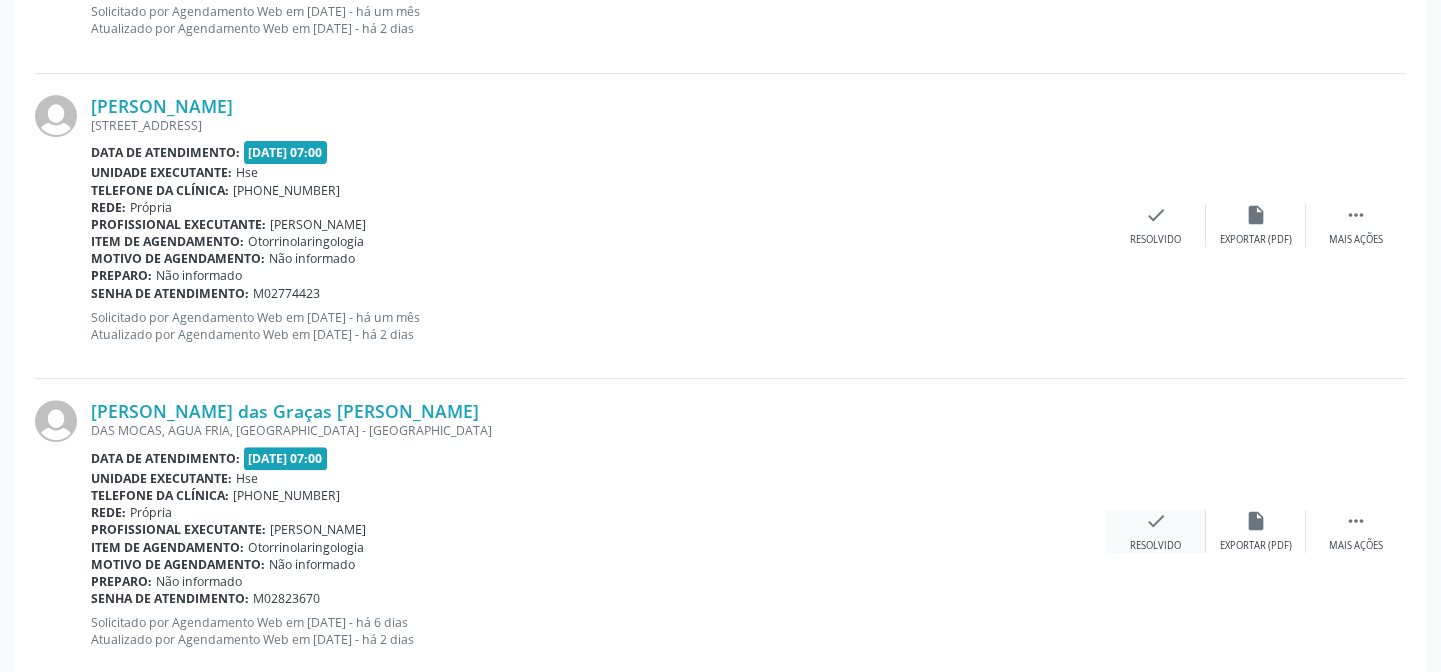 click on "check" at bounding box center [1156, 521] 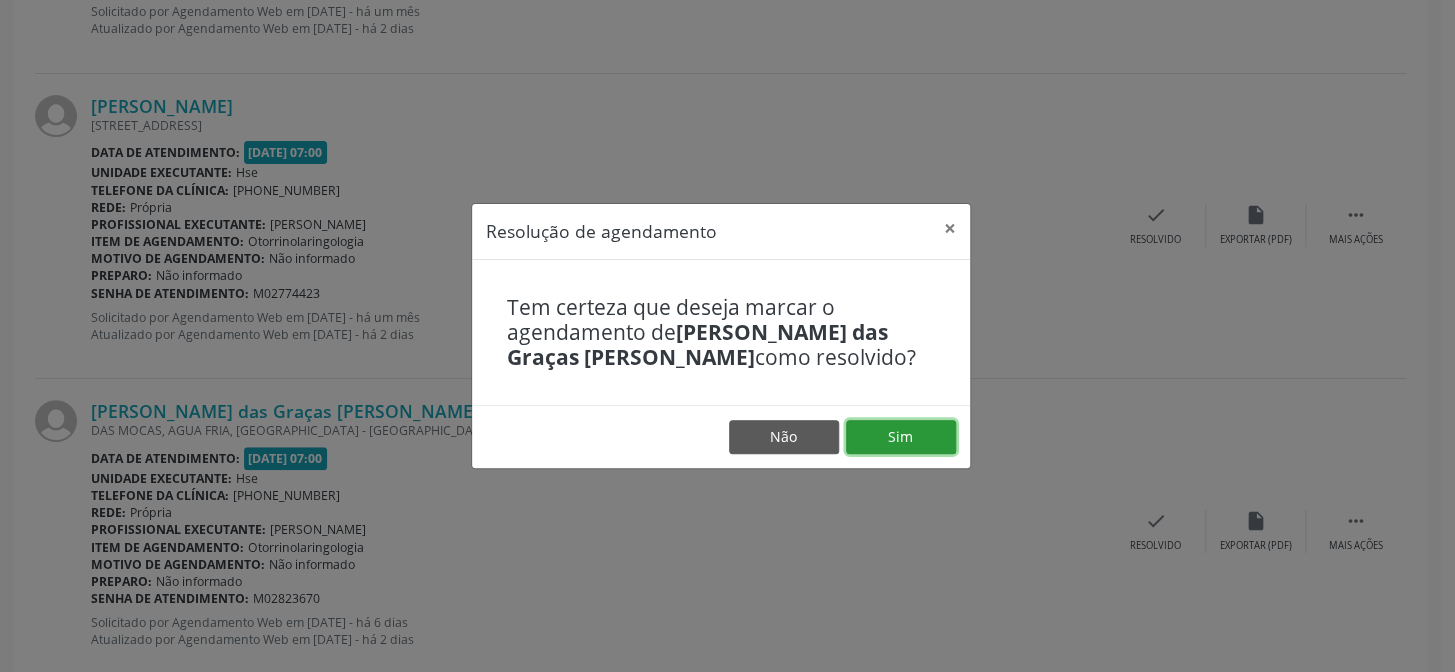 click on "Sim" at bounding box center [901, 437] 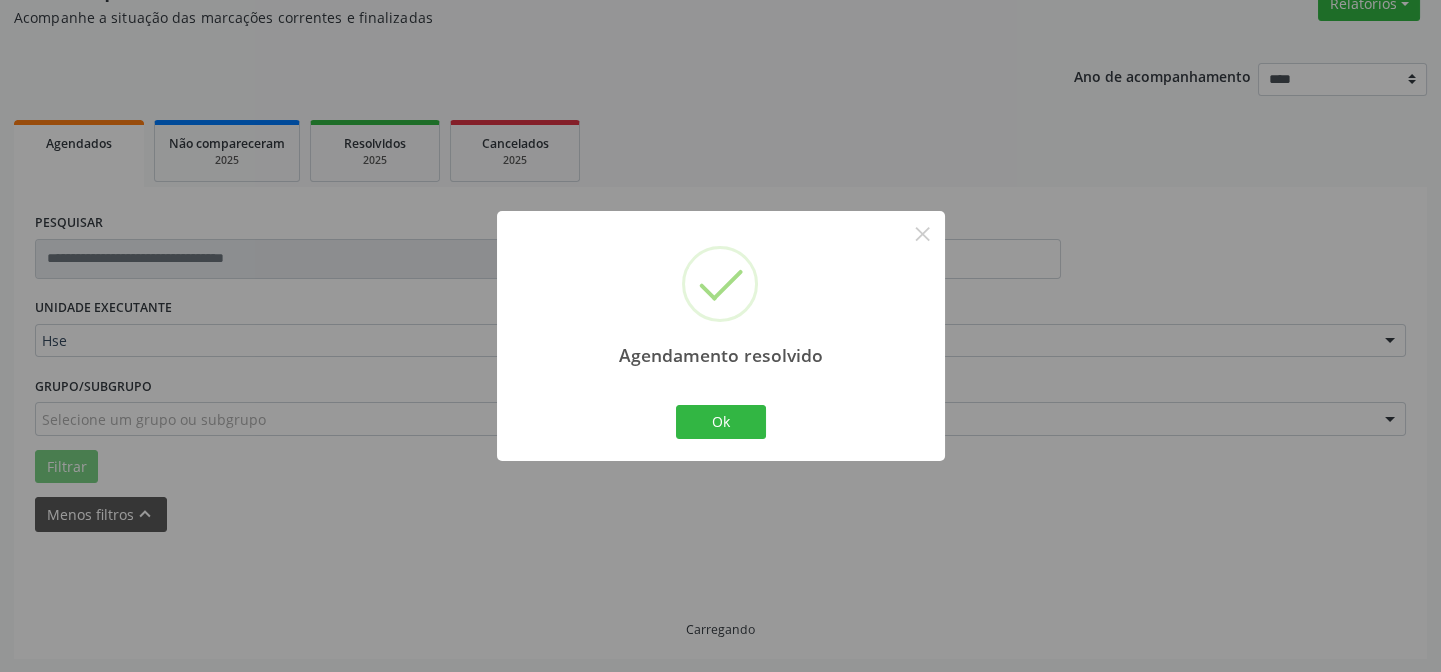 scroll, scrollTop: 1633, scrollLeft: 0, axis: vertical 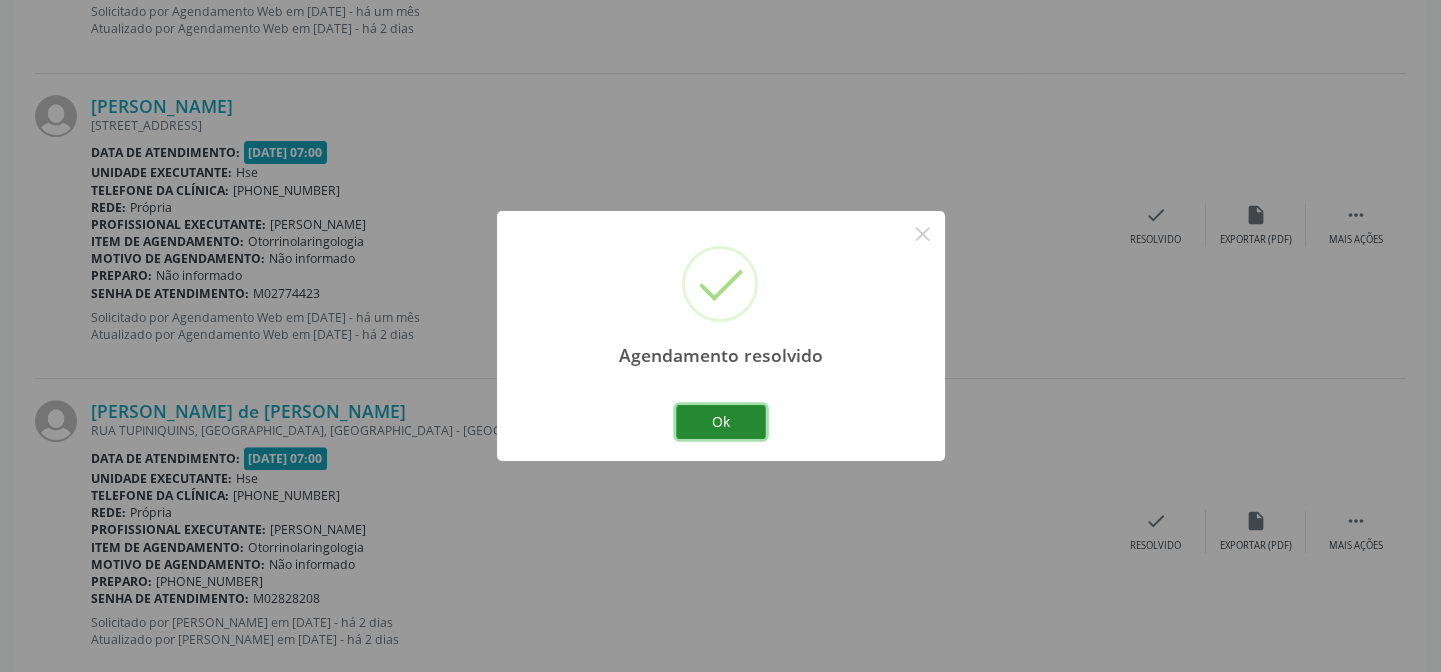 click on "Ok" at bounding box center (721, 422) 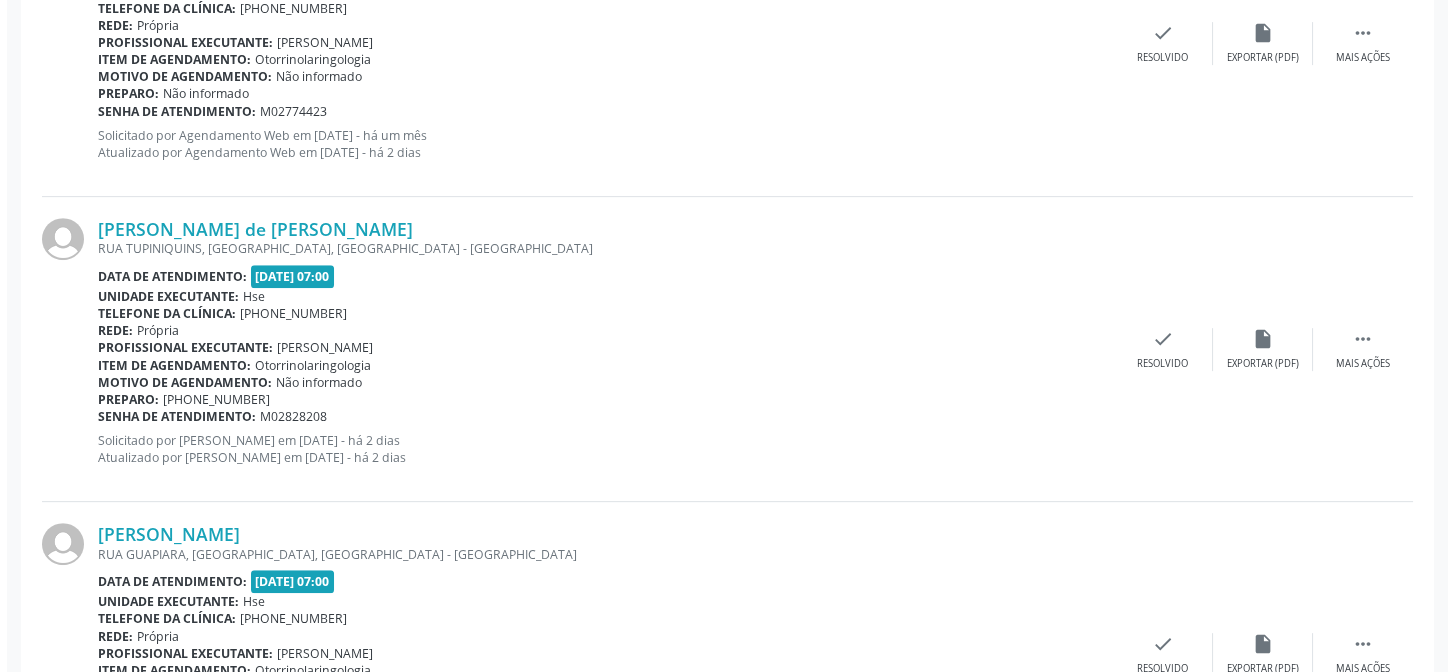 scroll, scrollTop: 1906, scrollLeft: 0, axis: vertical 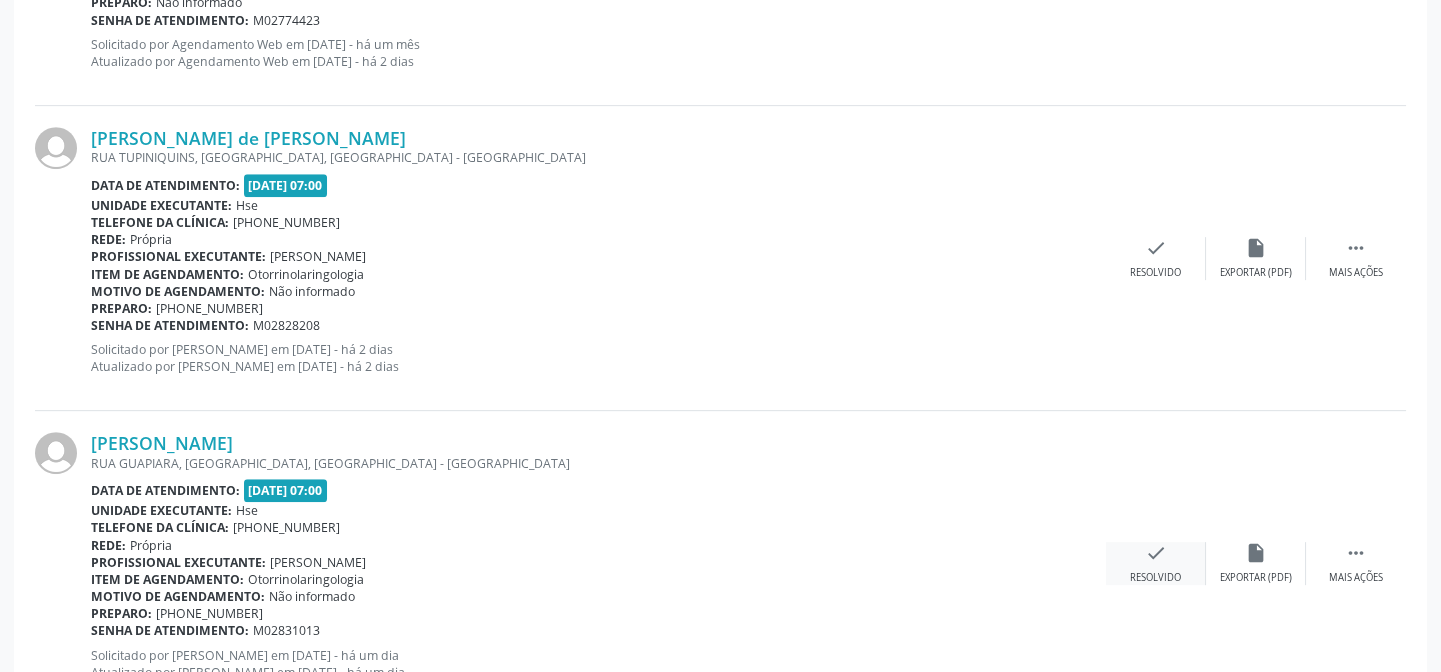 click on "check" at bounding box center [1156, 553] 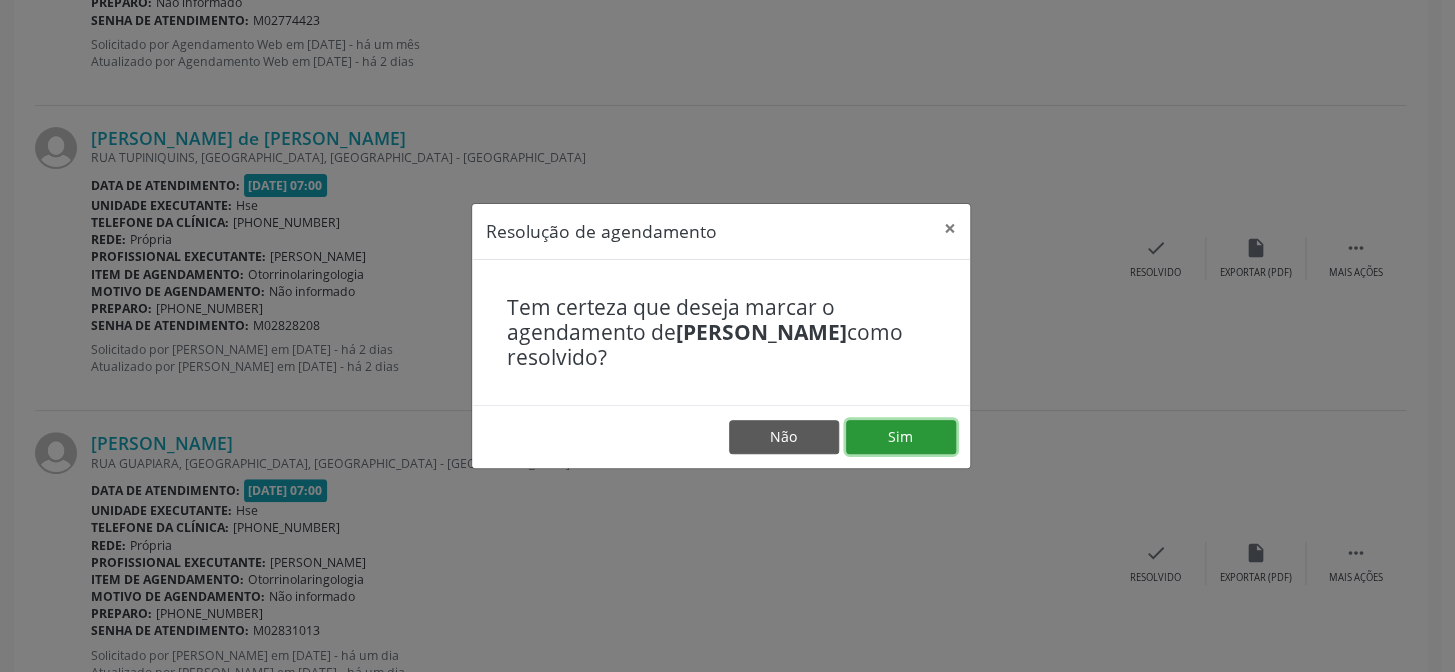 click on "Sim" at bounding box center [901, 437] 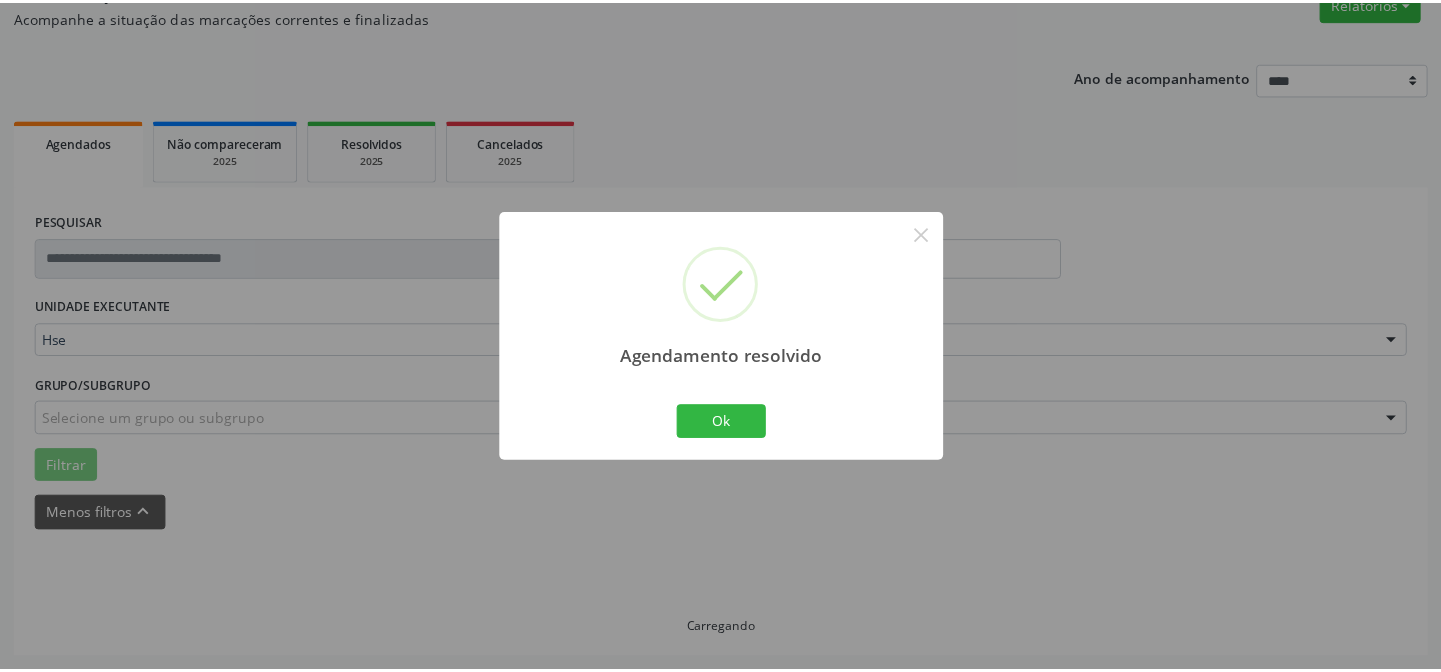 scroll, scrollTop: 179, scrollLeft: 0, axis: vertical 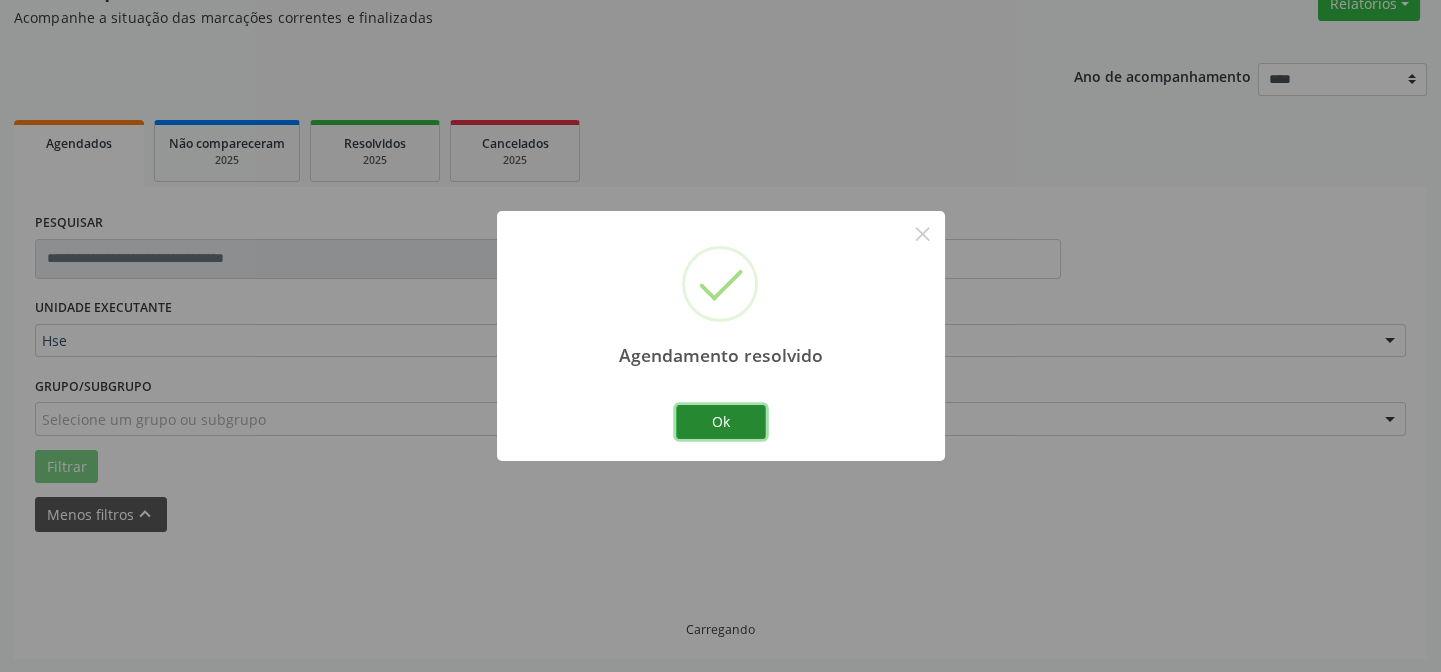 click on "Ok" at bounding box center (721, 422) 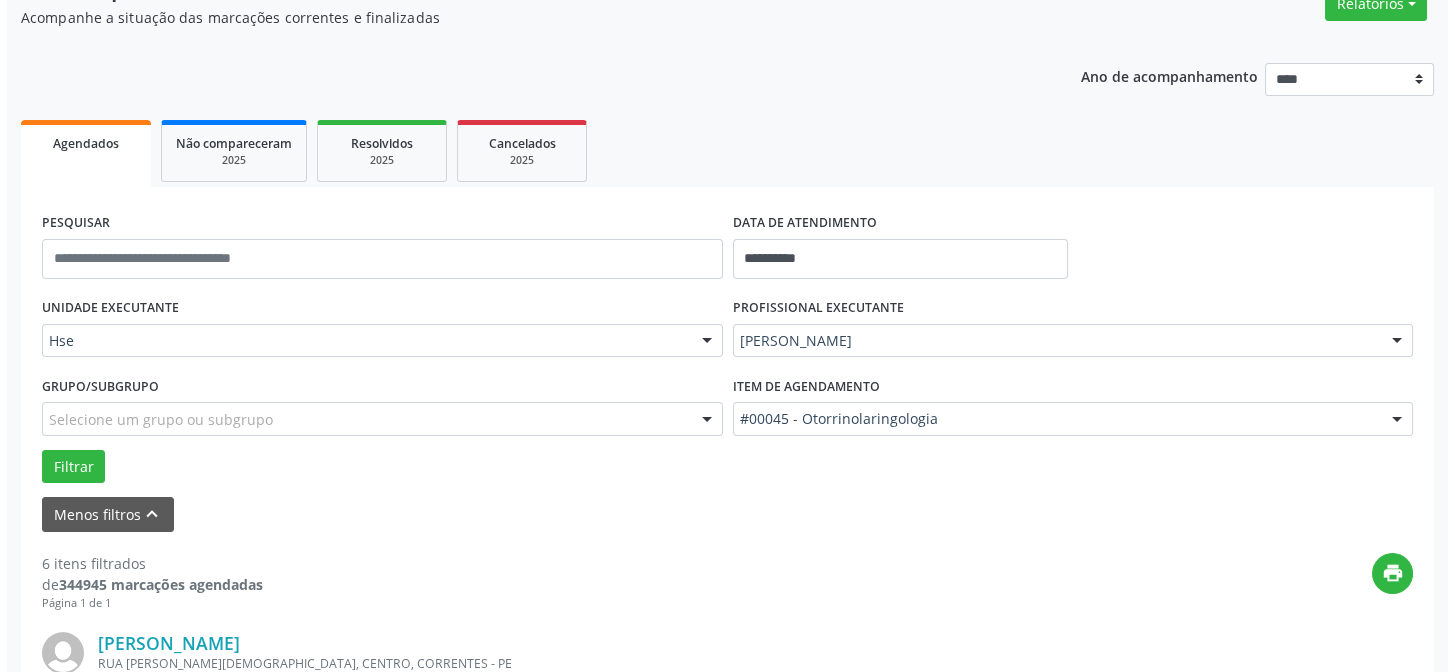 scroll, scrollTop: 451, scrollLeft: 0, axis: vertical 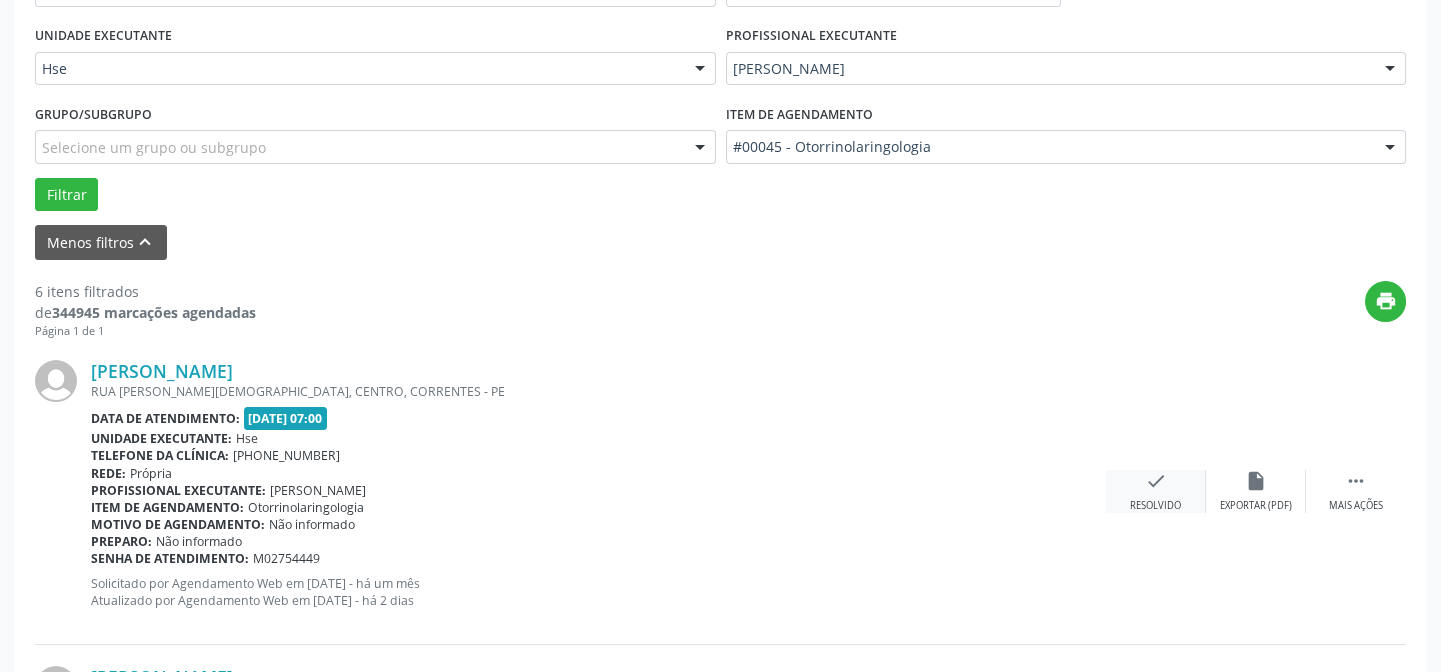 click on "check" at bounding box center (1156, 481) 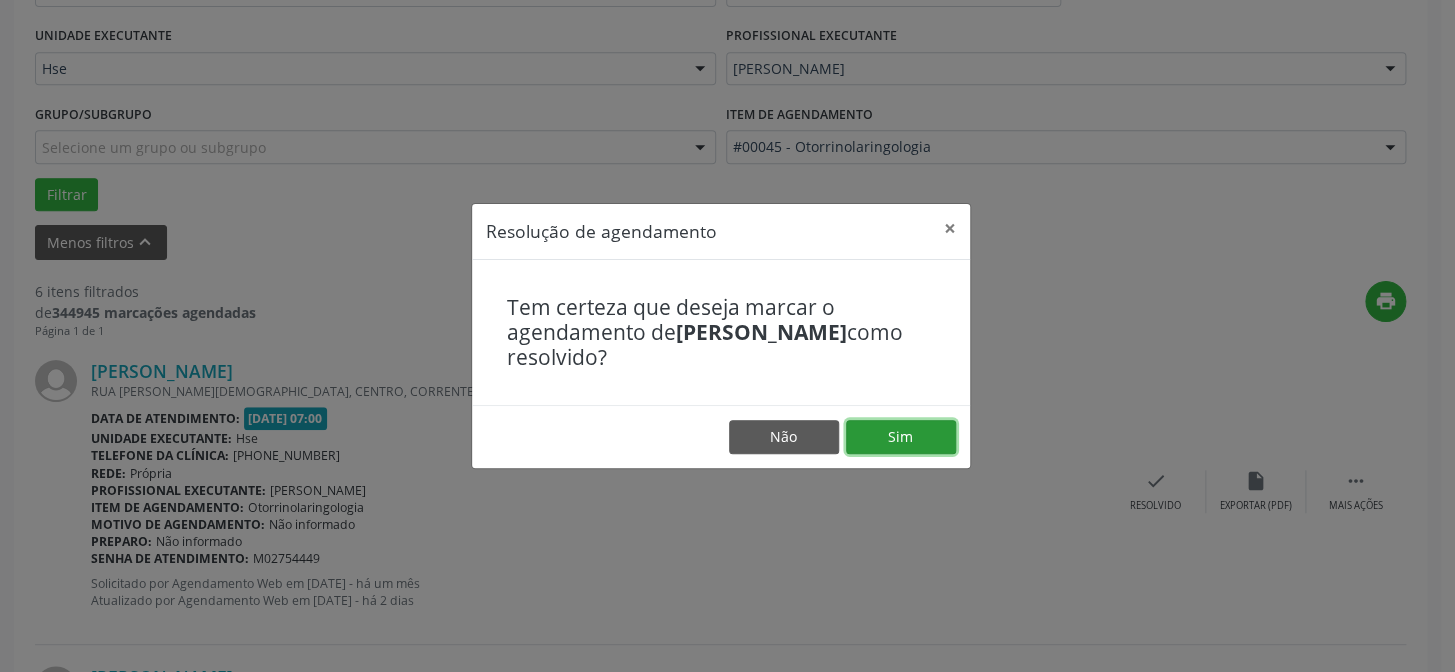 click on "Sim" at bounding box center [901, 437] 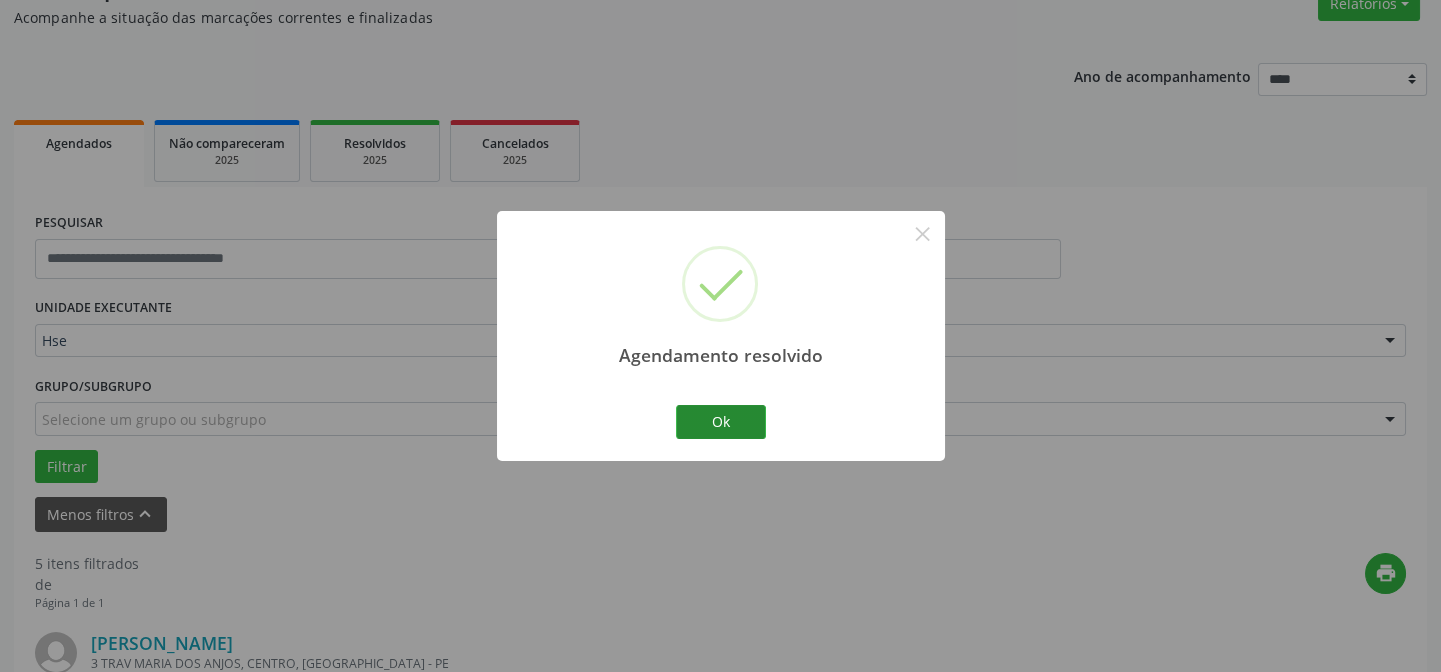 scroll, scrollTop: 451, scrollLeft: 0, axis: vertical 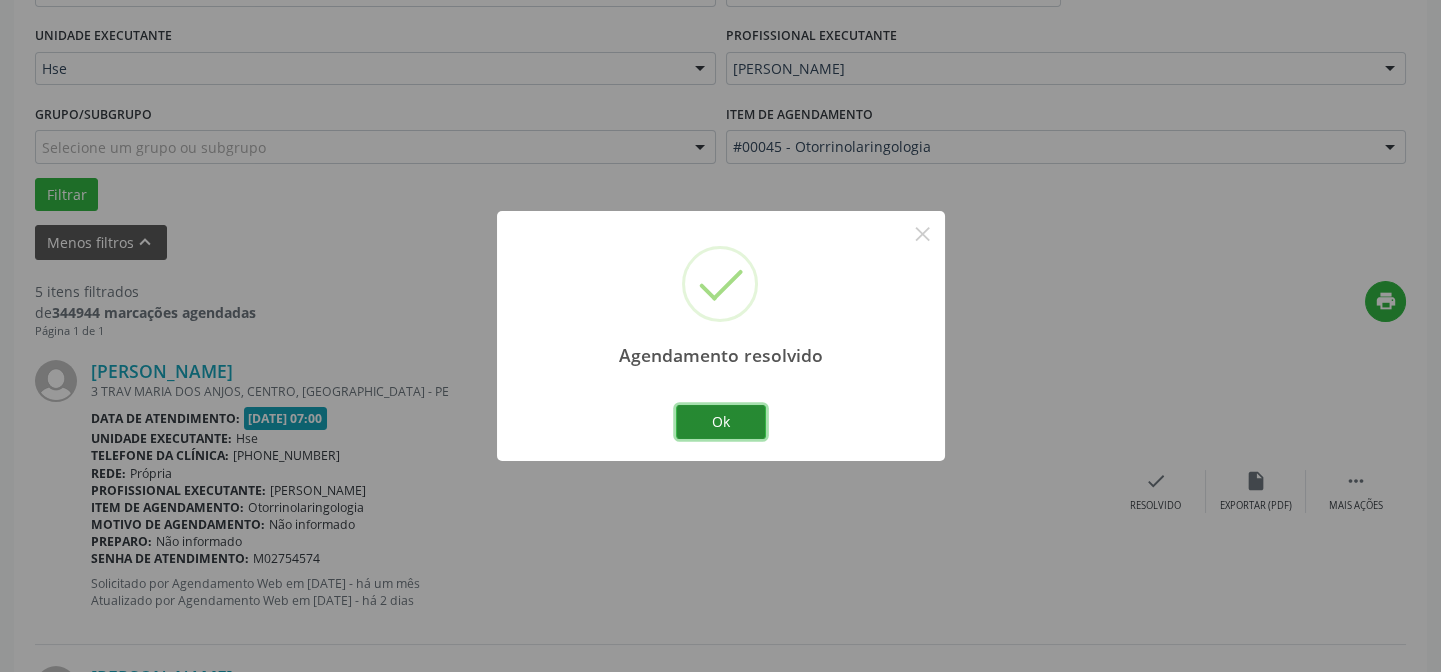 click on "Ok" at bounding box center [721, 422] 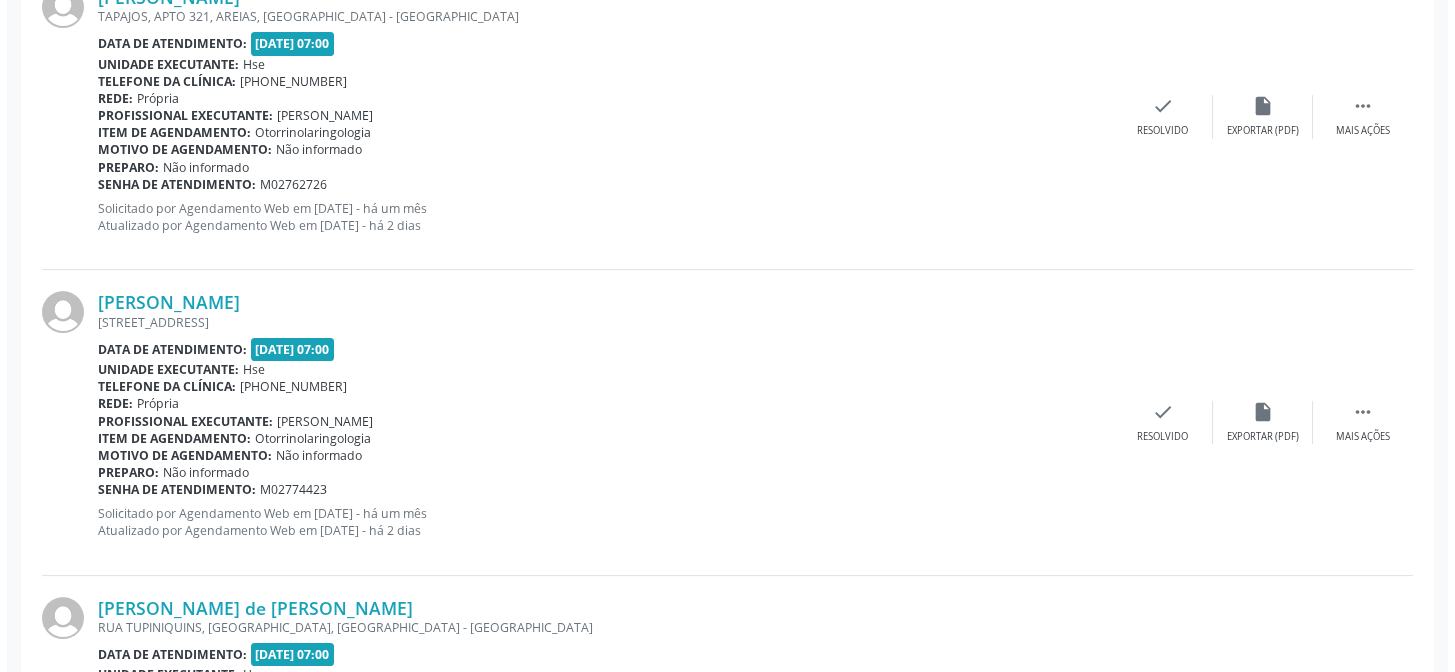 scroll, scrollTop: 1313, scrollLeft: 0, axis: vertical 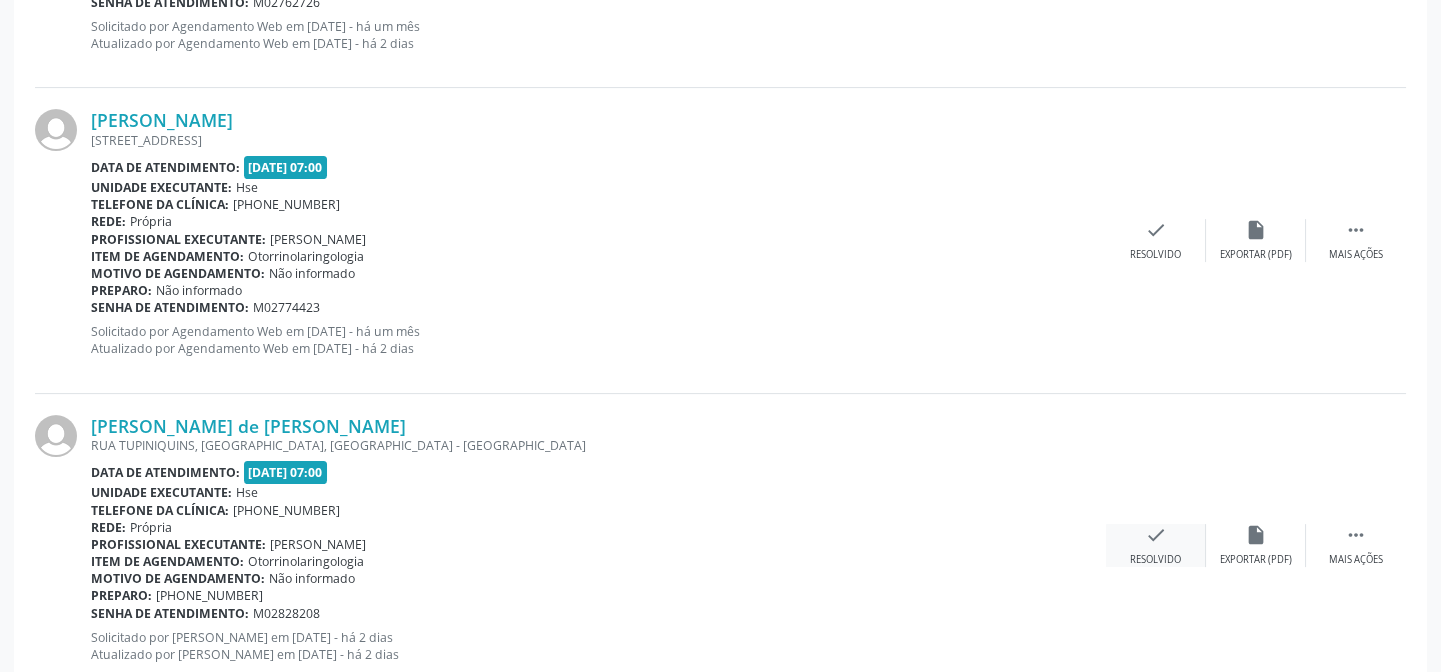 click on "check" at bounding box center [1156, 535] 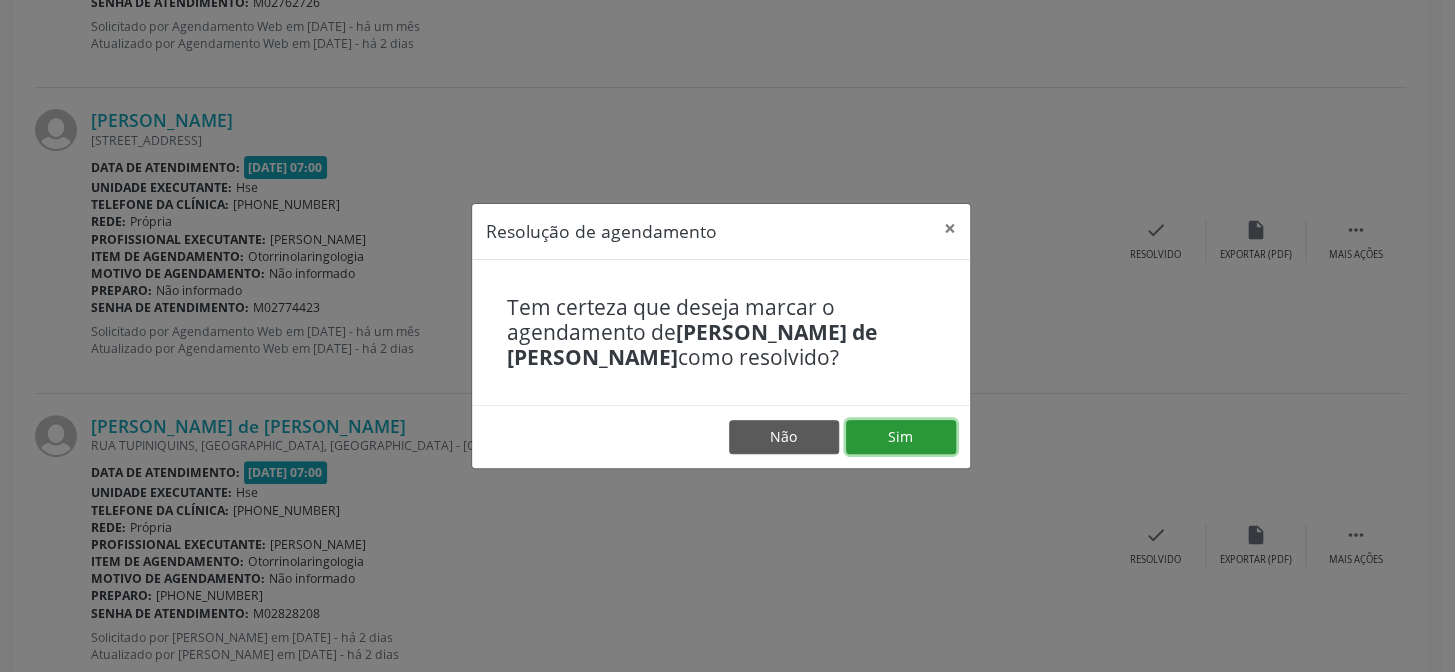 click on "Sim" at bounding box center [901, 437] 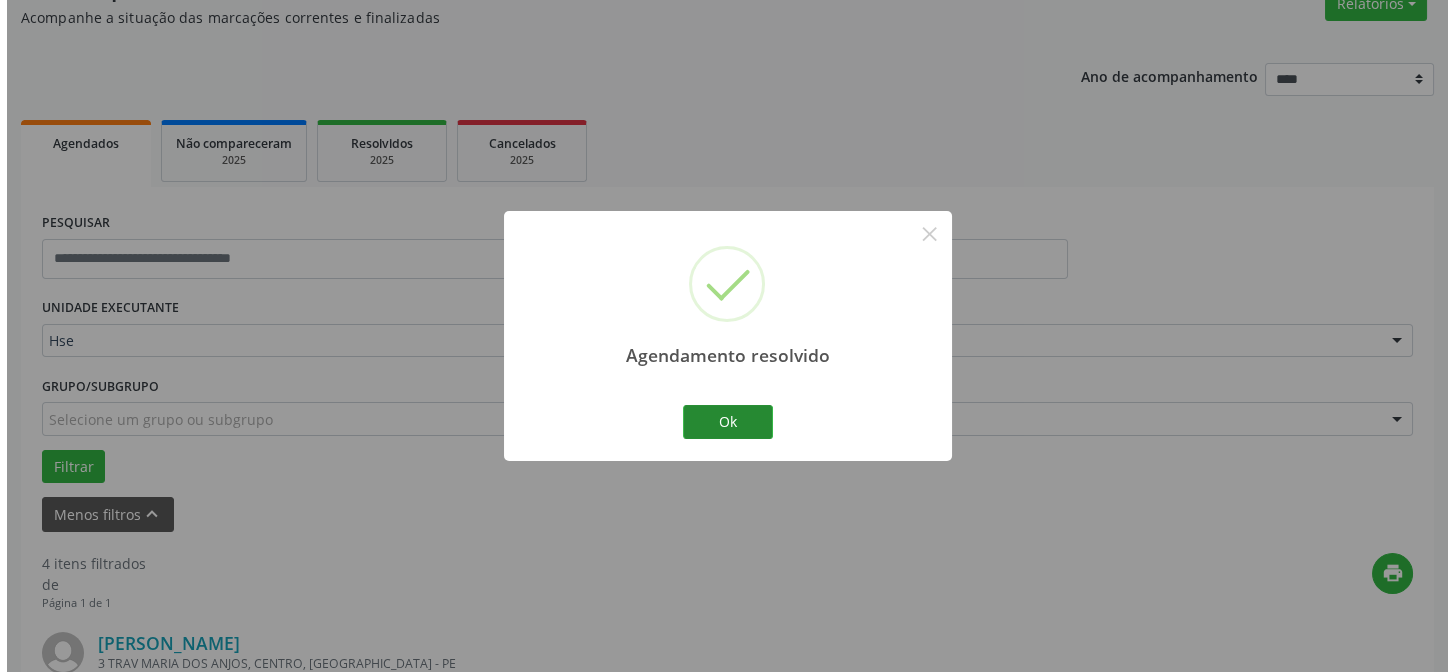 scroll, scrollTop: 1313, scrollLeft: 0, axis: vertical 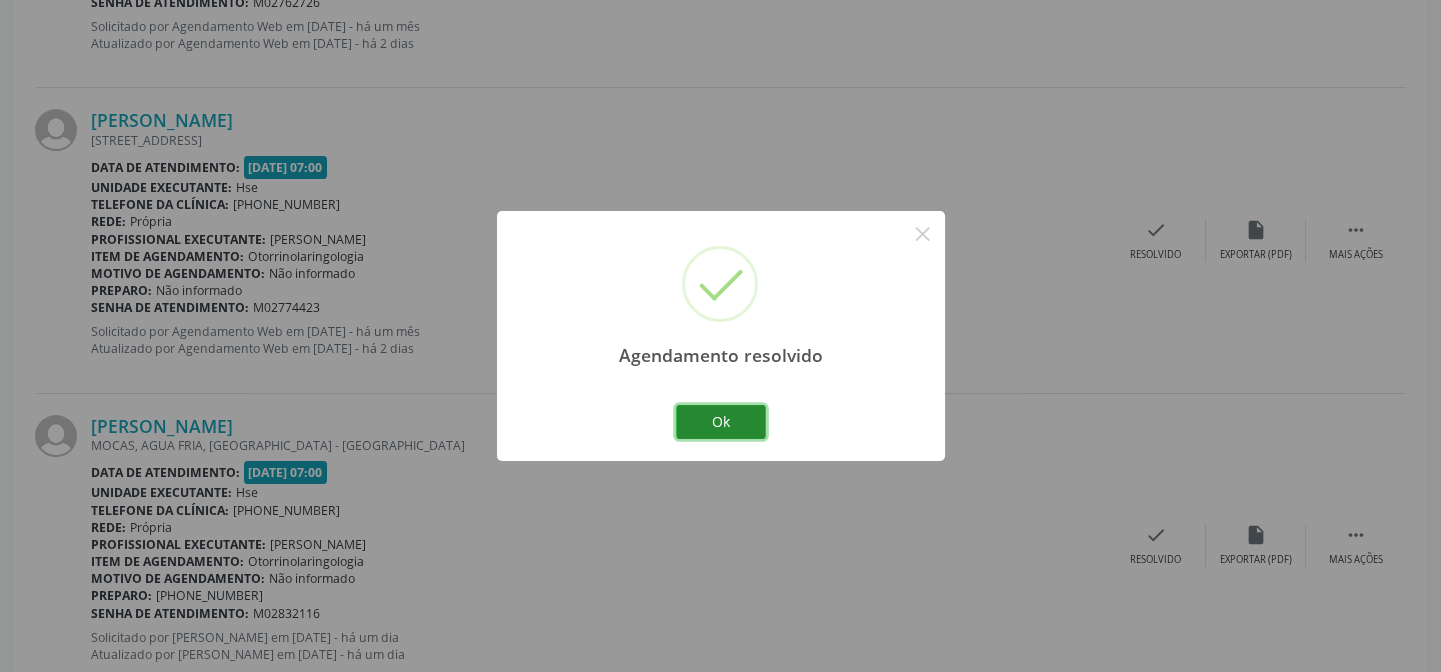 click on "Ok" at bounding box center (721, 422) 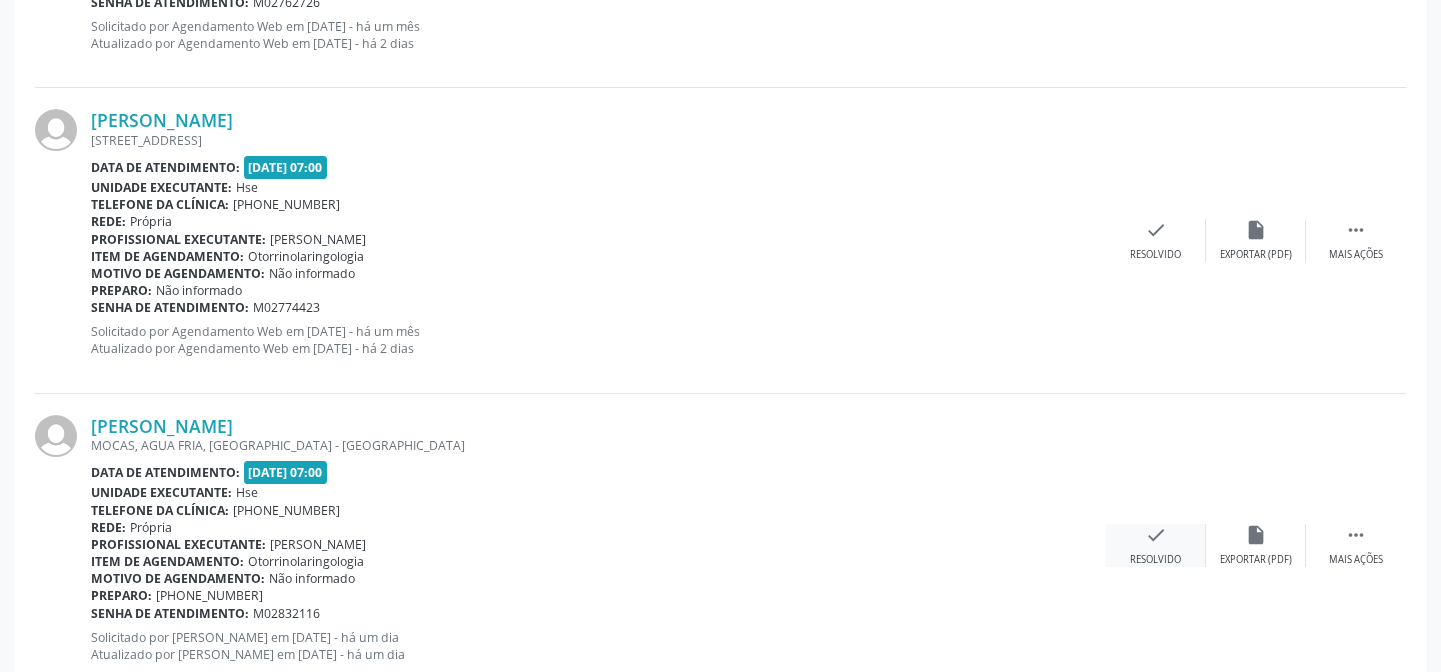click on "check" at bounding box center (1156, 535) 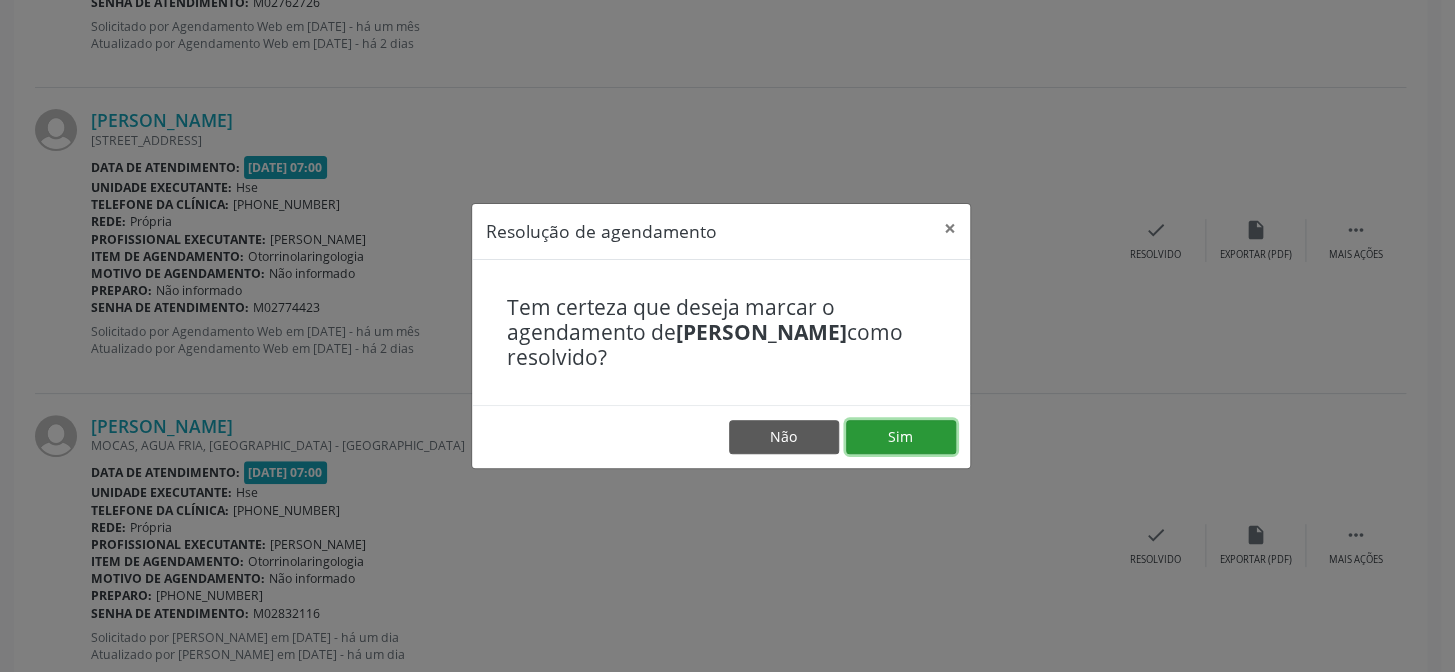 click on "Sim" at bounding box center [901, 437] 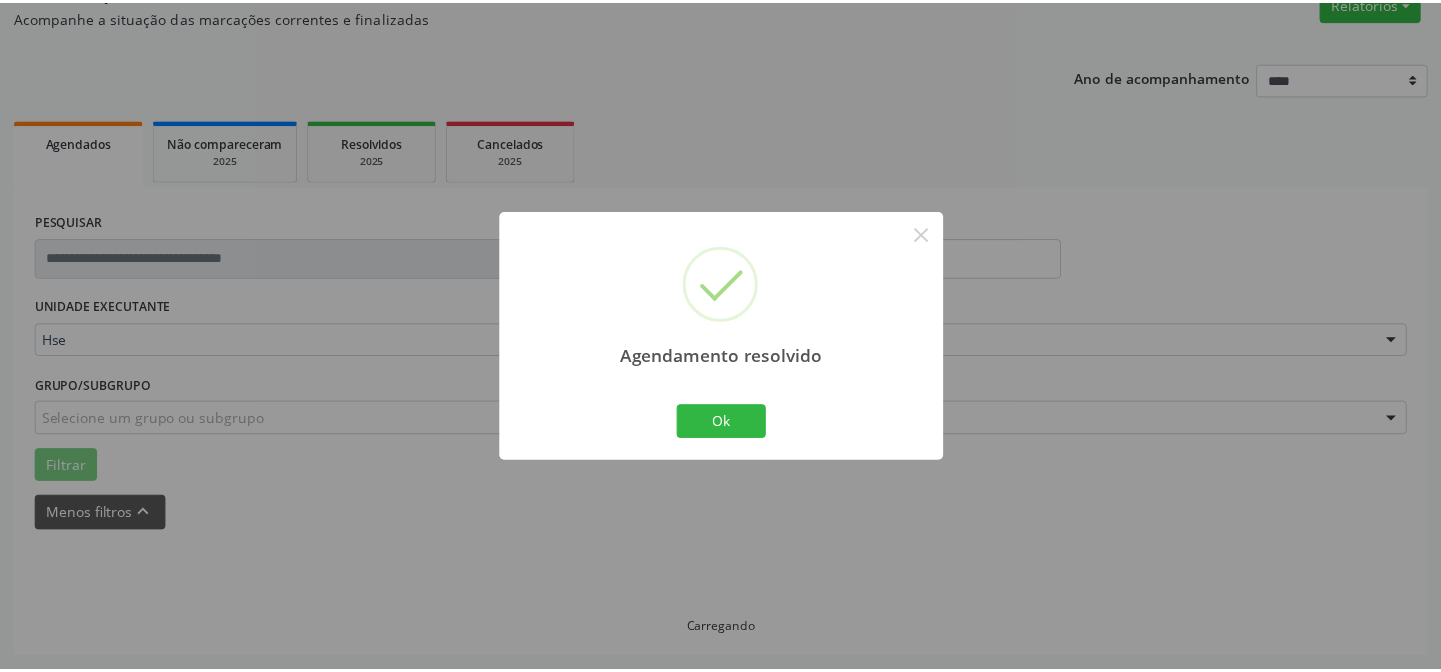 scroll, scrollTop: 179, scrollLeft: 0, axis: vertical 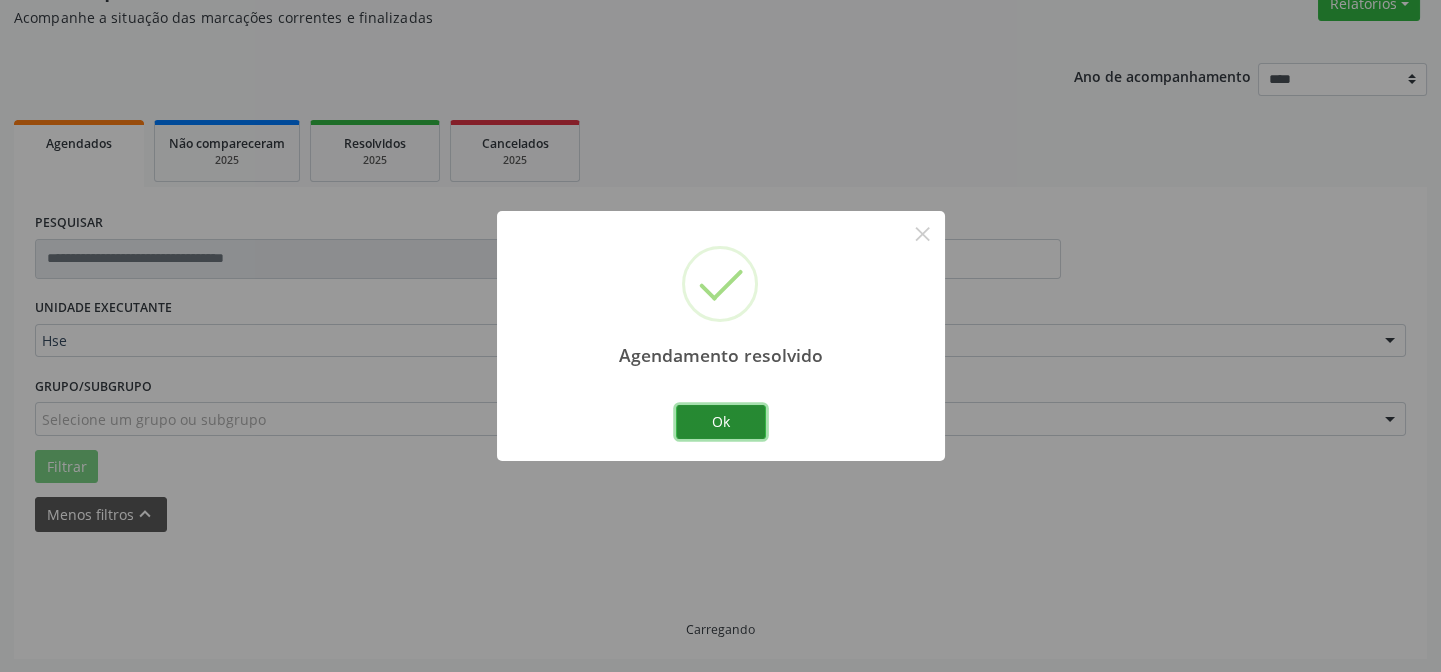 click on "Ok" at bounding box center [721, 422] 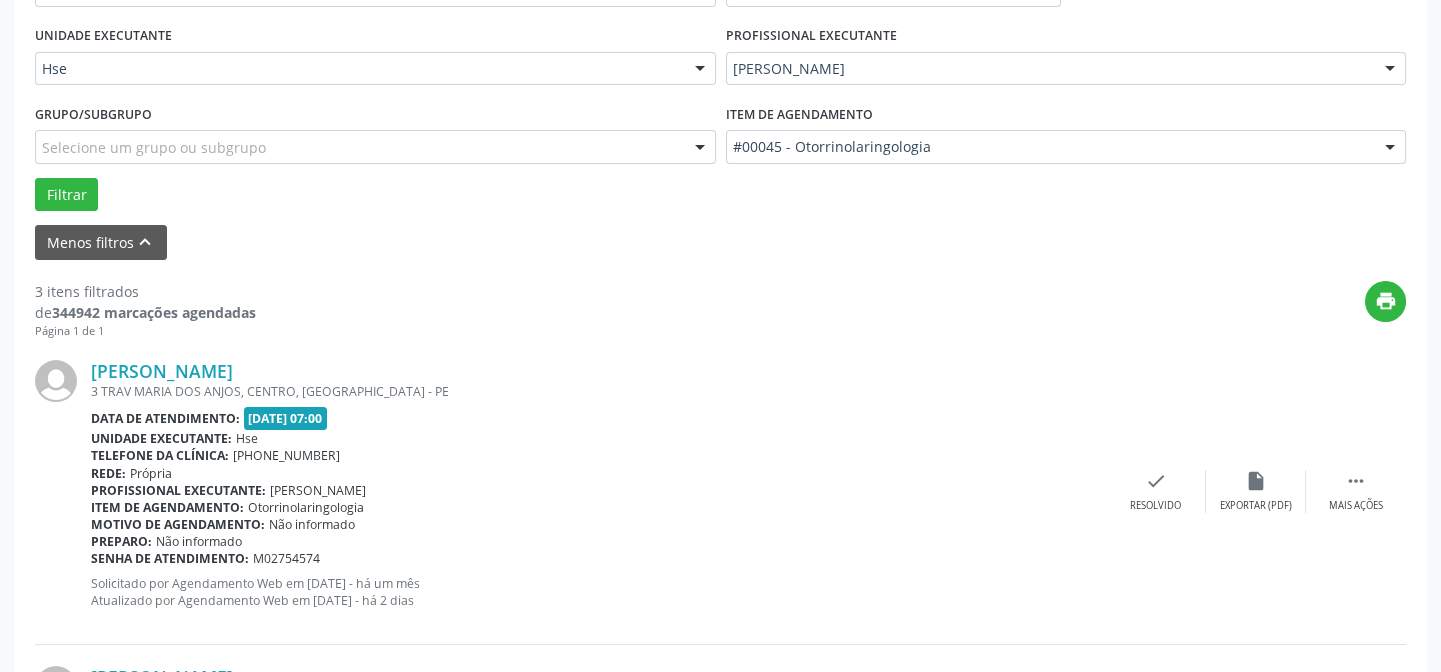 scroll, scrollTop: 633, scrollLeft: 0, axis: vertical 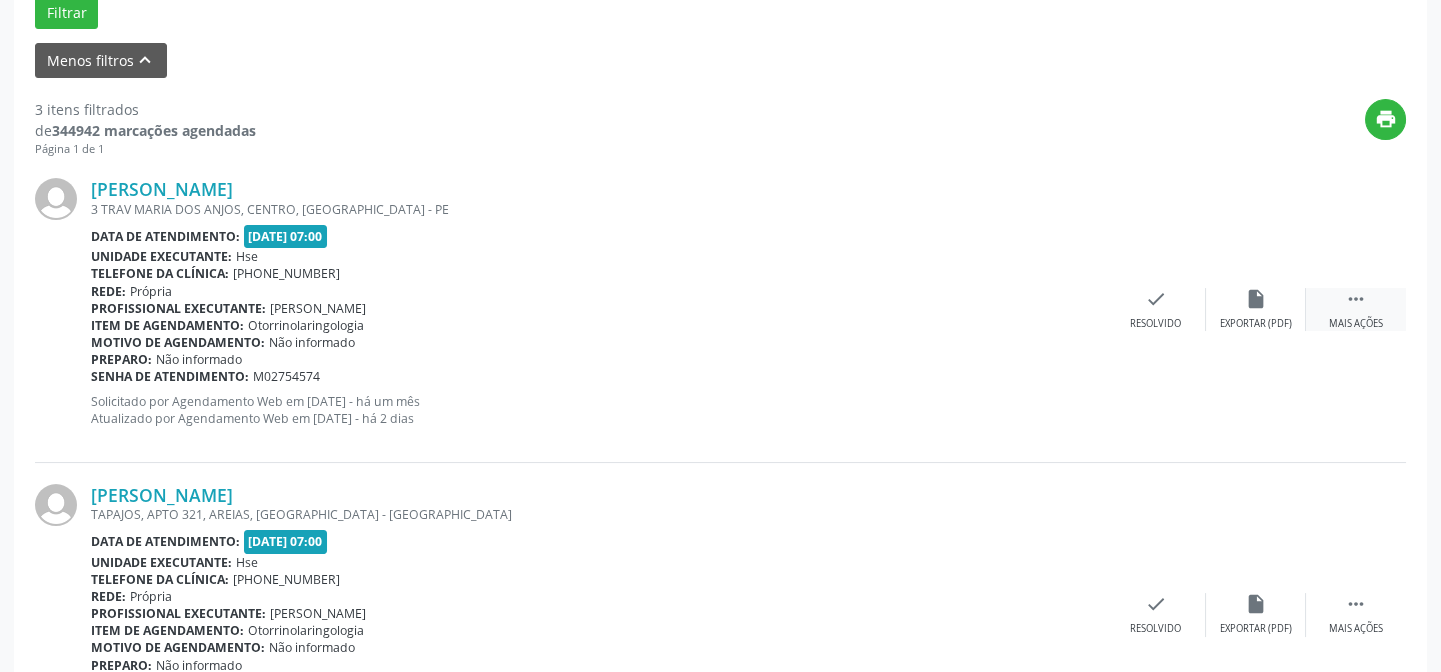 drag, startPoint x: 1359, startPoint y: 300, endPoint x: 1356, endPoint y: 319, distance: 19.235384 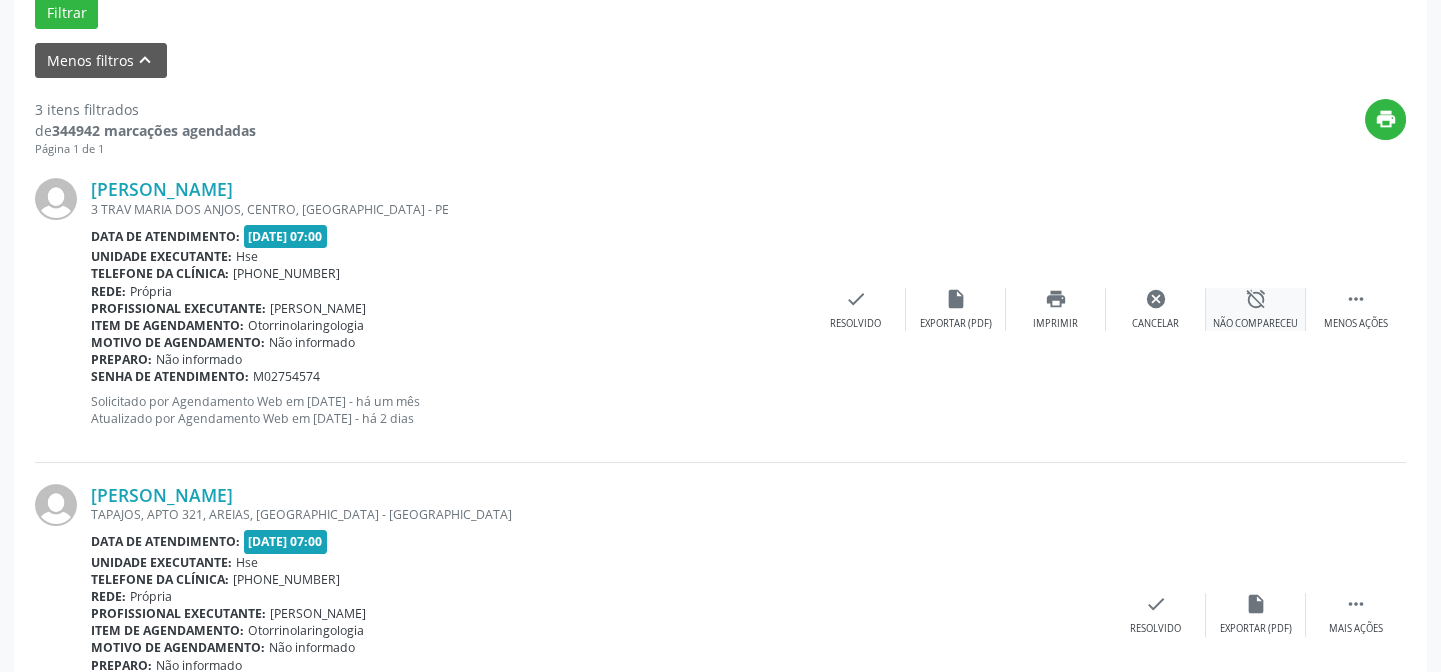 click on "alarm_off" at bounding box center (1256, 299) 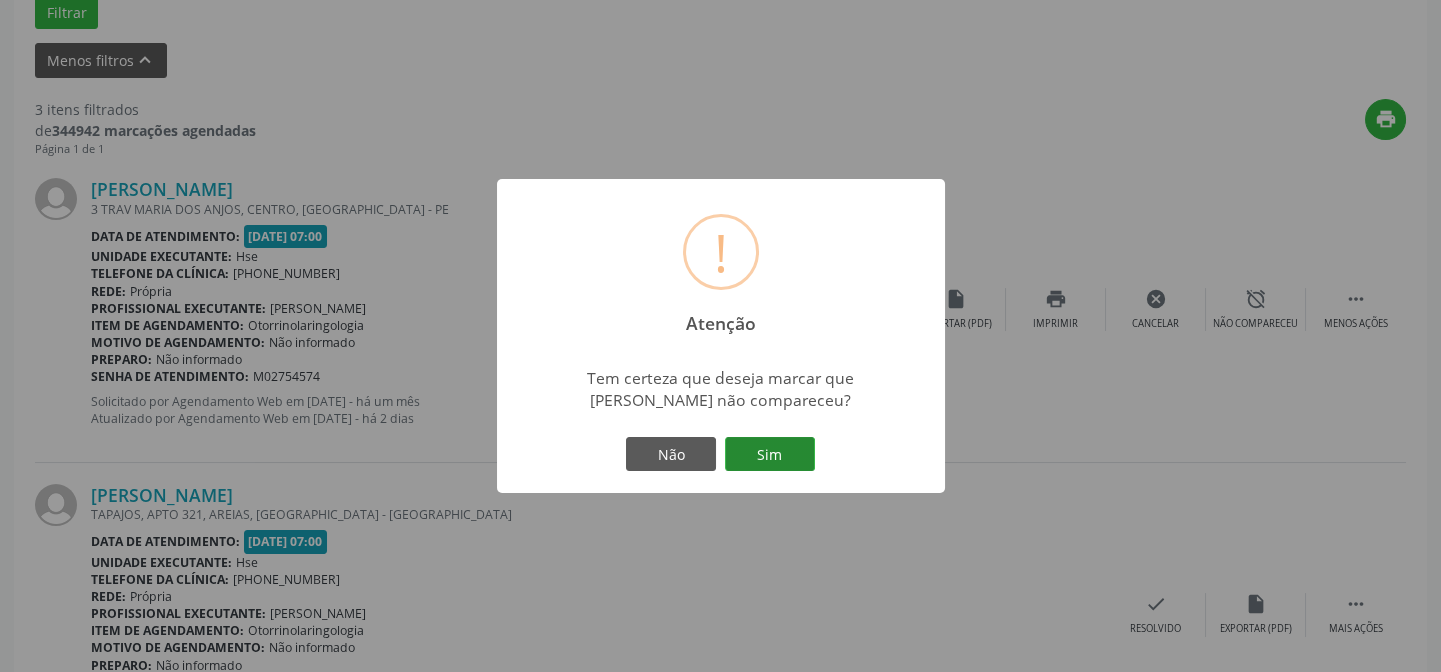 click on "Sim" at bounding box center [770, 454] 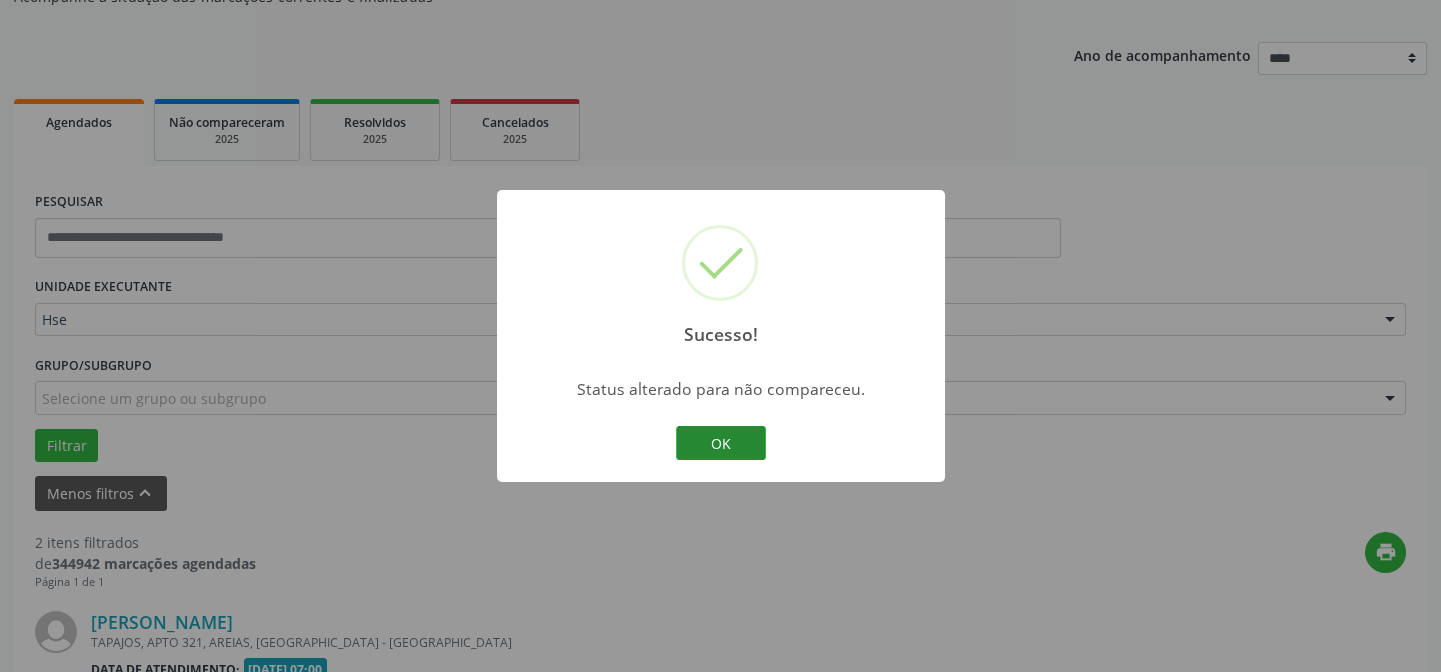 scroll, scrollTop: 633, scrollLeft: 0, axis: vertical 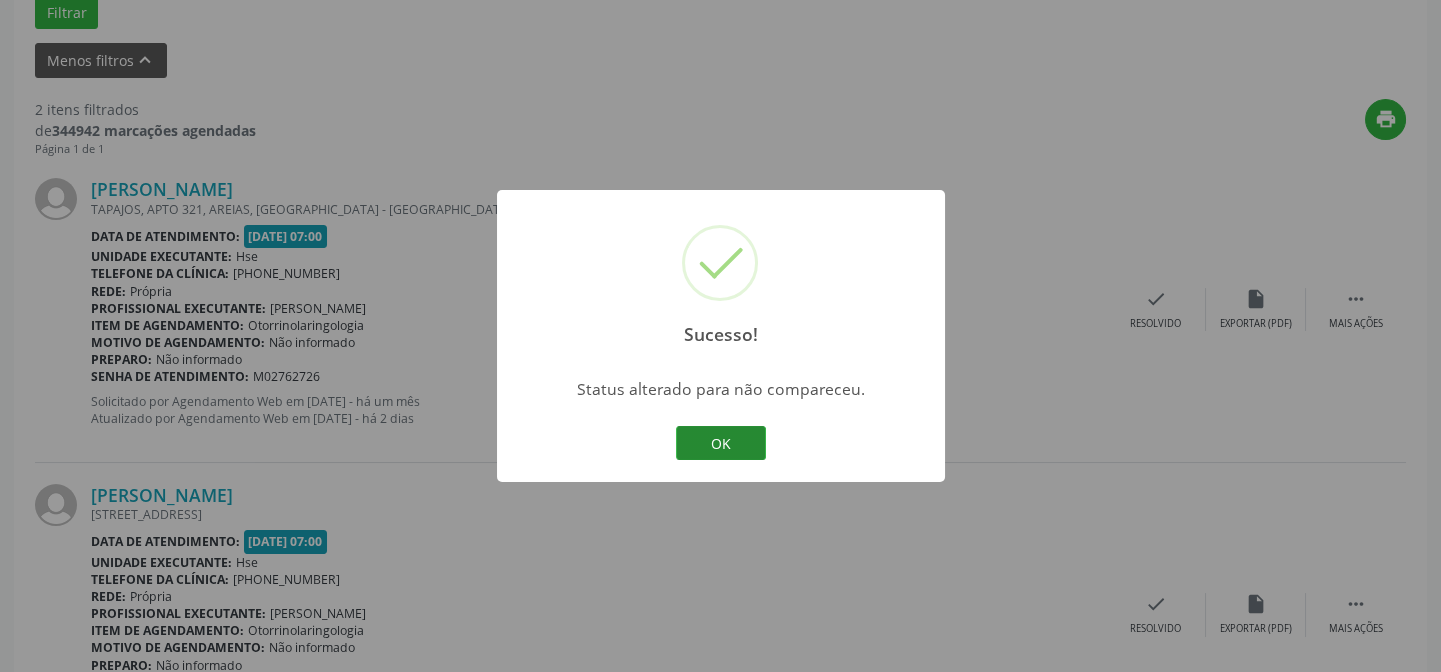 click on "OK" at bounding box center (721, 443) 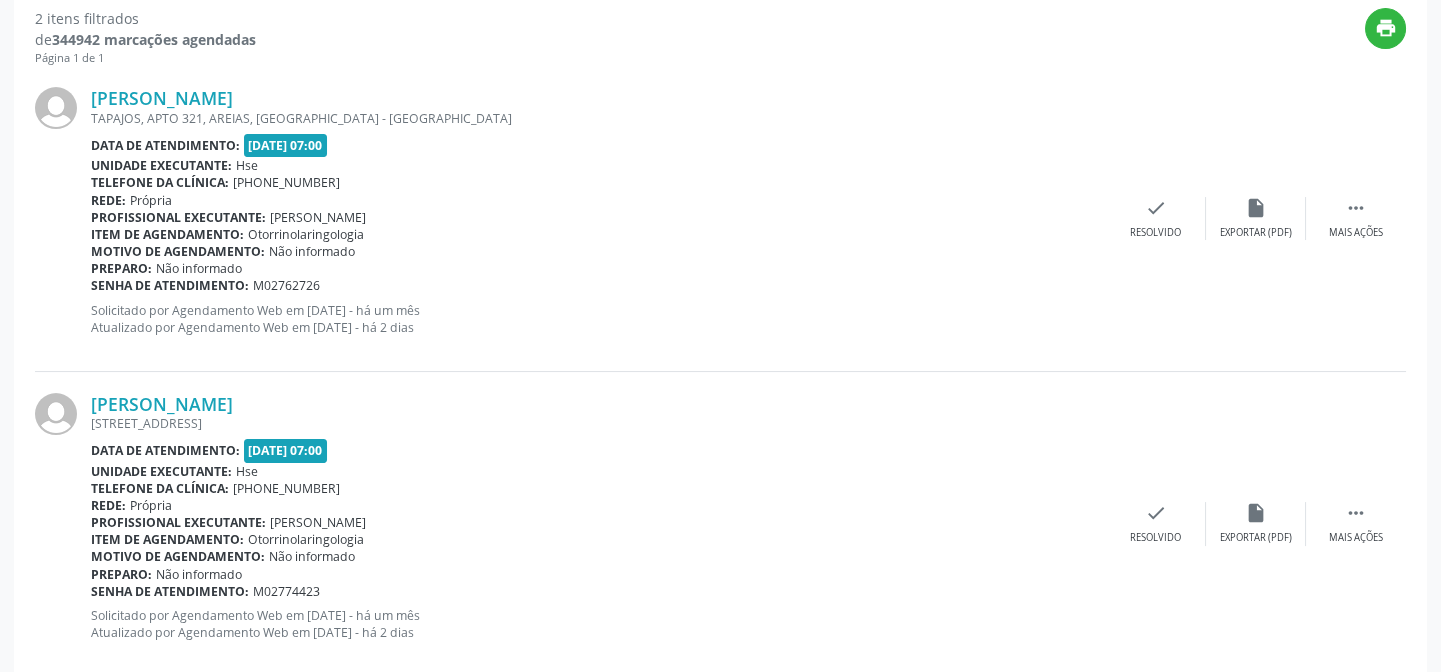 scroll, scrollTop: 633, scrollLeft: 0, axis: vertical 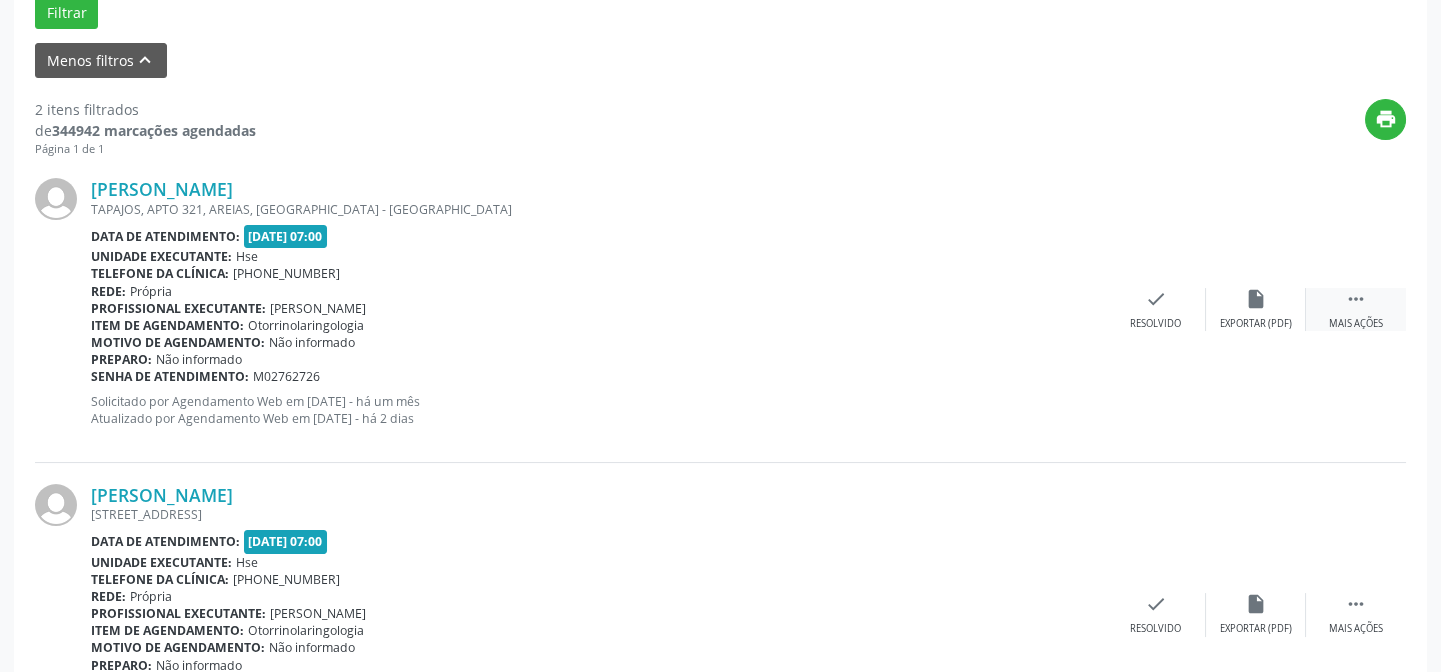 click on "" at bounding box center (1356, 299) 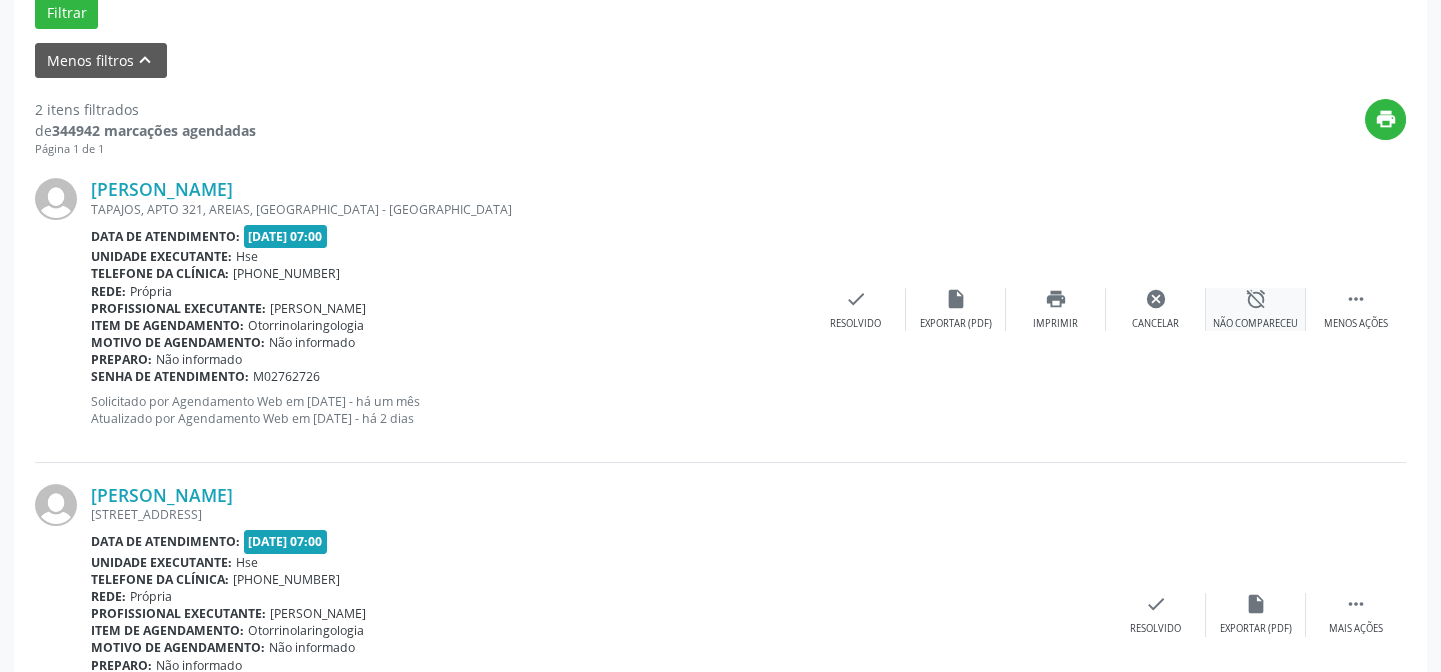 click on "alarm_off" at bounding box center [1256, 299] 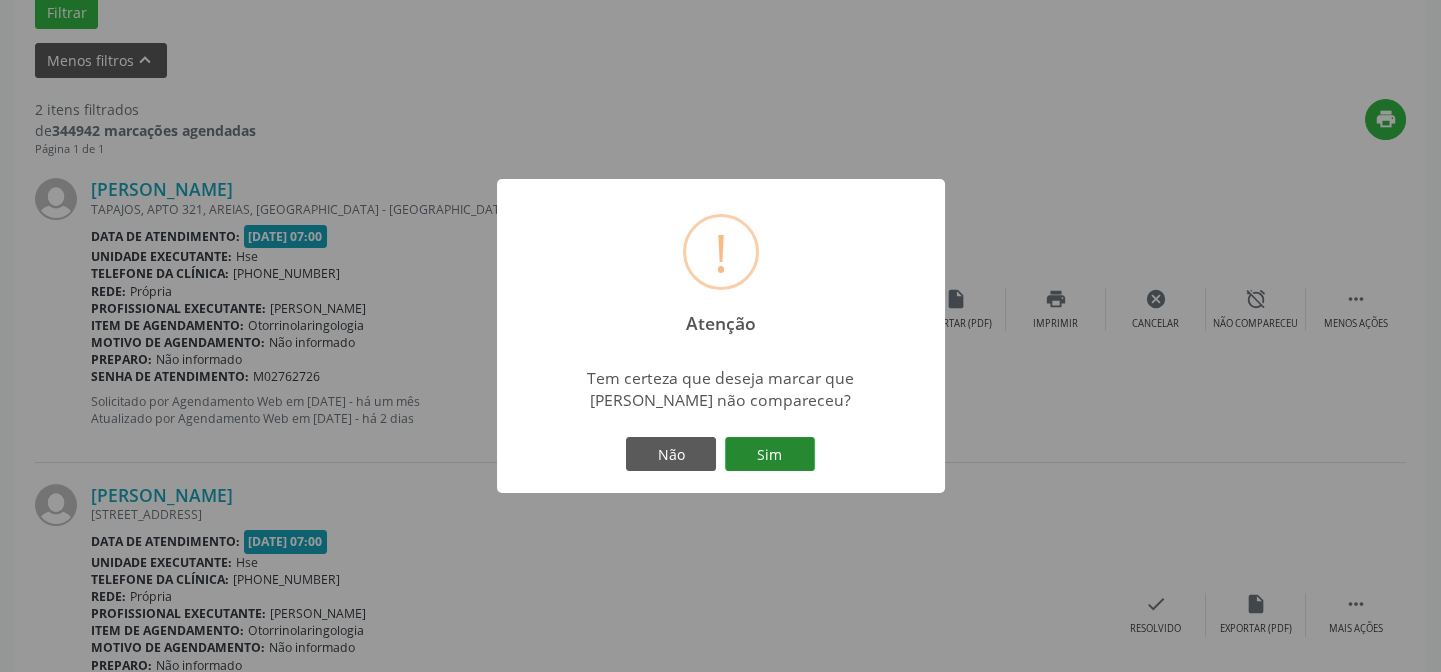 click on "Sim" at bounding box center (770, 454) 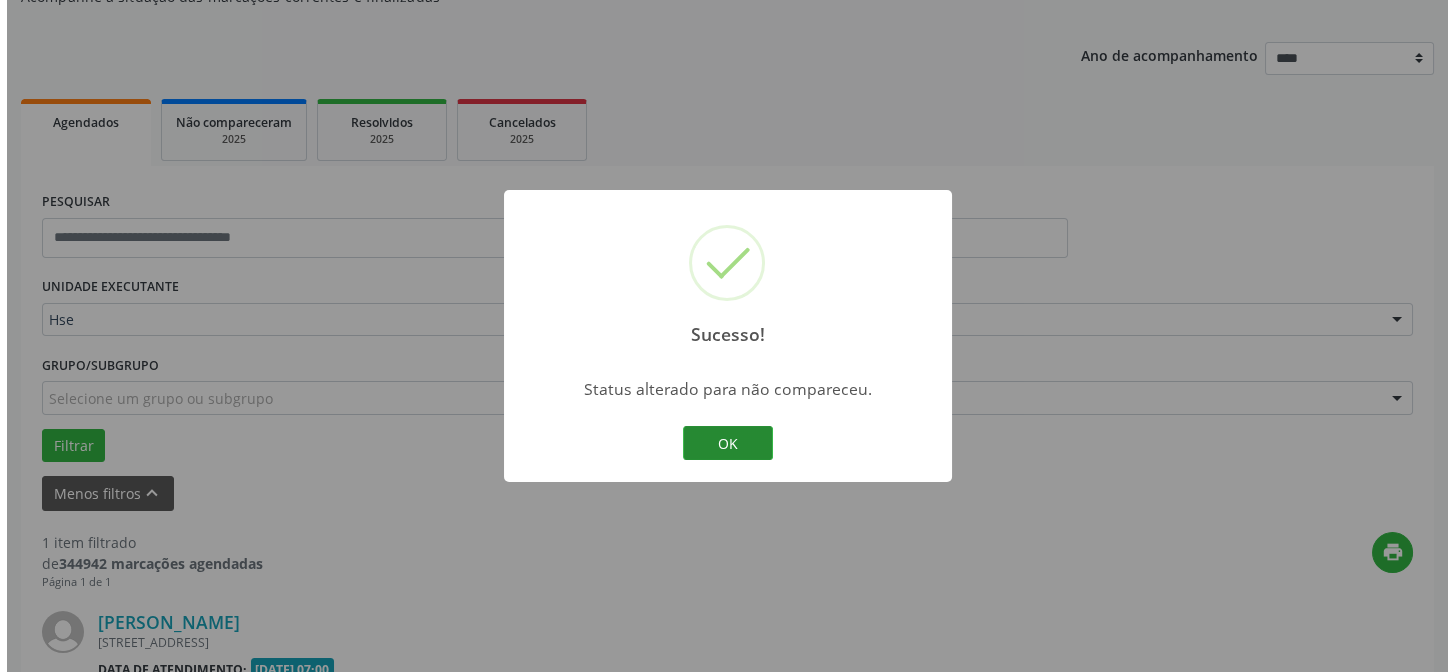 scroll, scrollTop: 457, scrollLeft: 0, axis: vertical 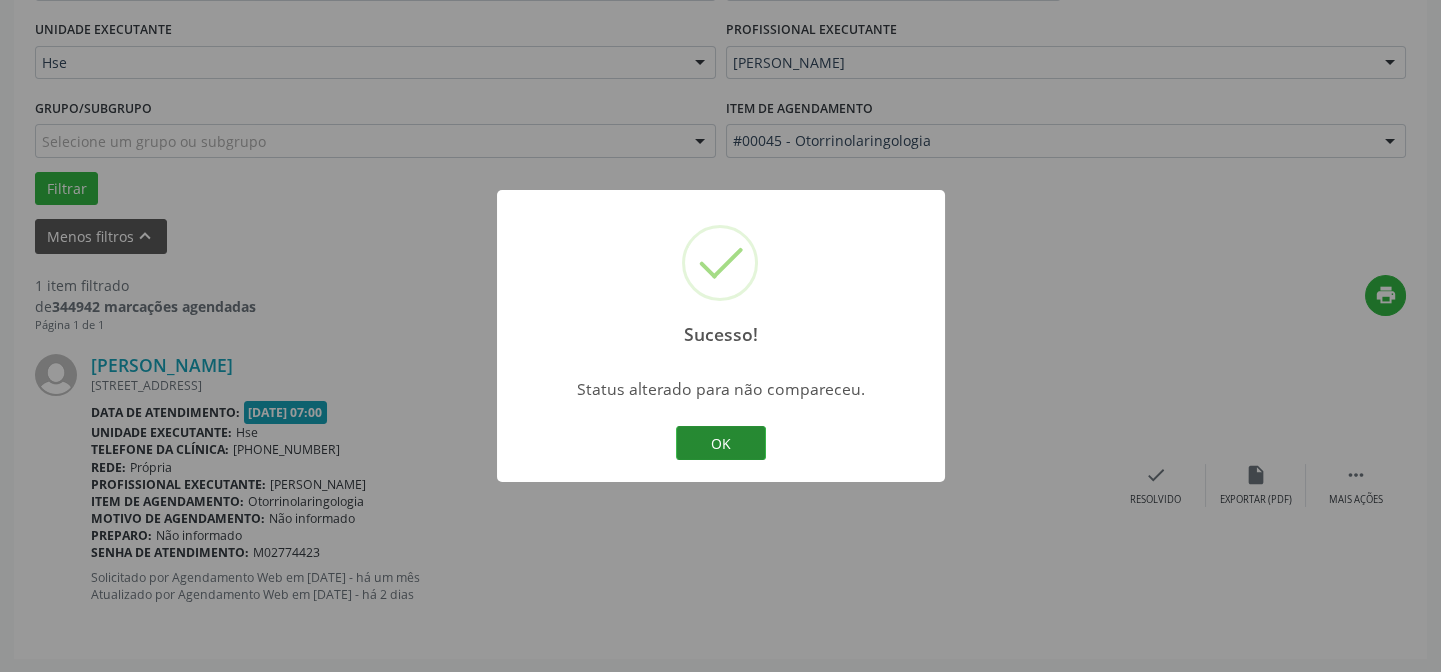 click on "OK" at bounding box center (721, 443) 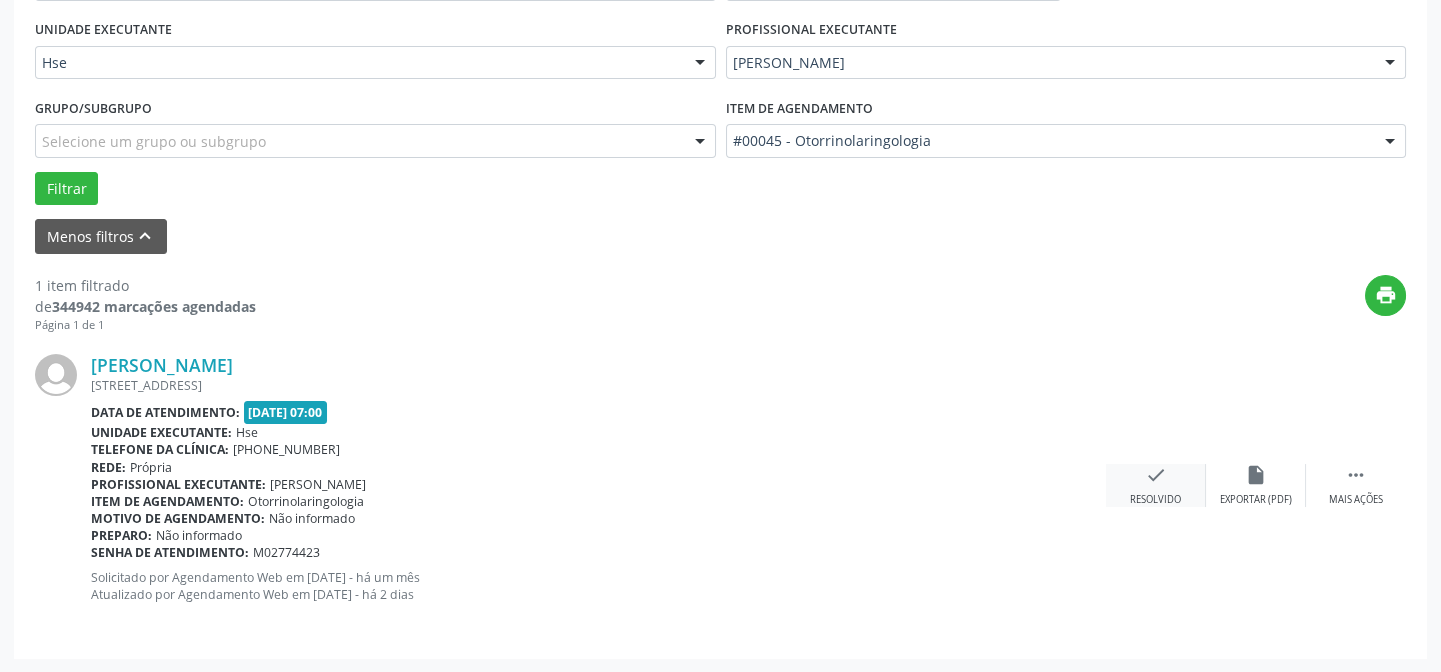 click on "check" at bounding box center (1156, 475) 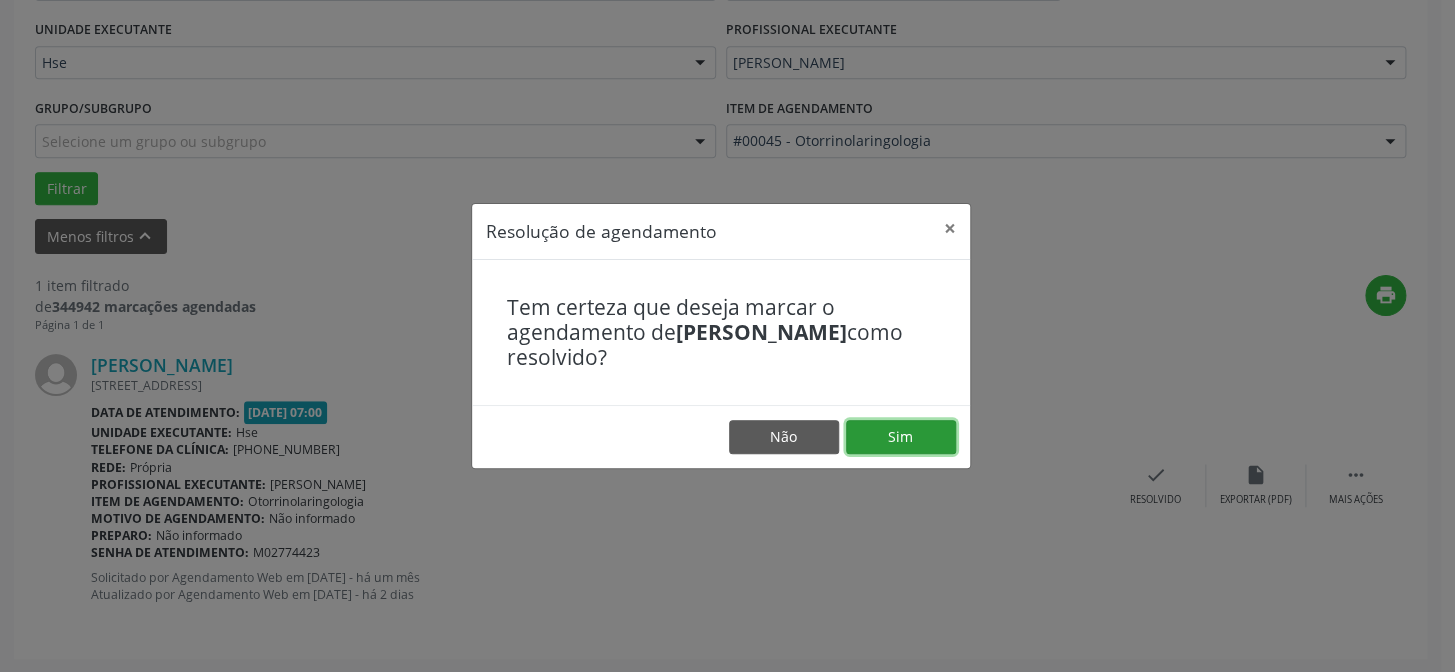 click on "Sim" at bounding box center [901, 437] 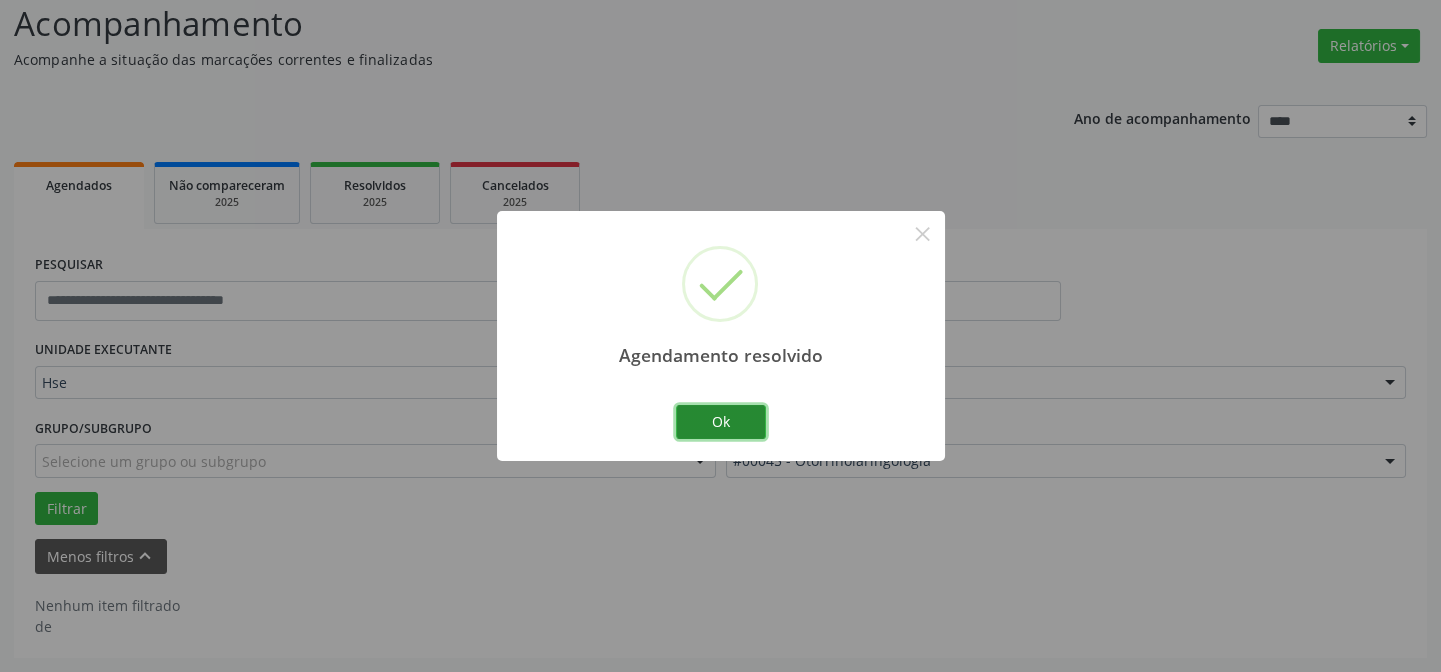 scroll, scrollTop: 135, scrollLeft: 0, axis: vertical 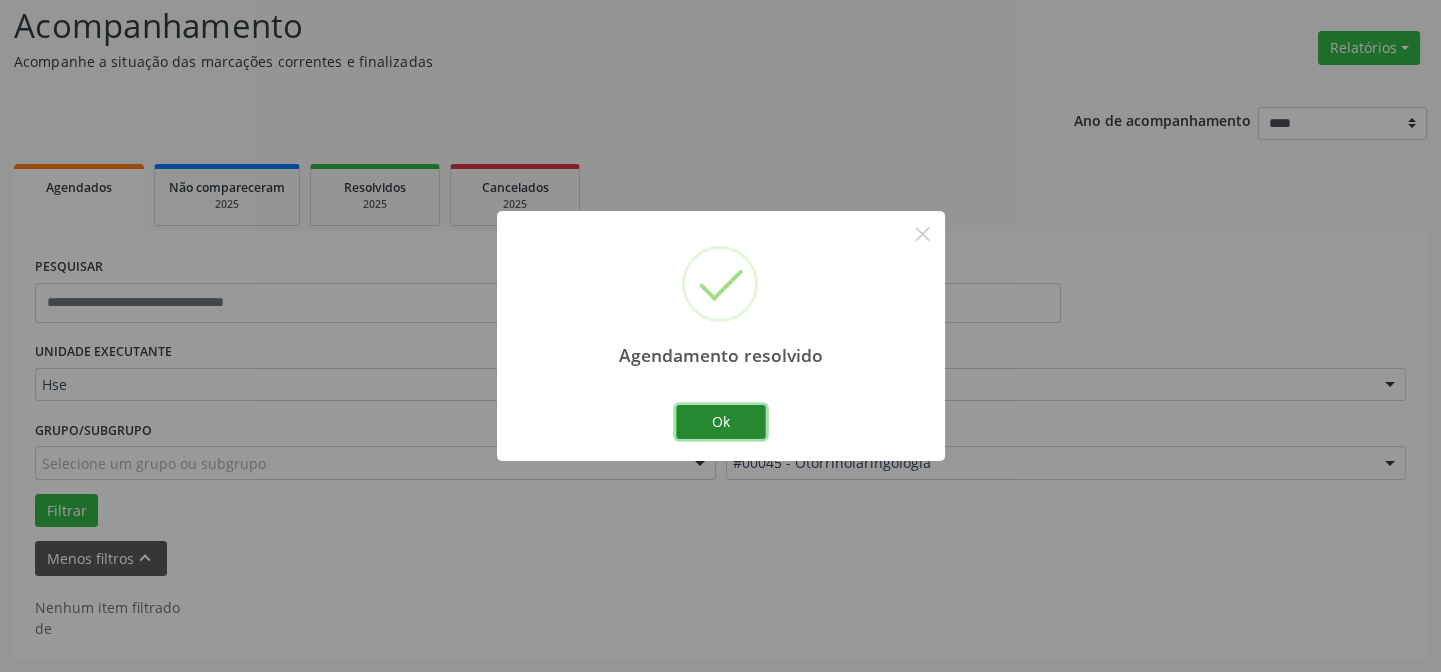 click on "Ok" at bounding box center [721, 422] 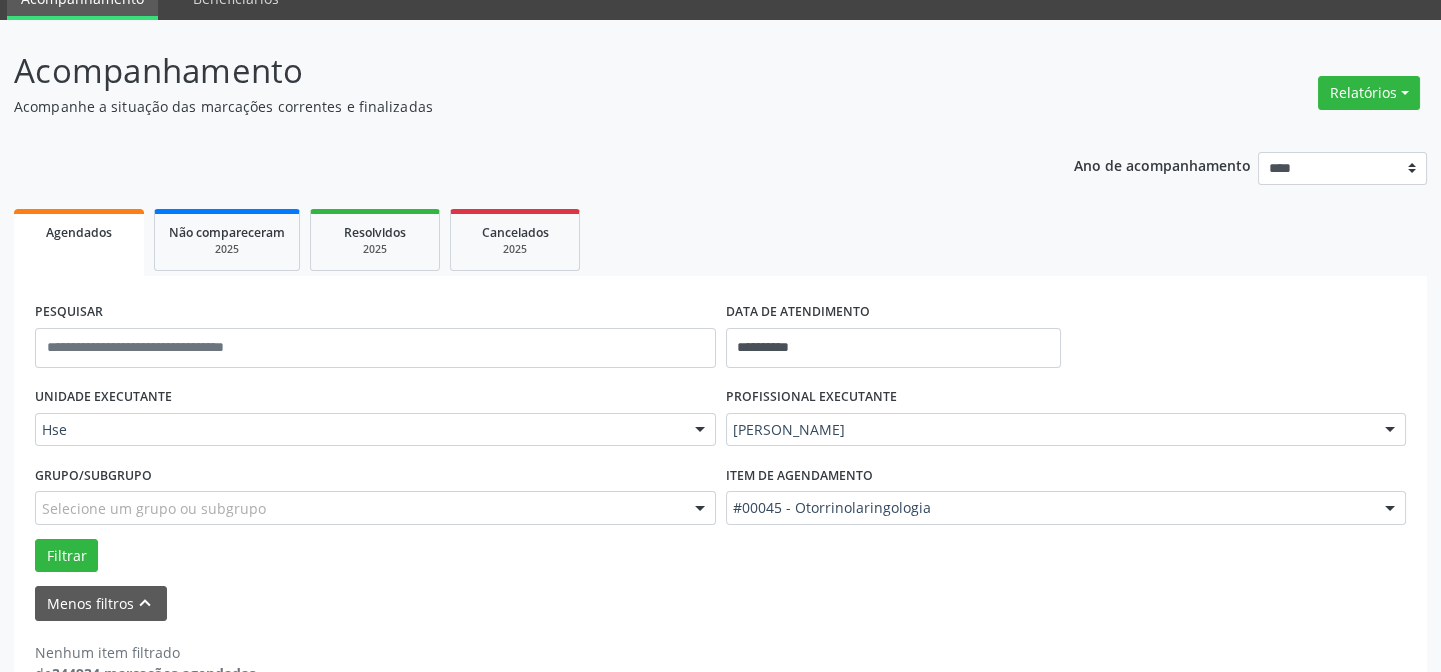 scroll, scrollTop: 135, scrollLeft: 0, axis: vertical 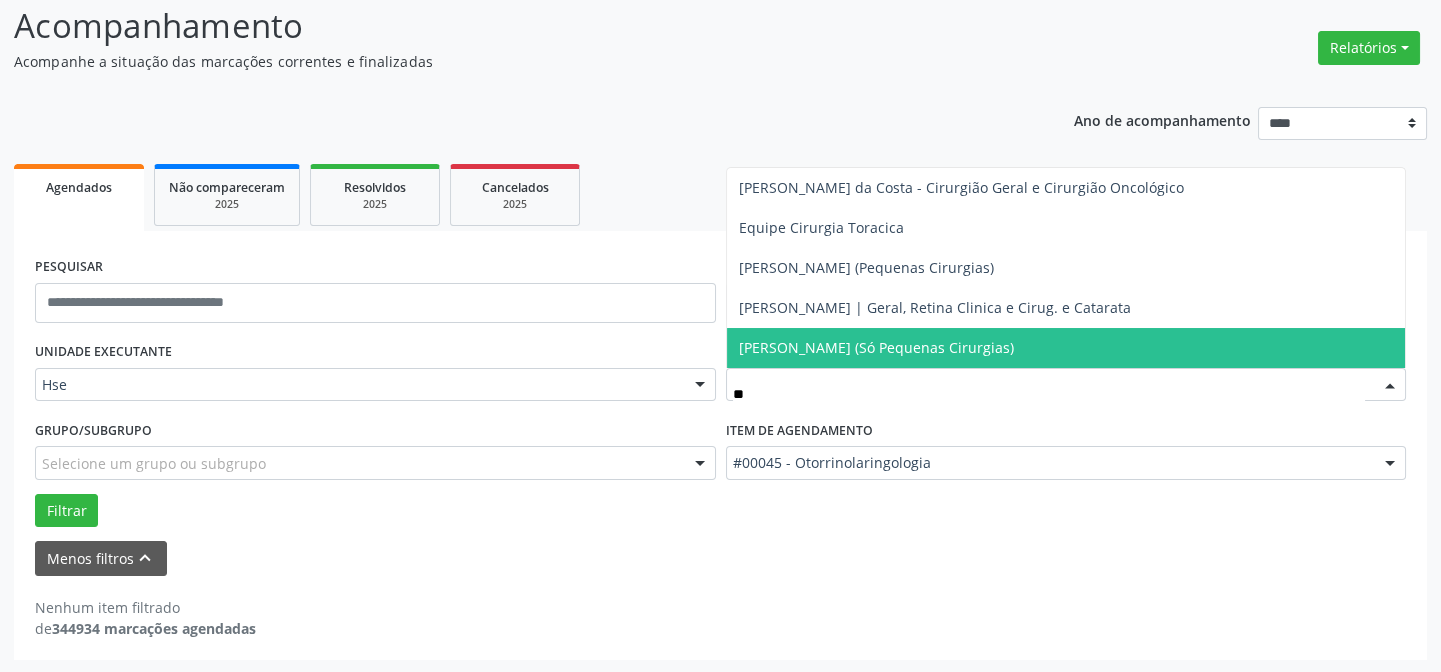 type on "*" 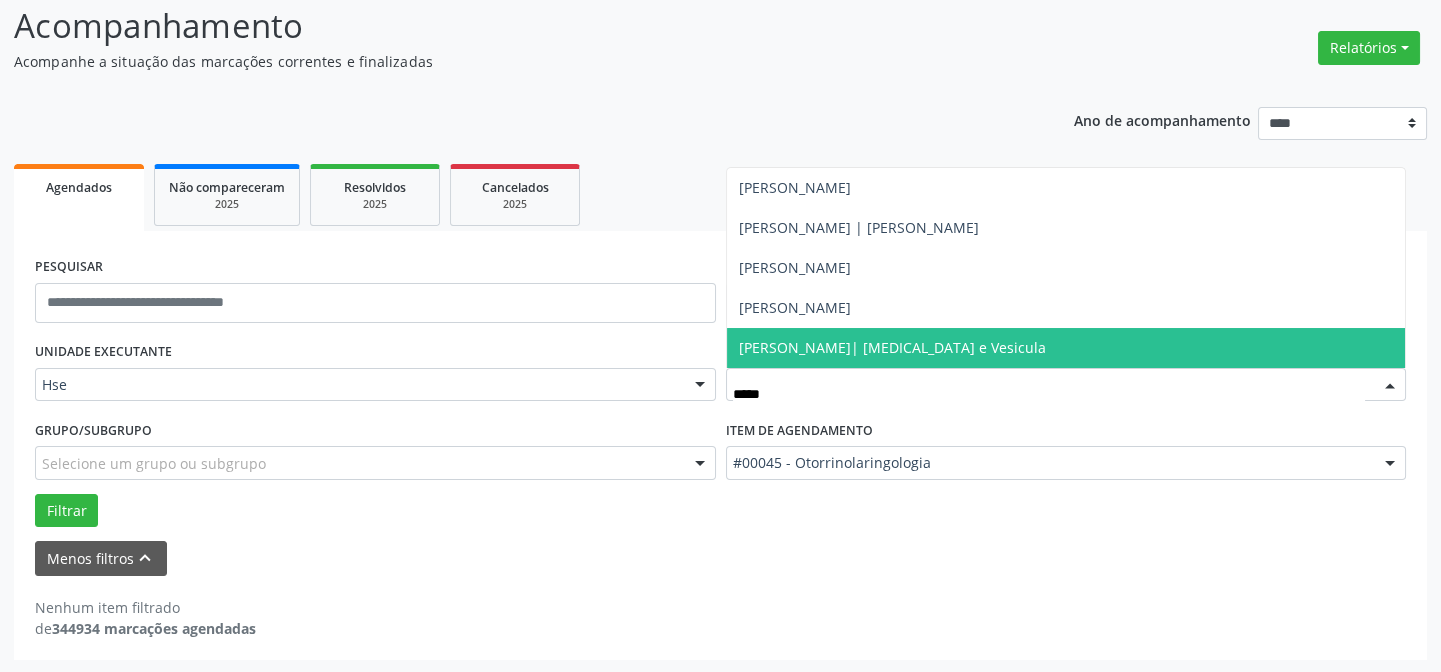 type on "******" 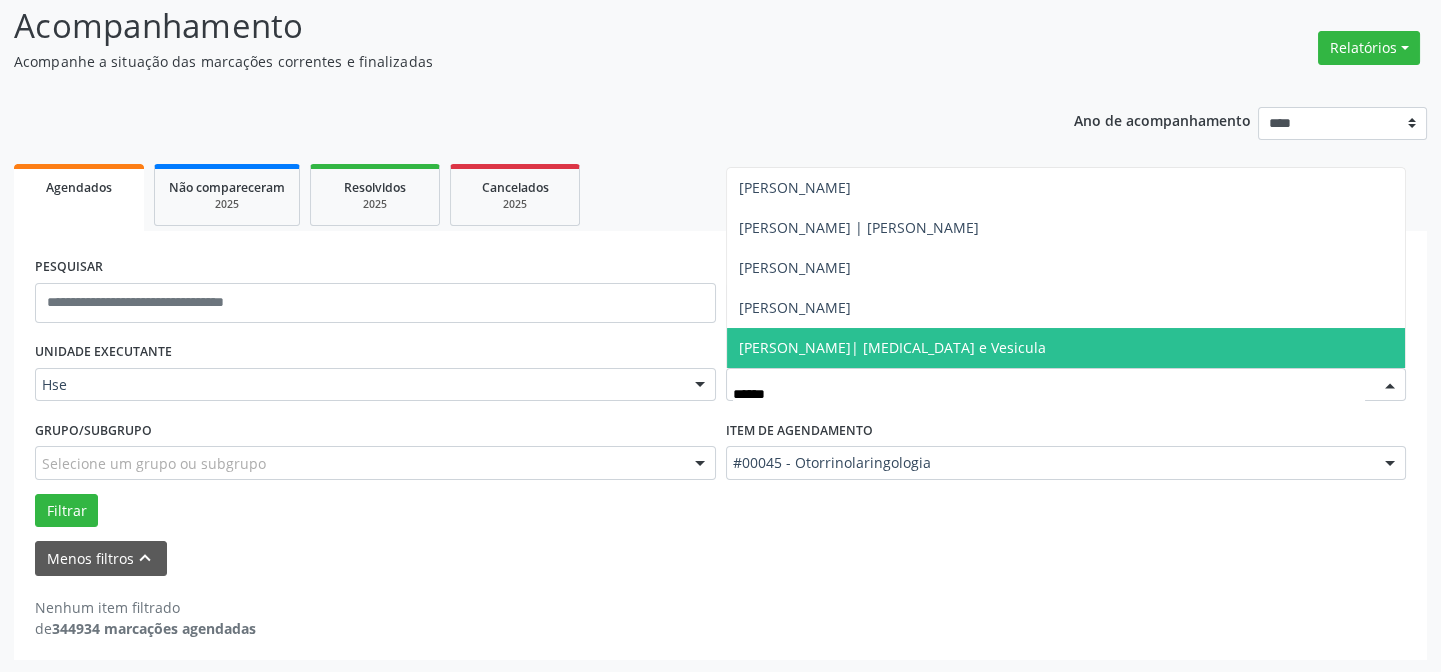 click on "[PERSON_NAME]| [MEDICAL_DATA] e Vesicula" at bounding box center (892, 347) 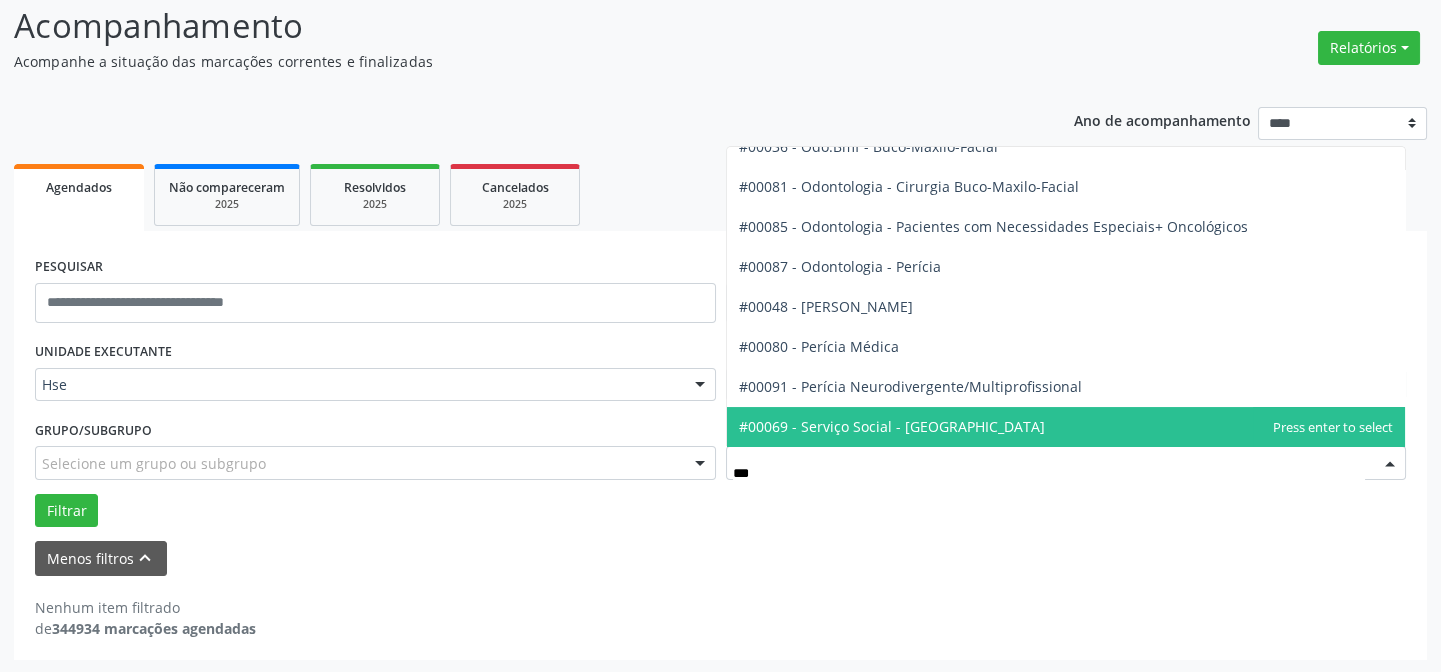 scroll, scrollTop: 340, scrollLeft: 0, axis: vertical 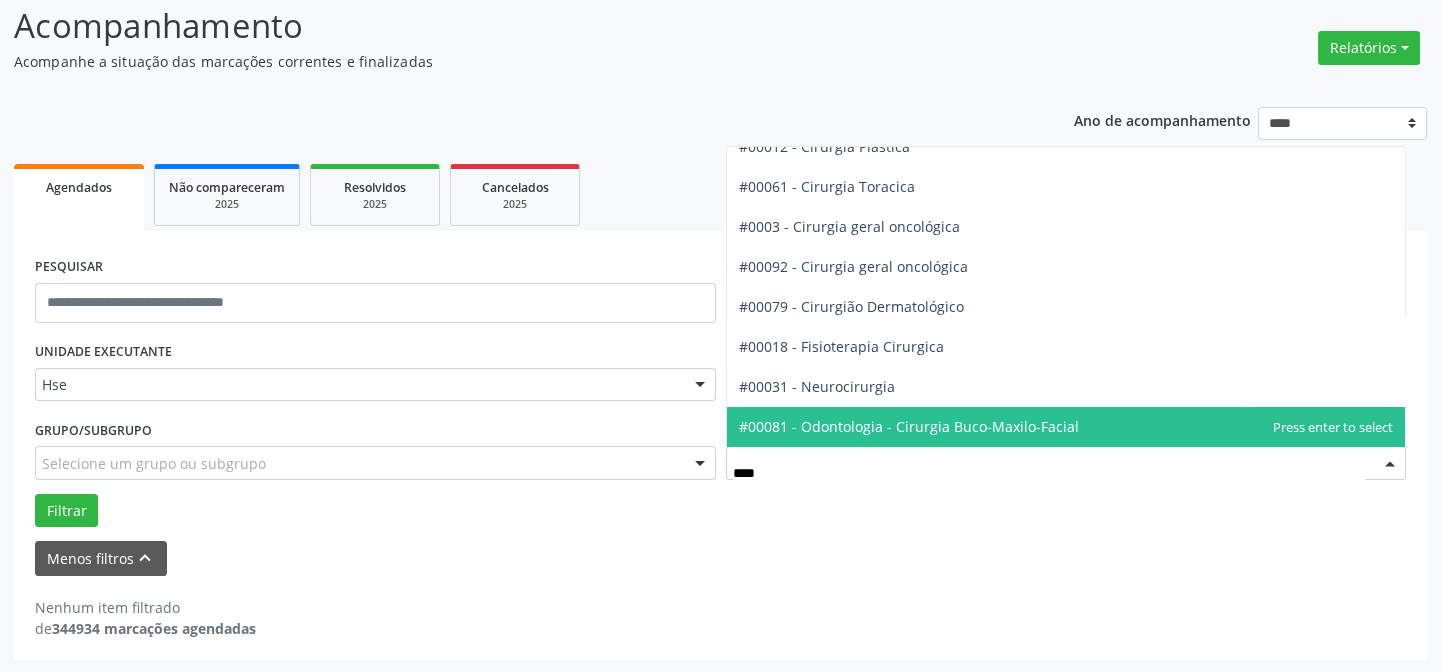 type on "*****" 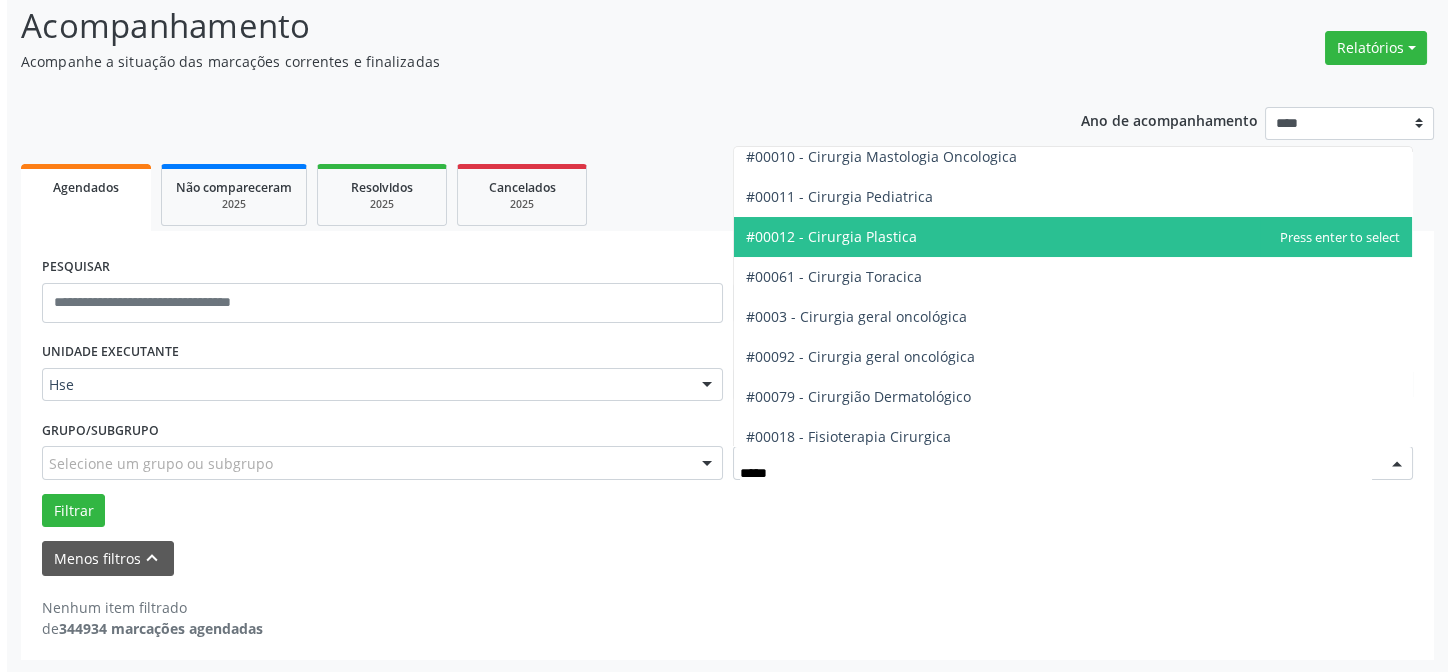 scroll, scrollTop: 68, scrollLeft: 0, axis: vertical 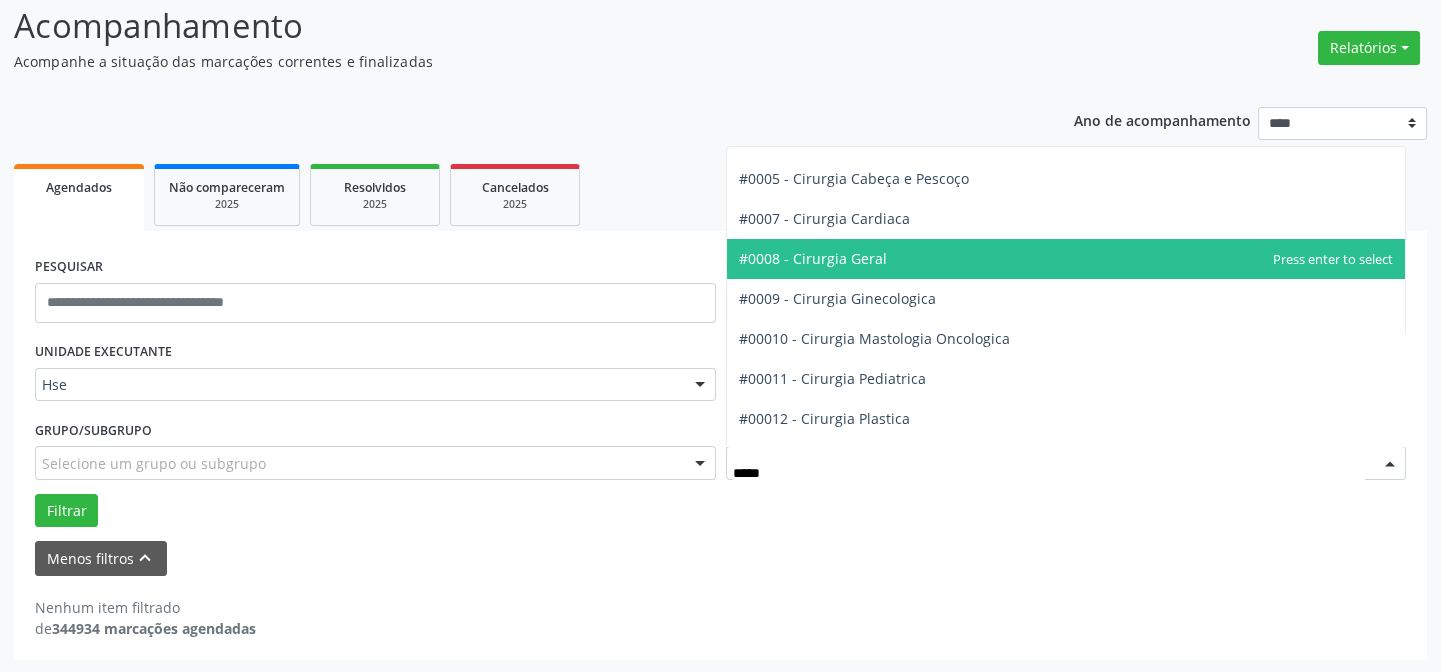 click on "#0008 - Cirurgia Geral" at bounding box center (1066, 259) 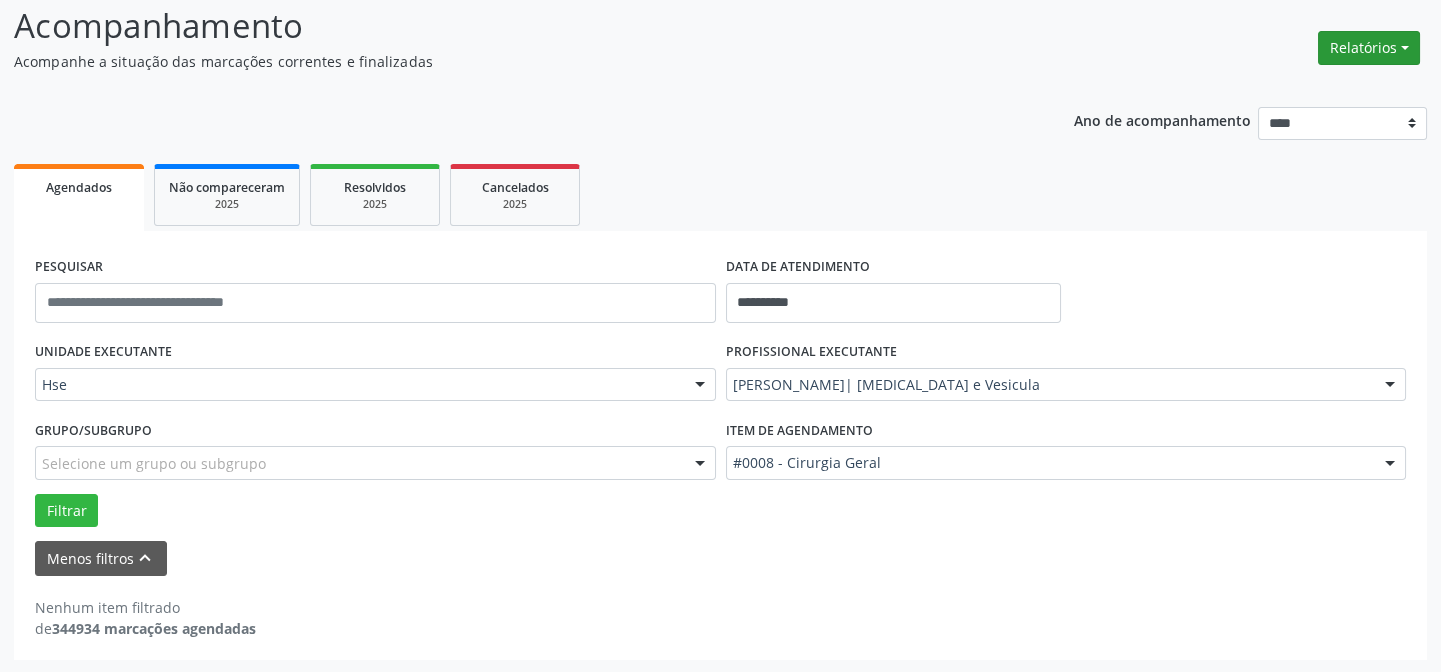 click on "Relatórios" at bounding box center (1369, 48) 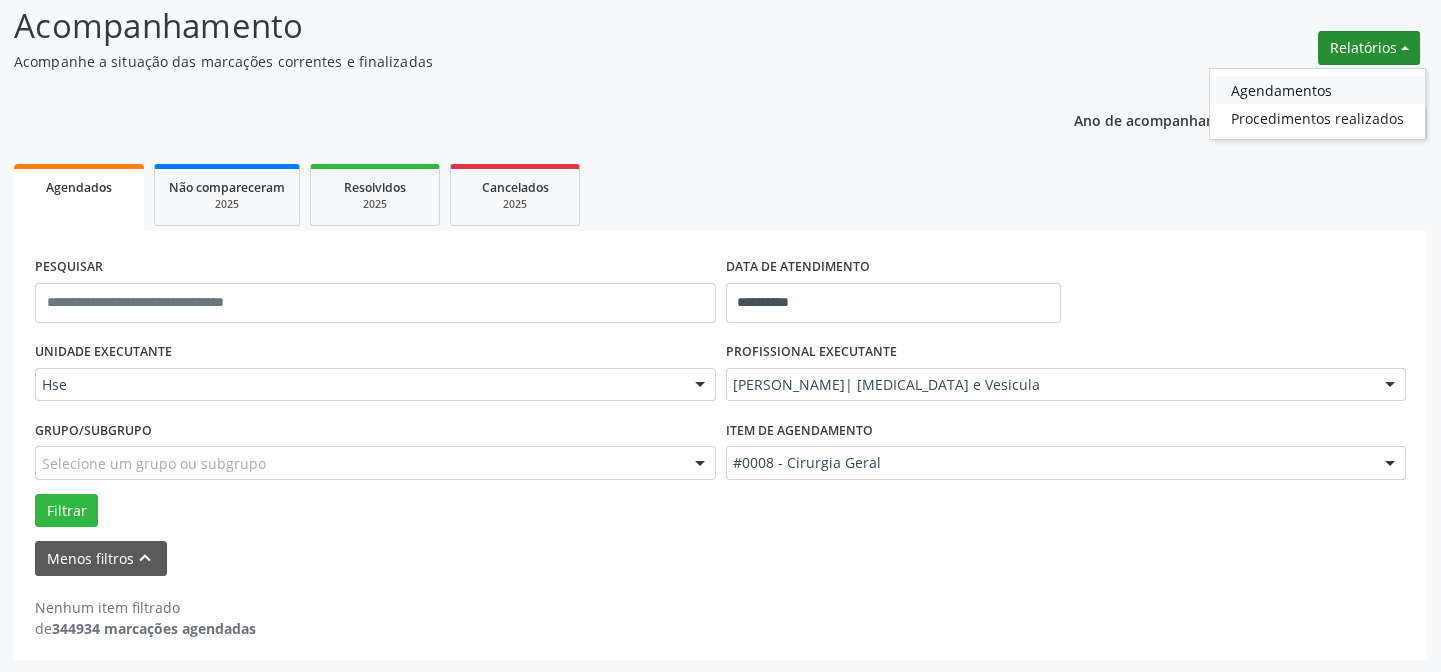 click on "Agendamentos" at bounding box center [1317, 90] 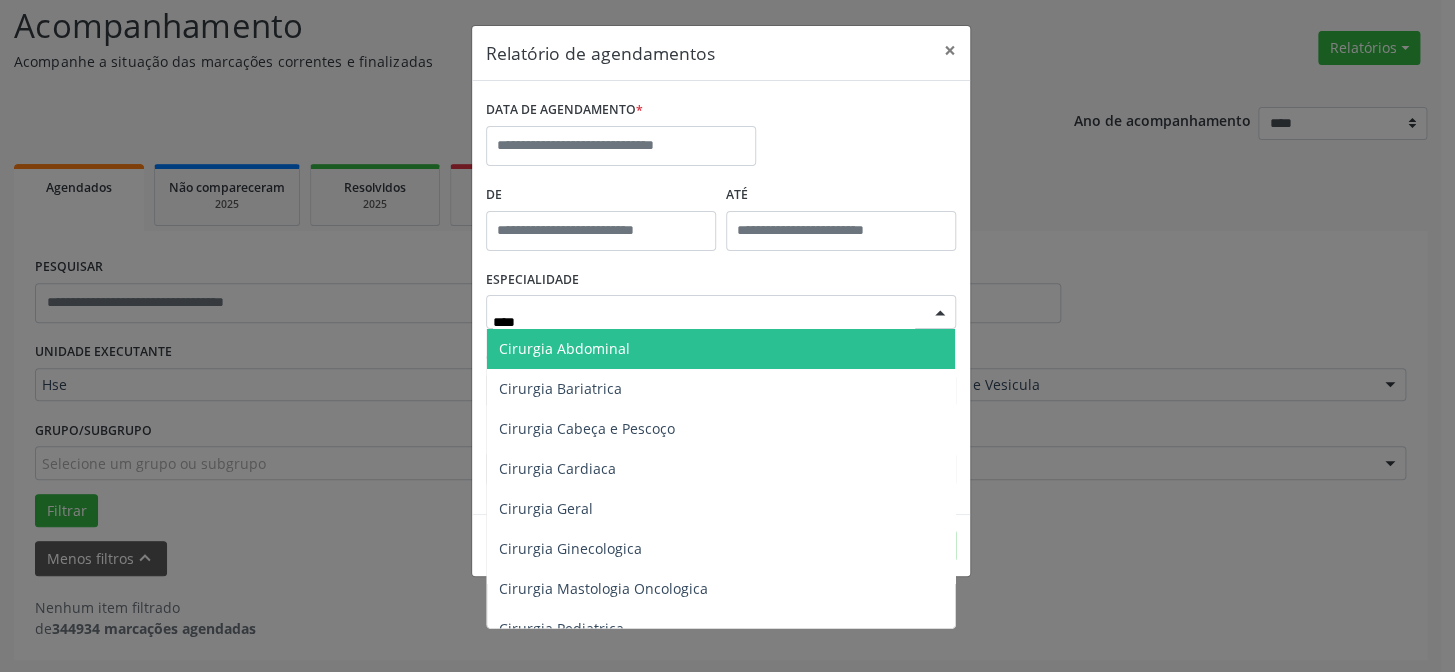 type on "*****" 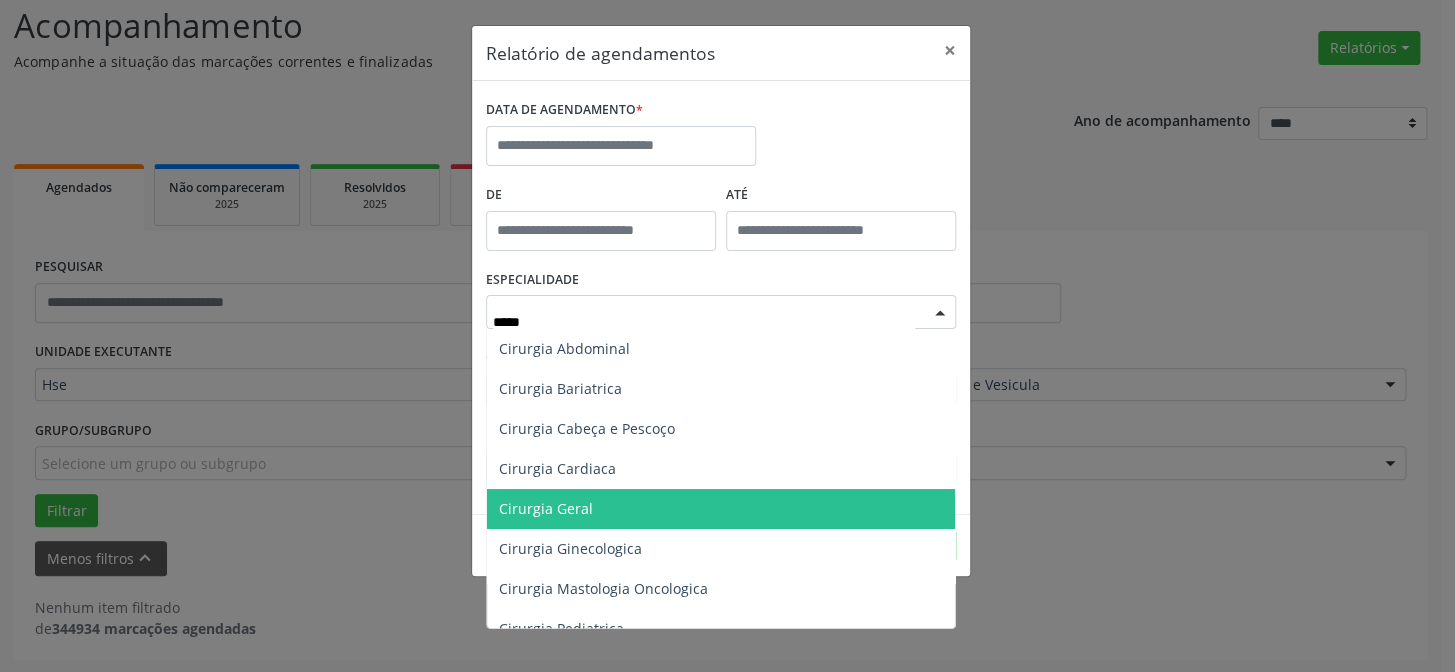 click on "Cirurgia Cardiaca" at bounding box center [721, 469] 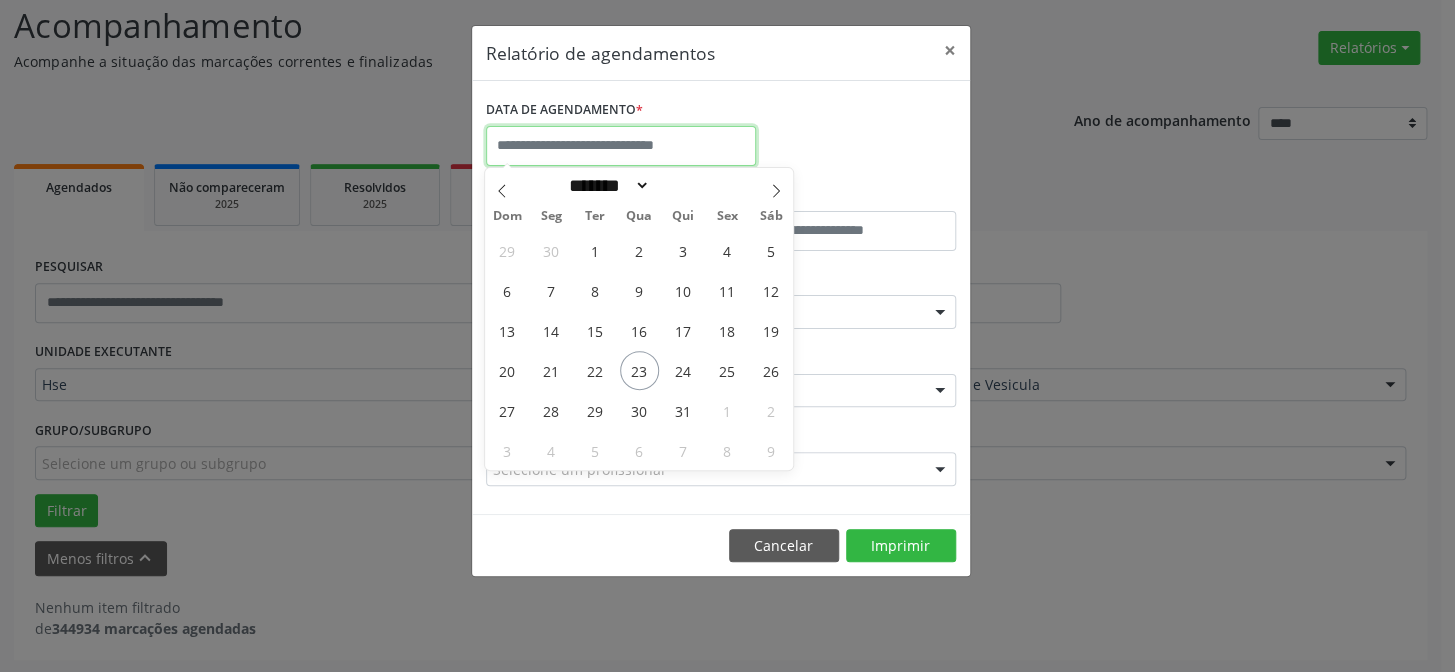 click at bounding box center [621, 146] 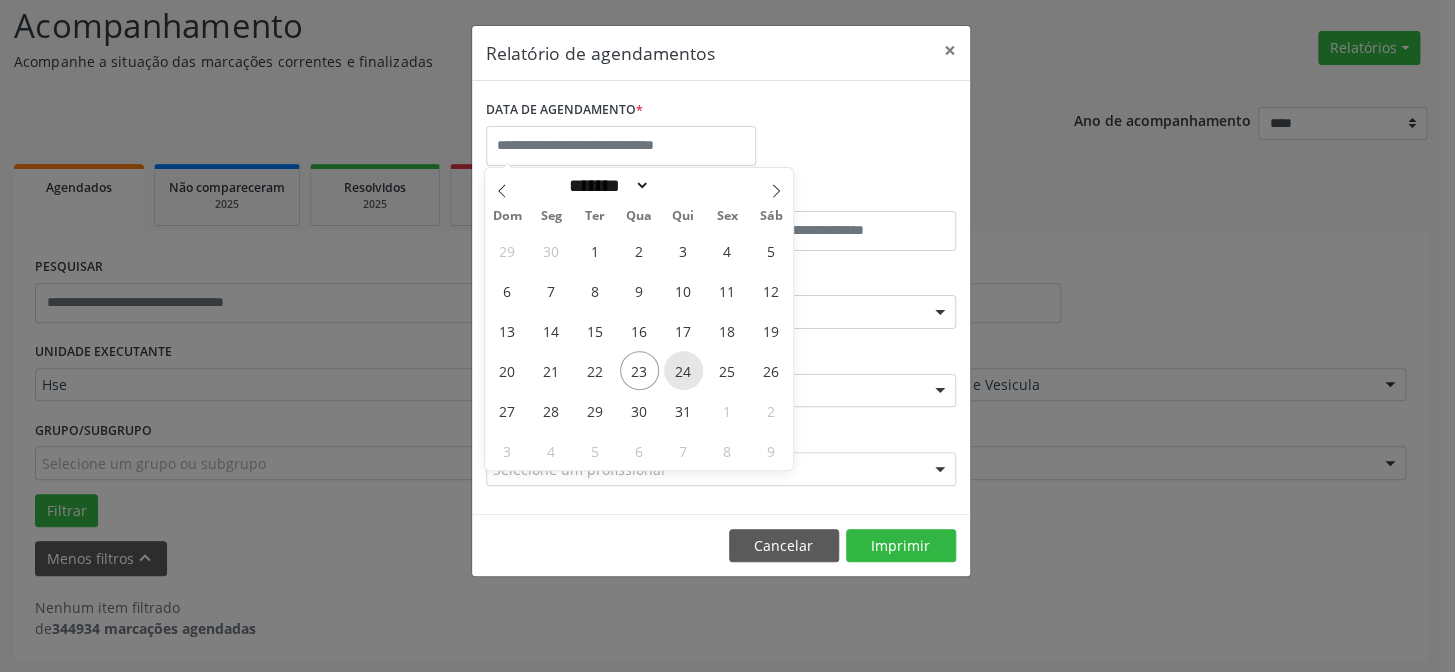 click on "24" at bounding box center (683, 370) 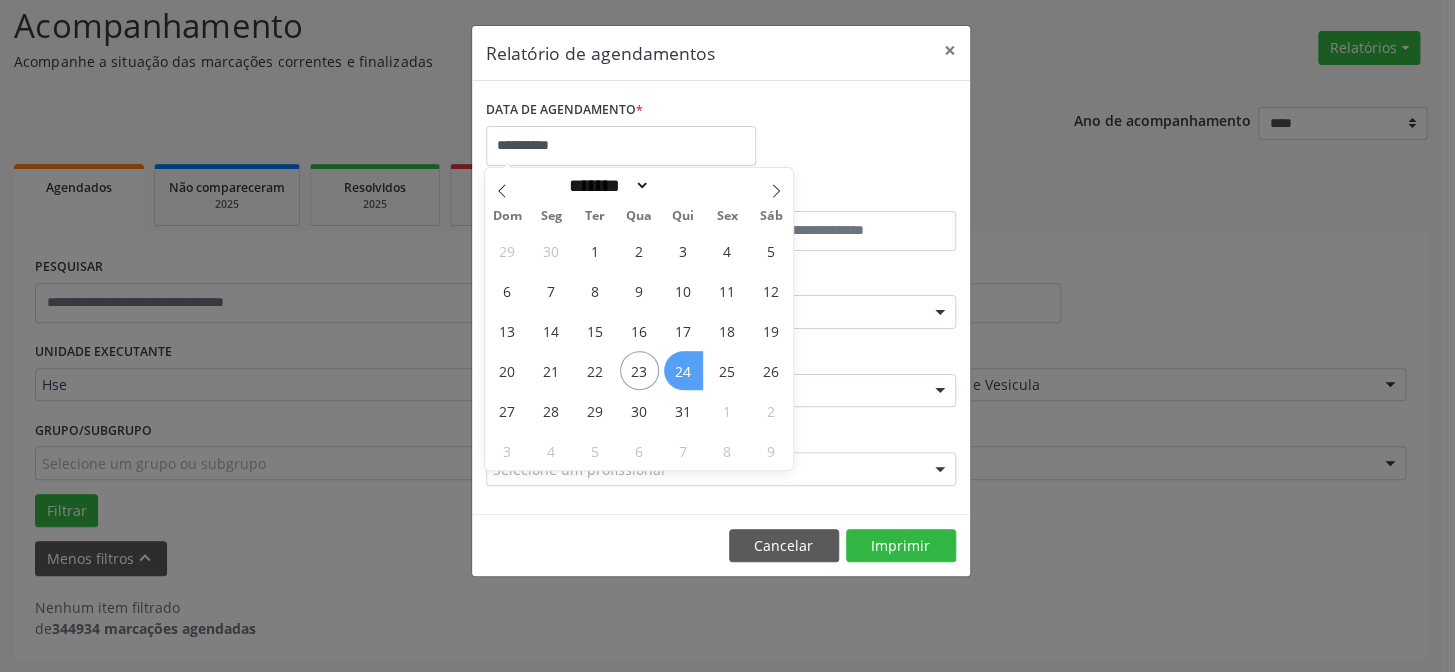 click on "24" at bounding box center [683, 370] 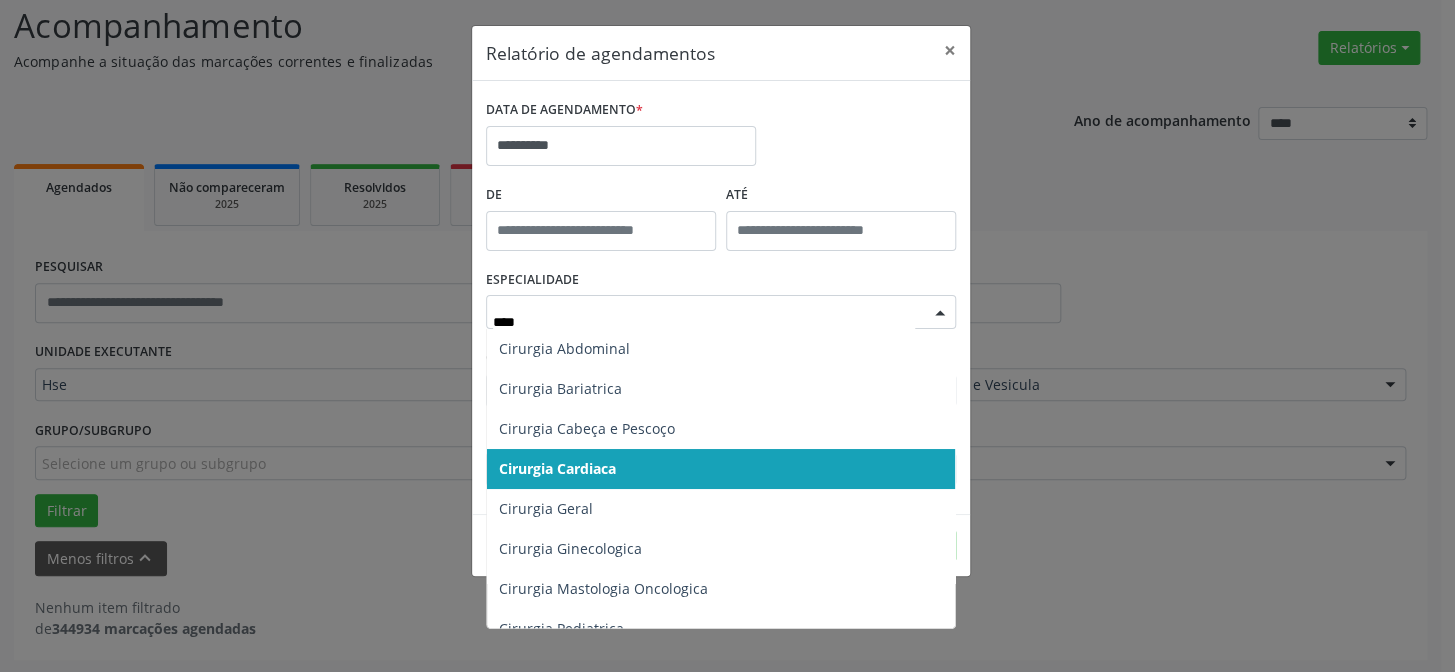 type on "*****" 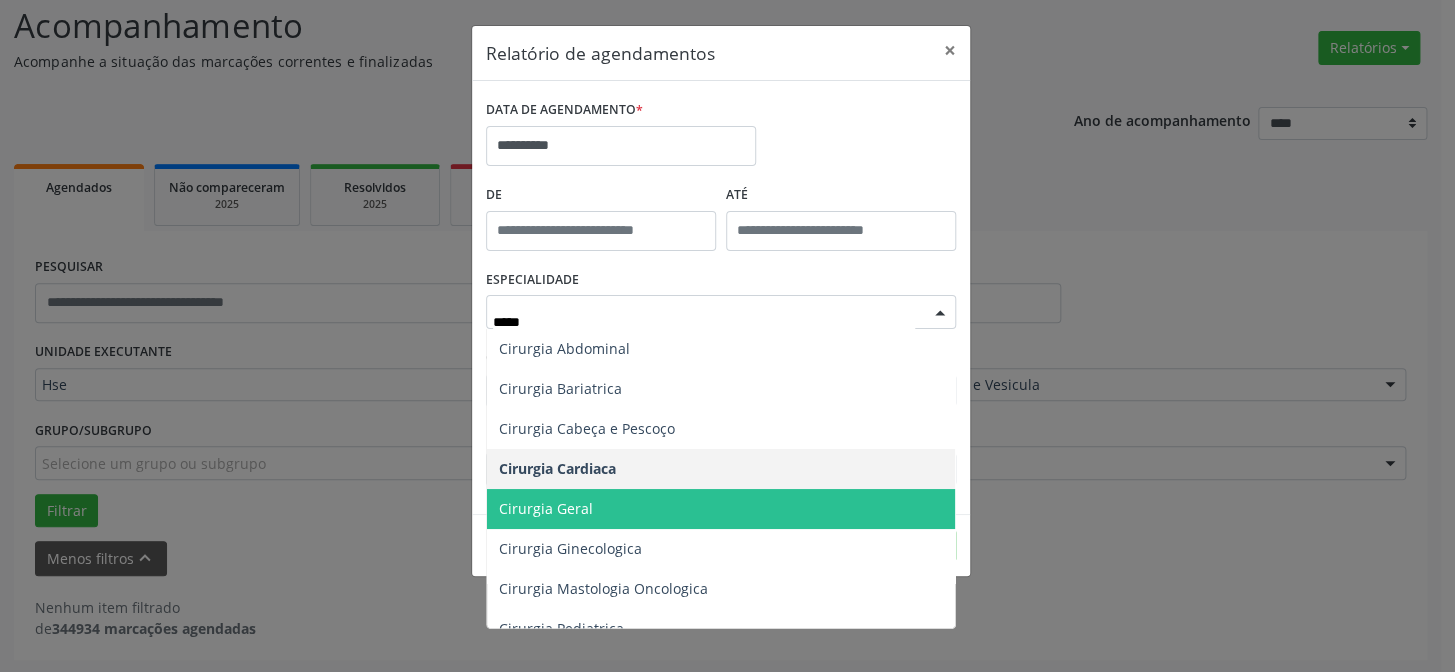 click on "Cirurgia Abdominal   Cirurgia Bariatrica   Cirurgia Cabeça e Pescoço   Cirurgia Cardiaca   Cirurgia Geral   Cirurgia Ginecologica   Cirurgia Mastologia Oncologica   Cirurgia Pediatrica   Cirurgia Plastica   Cirurgia Toracica   Cirurgia geral oncológica   Cirurgia geral oncológica   Cirurgião Dermatológico   Fisioterapia Cirurgica   Neurocirurgia   Odontologia - Cirurgia Buco-Maxilo-Facial
Nenhum resultado encontrado para: " cirur  "
Não há nenhuma opção para ser exibida." at bounding box center (721, 479) 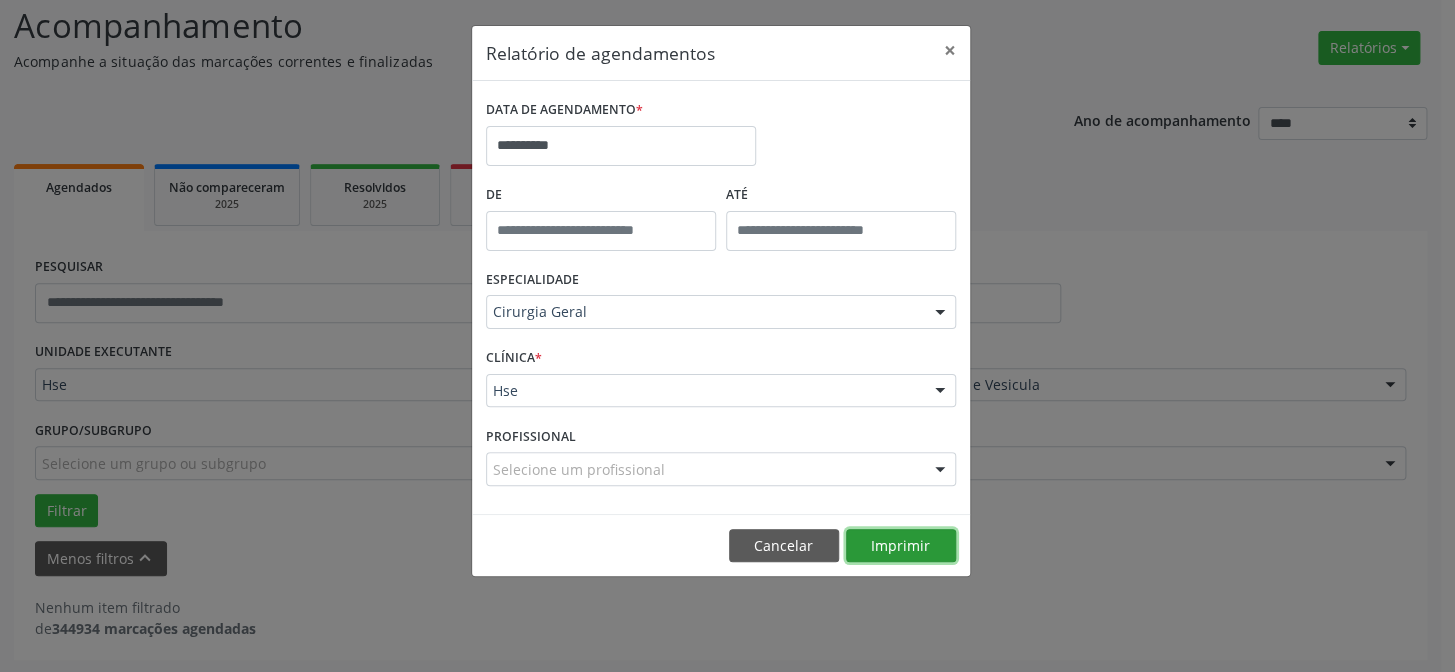 click on "Imprimir" at bounding box center (901, 546) 